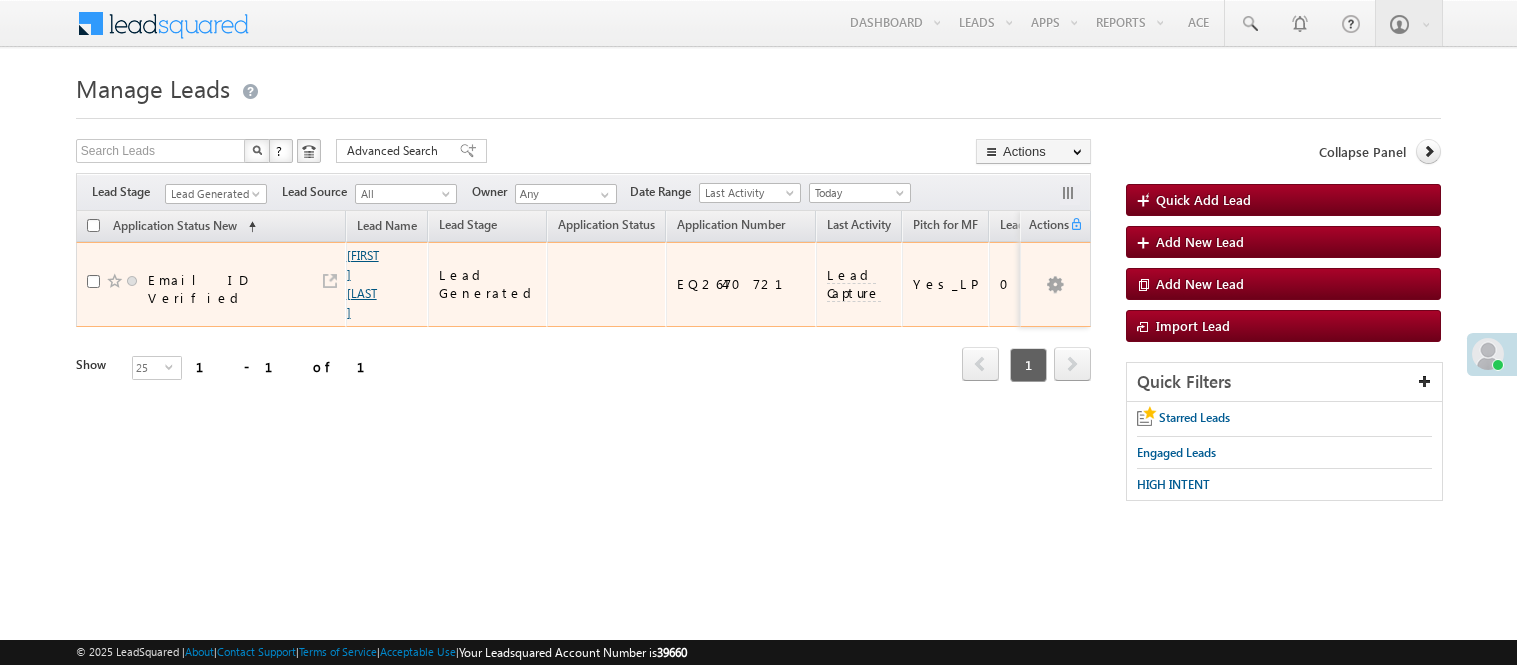 scroll, scrollTop: 0, scrollLeft: 0, axis: both 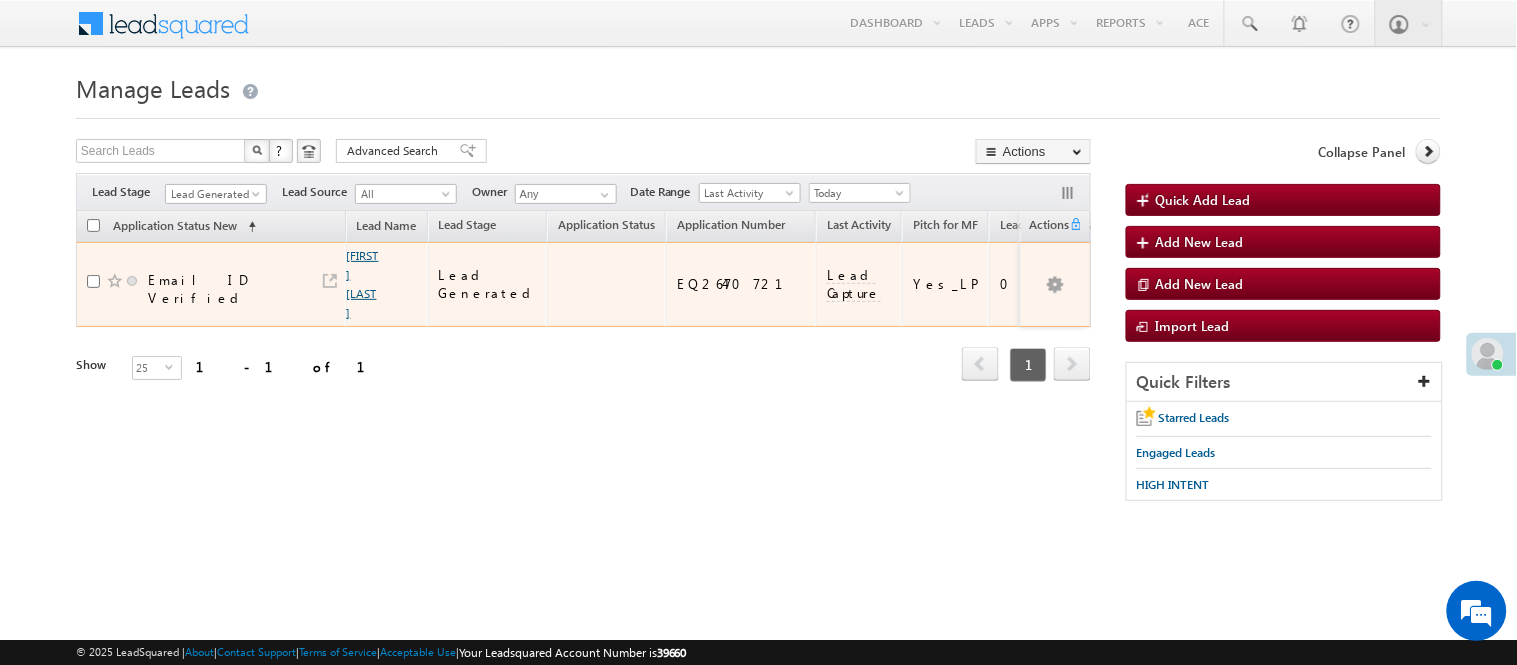 click on "shivang sharma" at bounding box center (363, 284) 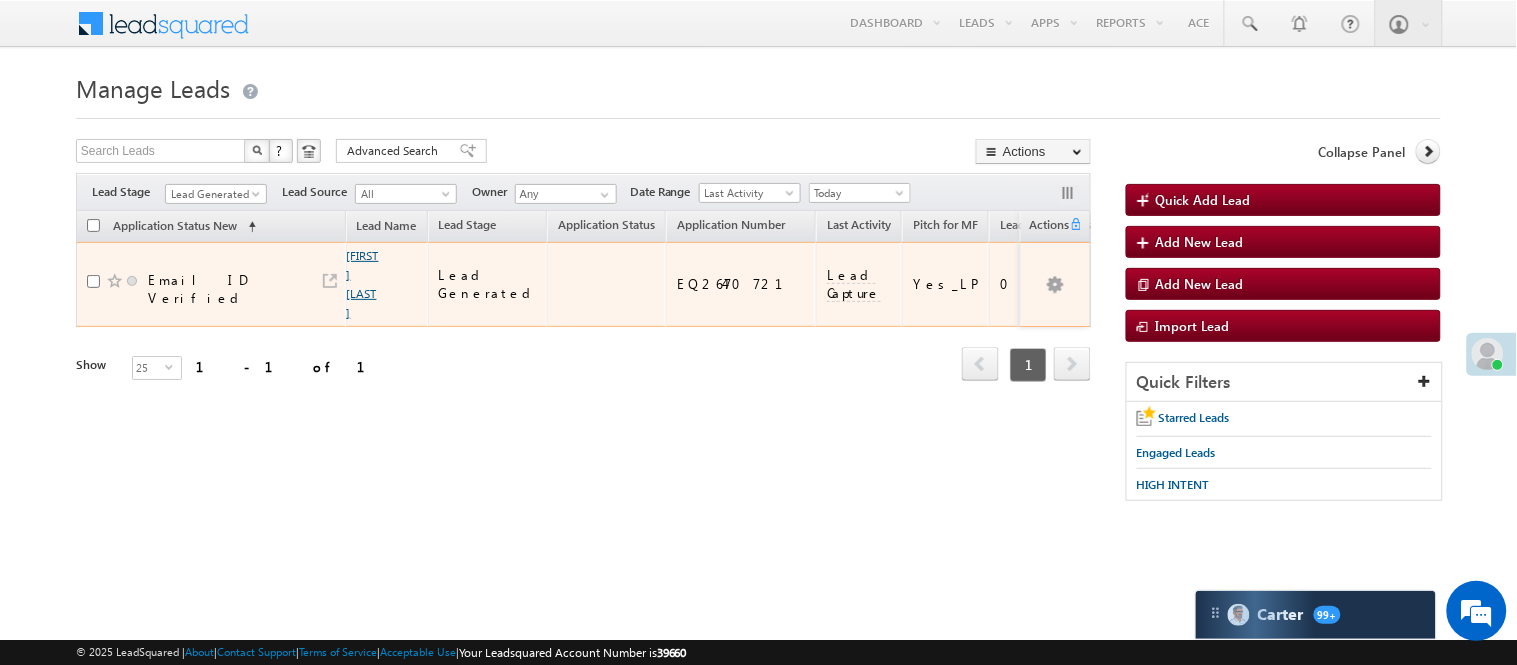 click on "shivang sharma" at bounding box center (363, 284) 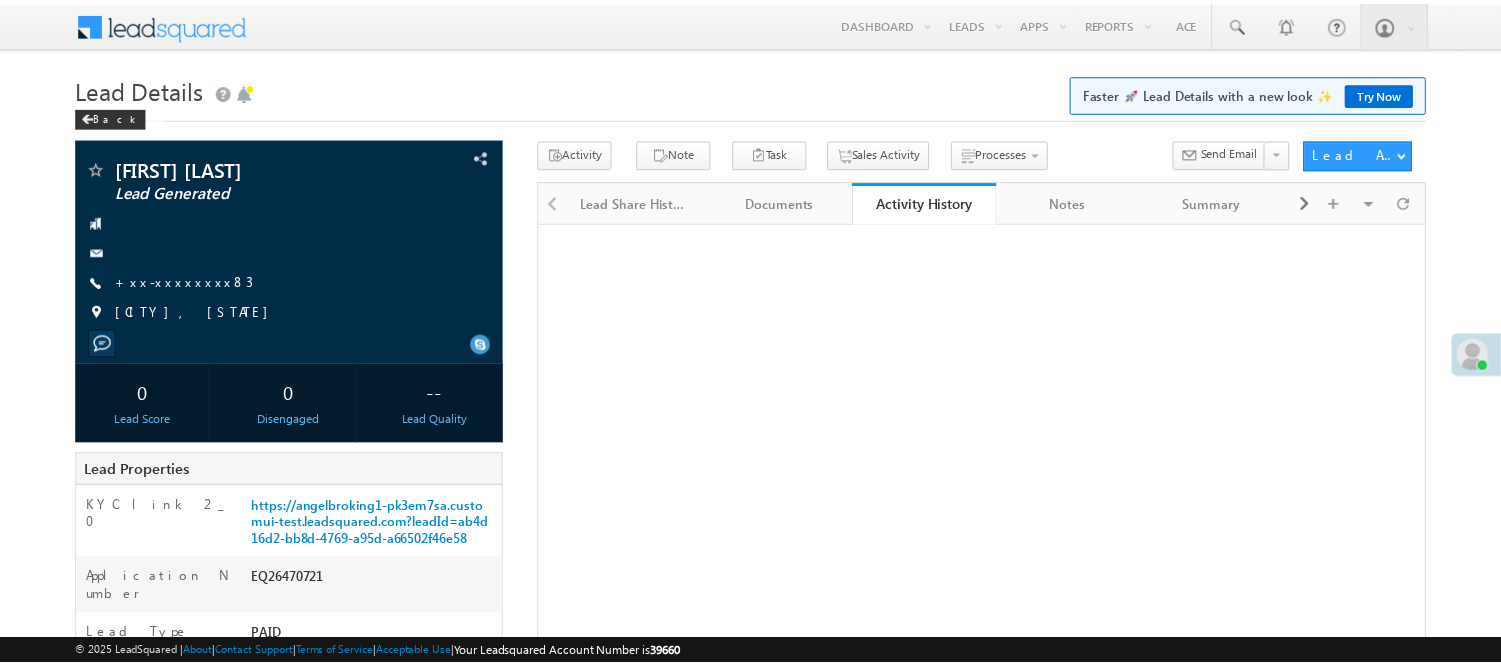 scroll, scrollTop: 0, scrollLeft: 0, axis: both 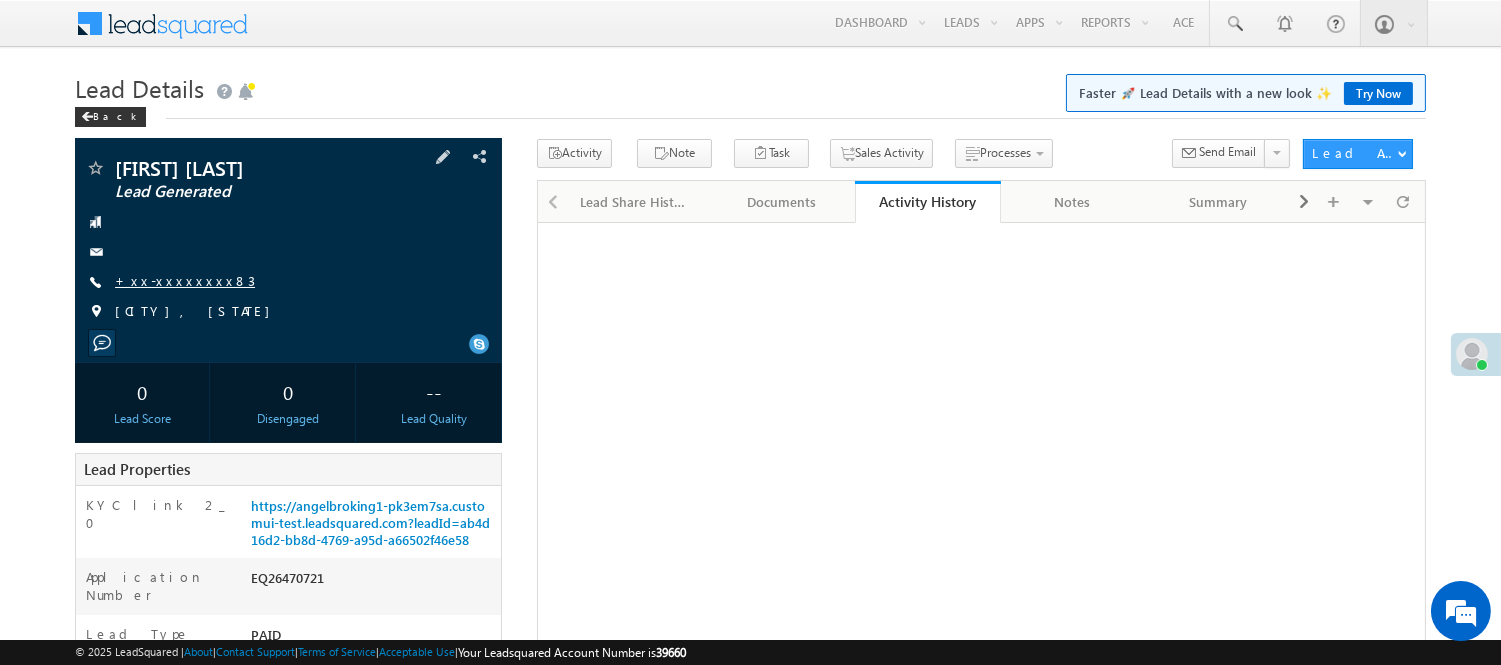 click on "+xx-xxxxxxxx83" at bounding box center (185, 280) 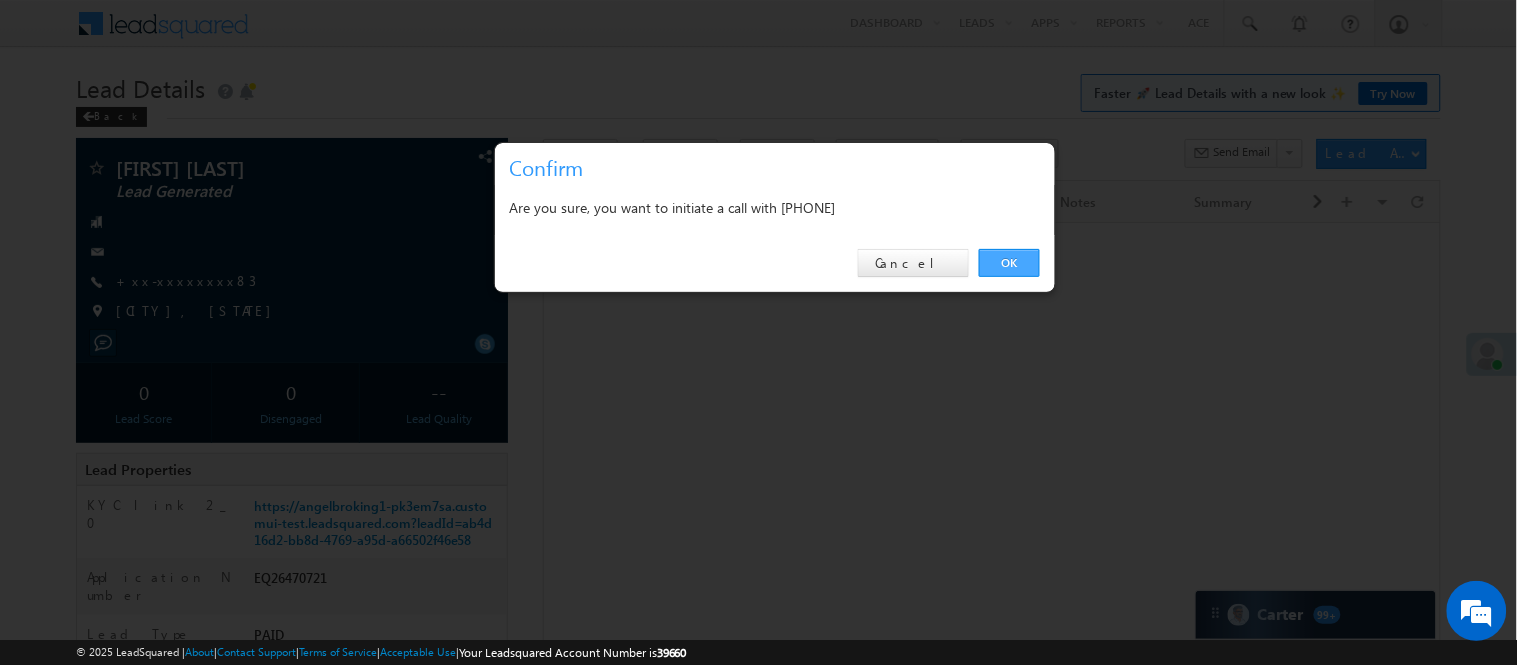 click on "OK" at bounding box center (1009, 263) 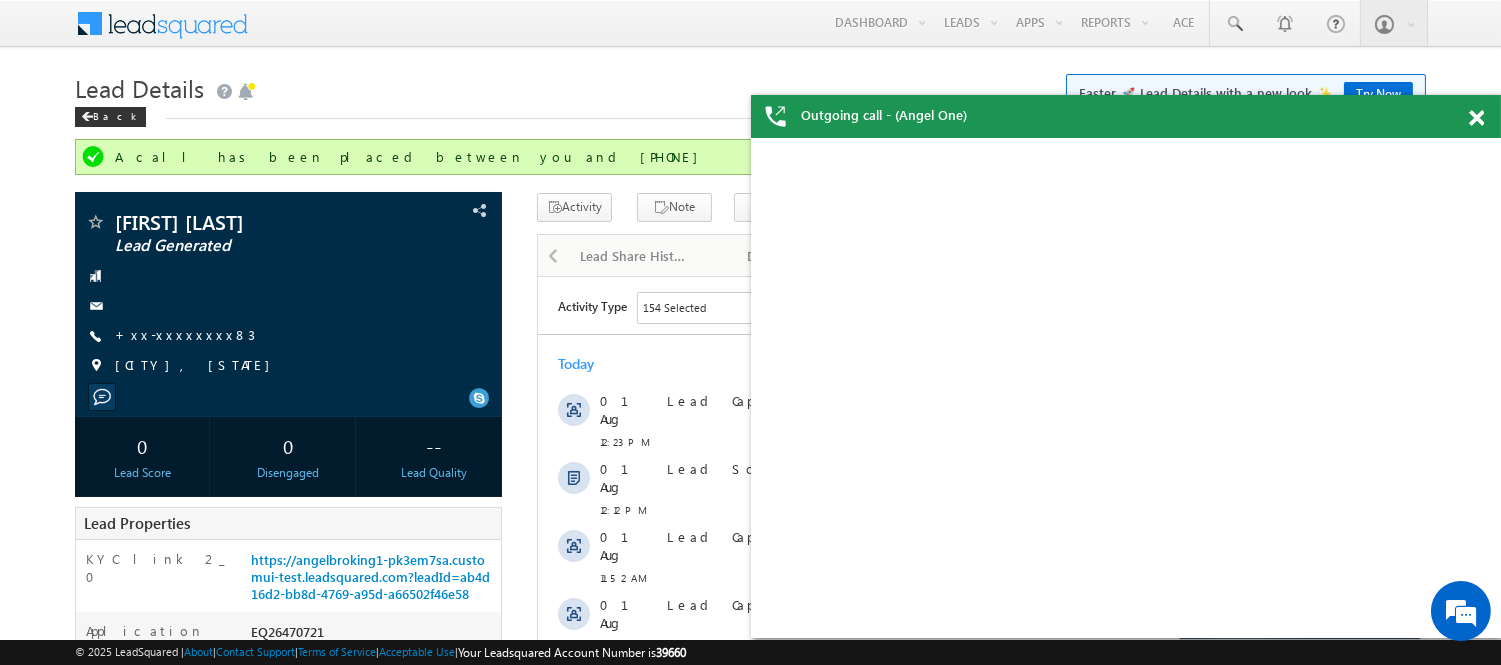 scroll, scrollTop: 0, scrollLeft: 0, axis: both 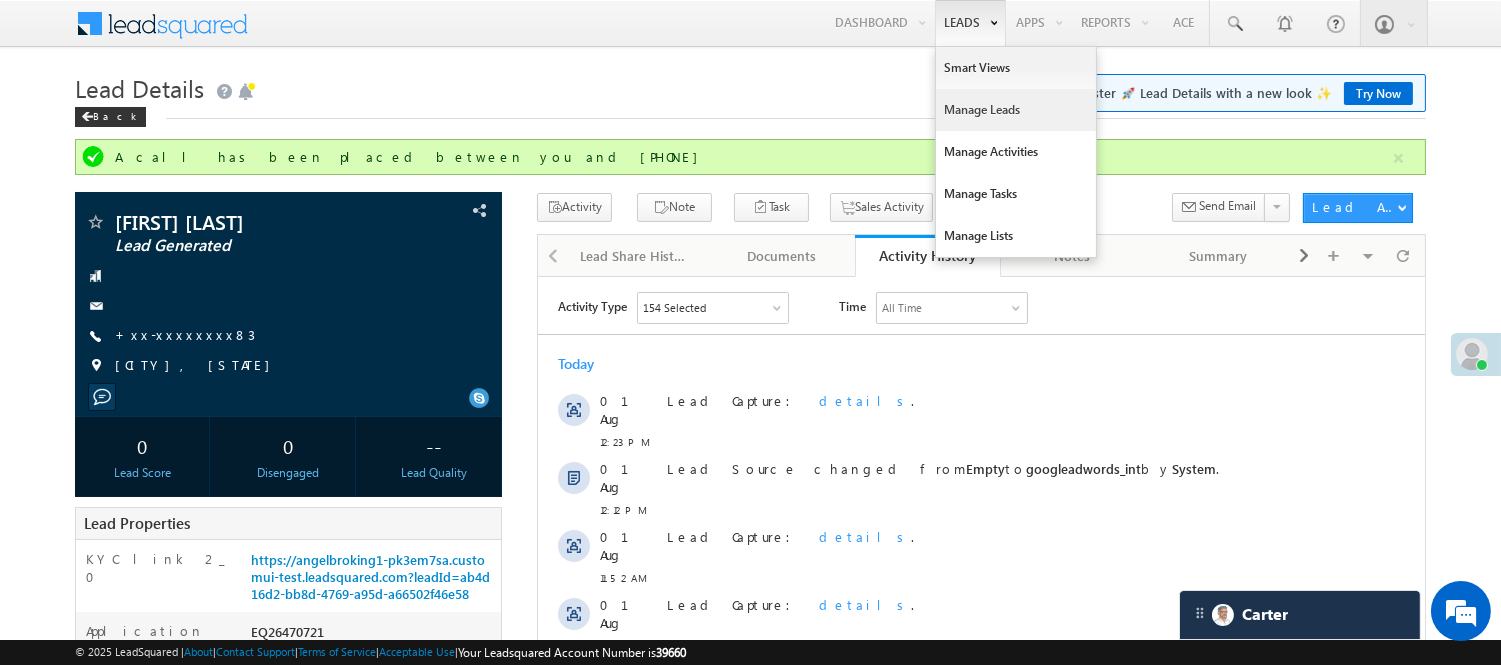 click on "Manage Leads" at bounding box center (1016, 110) 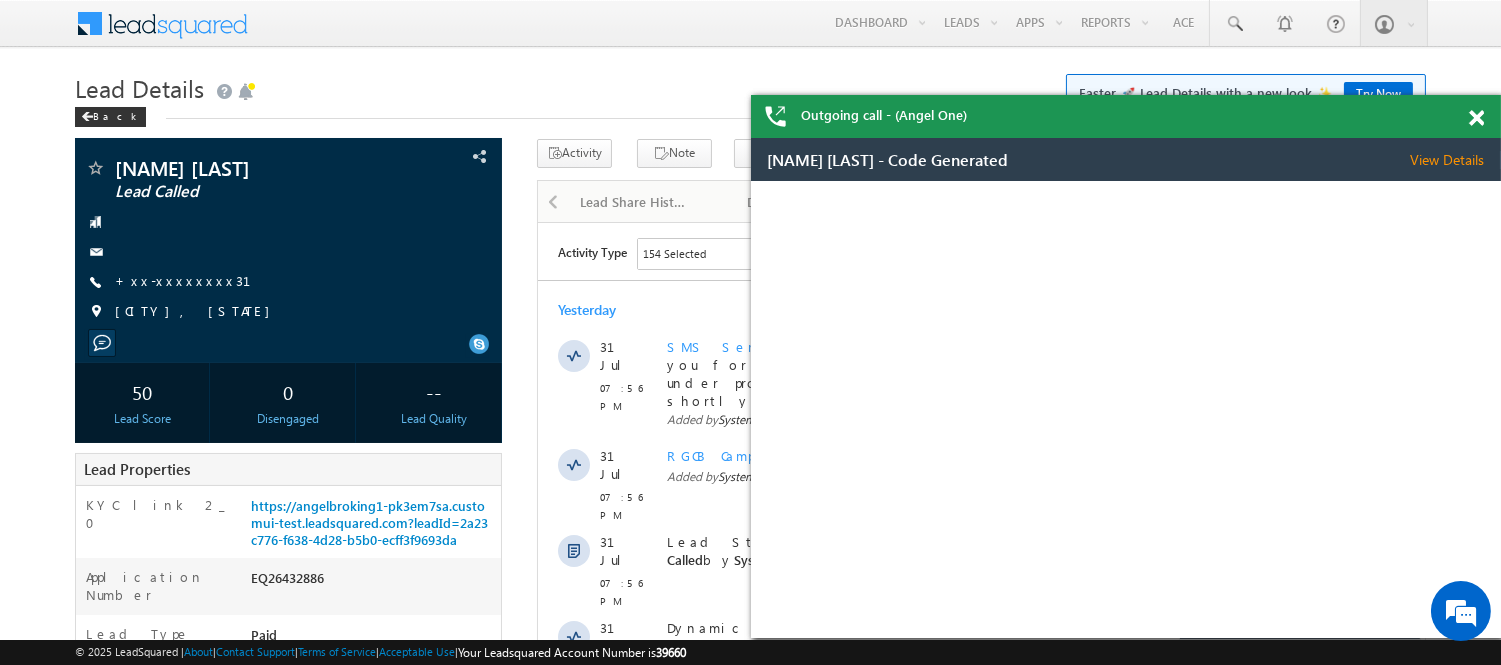 scroll, scrollTop: 0, scrollLeft: 0, axis: both 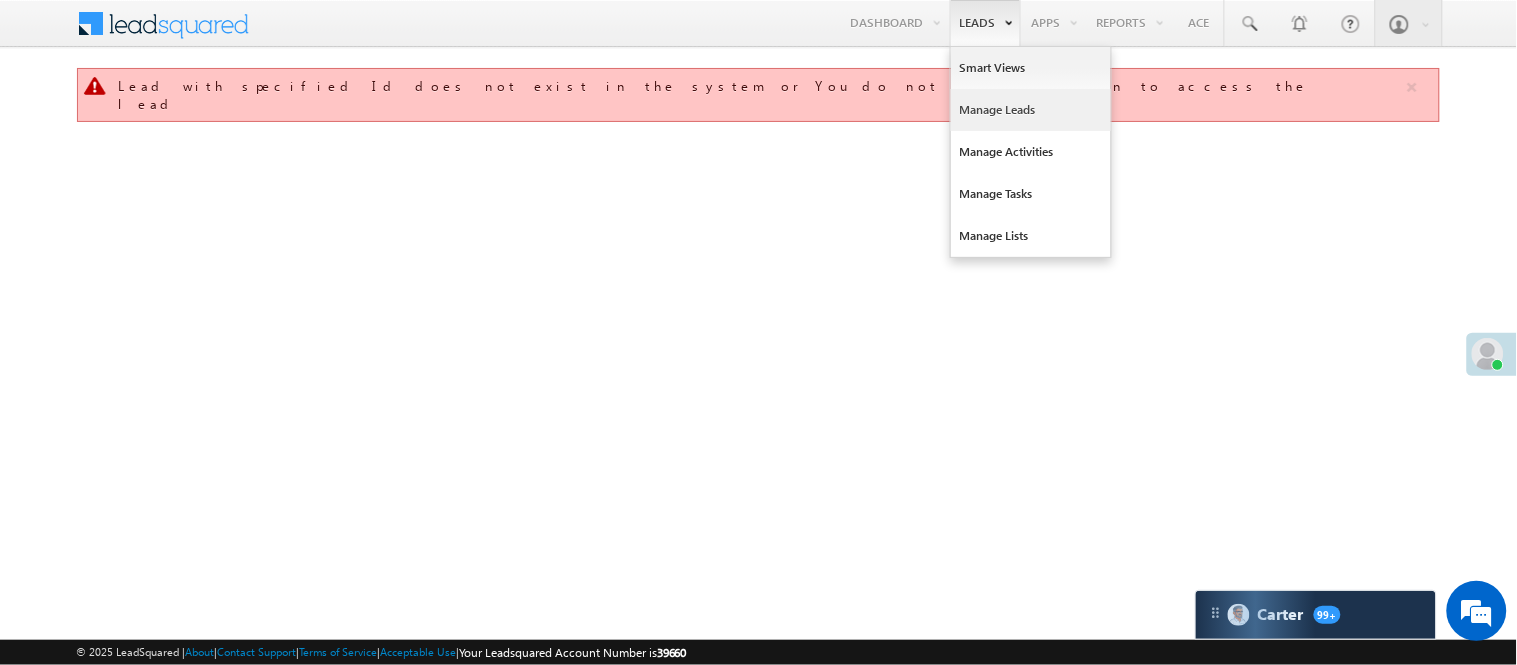 click on "Manage Leads" at bounding box center (1031, 110) 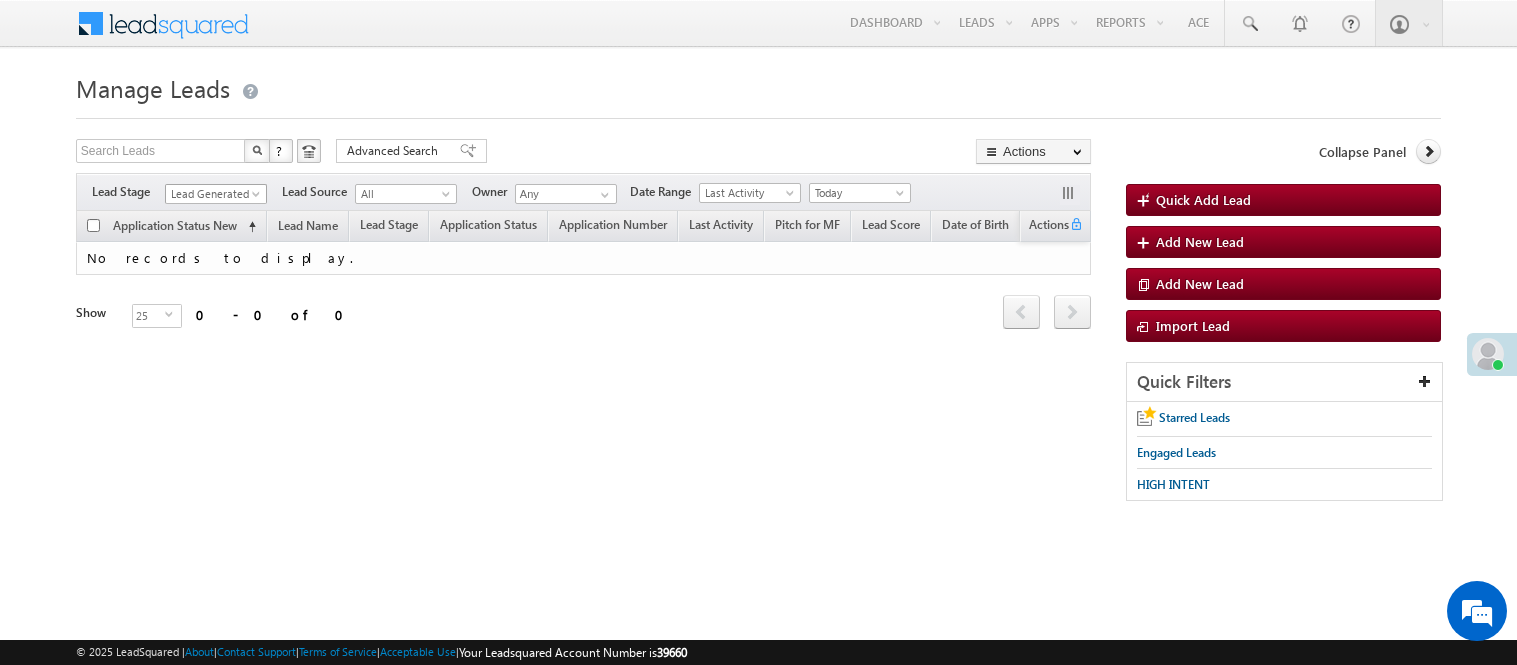 scroll, scrollTop: 0, scrollLeft: 0, axis: both 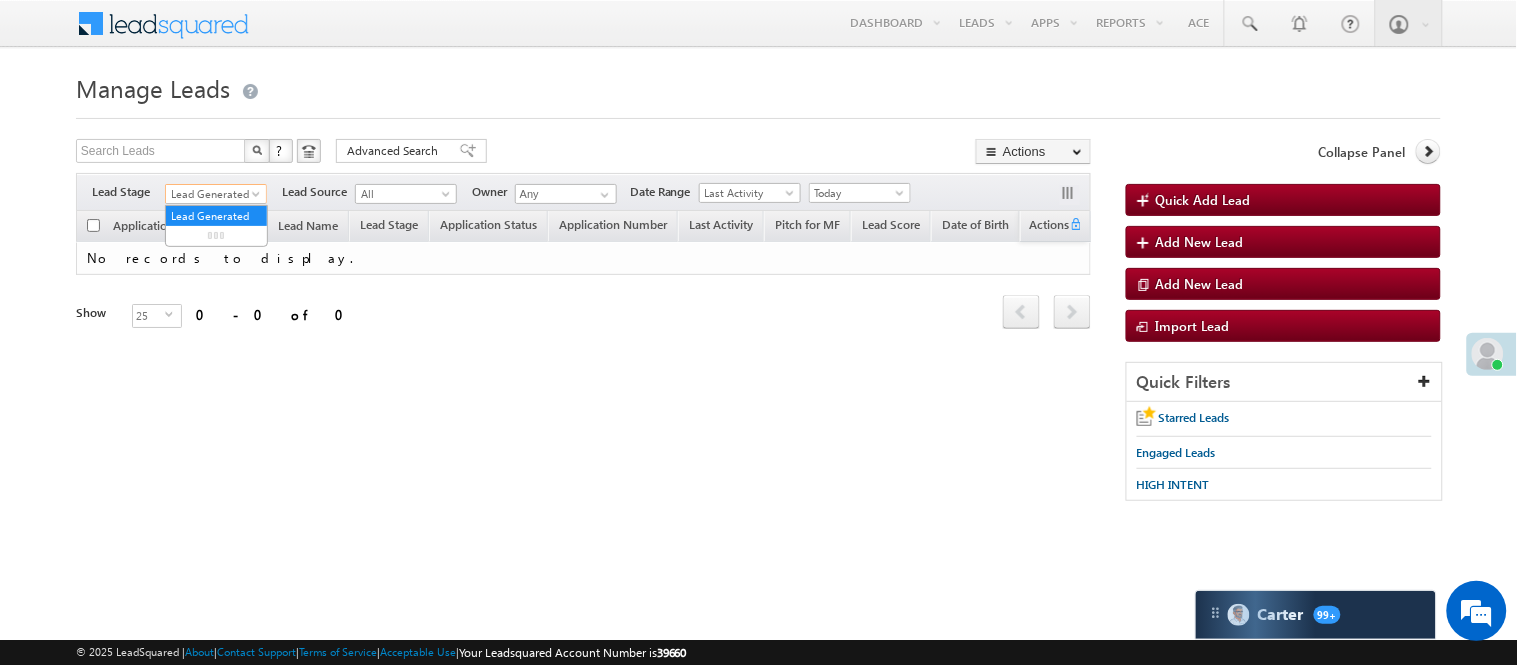 click on "Lead Generated" at bounding box center (213, 194) 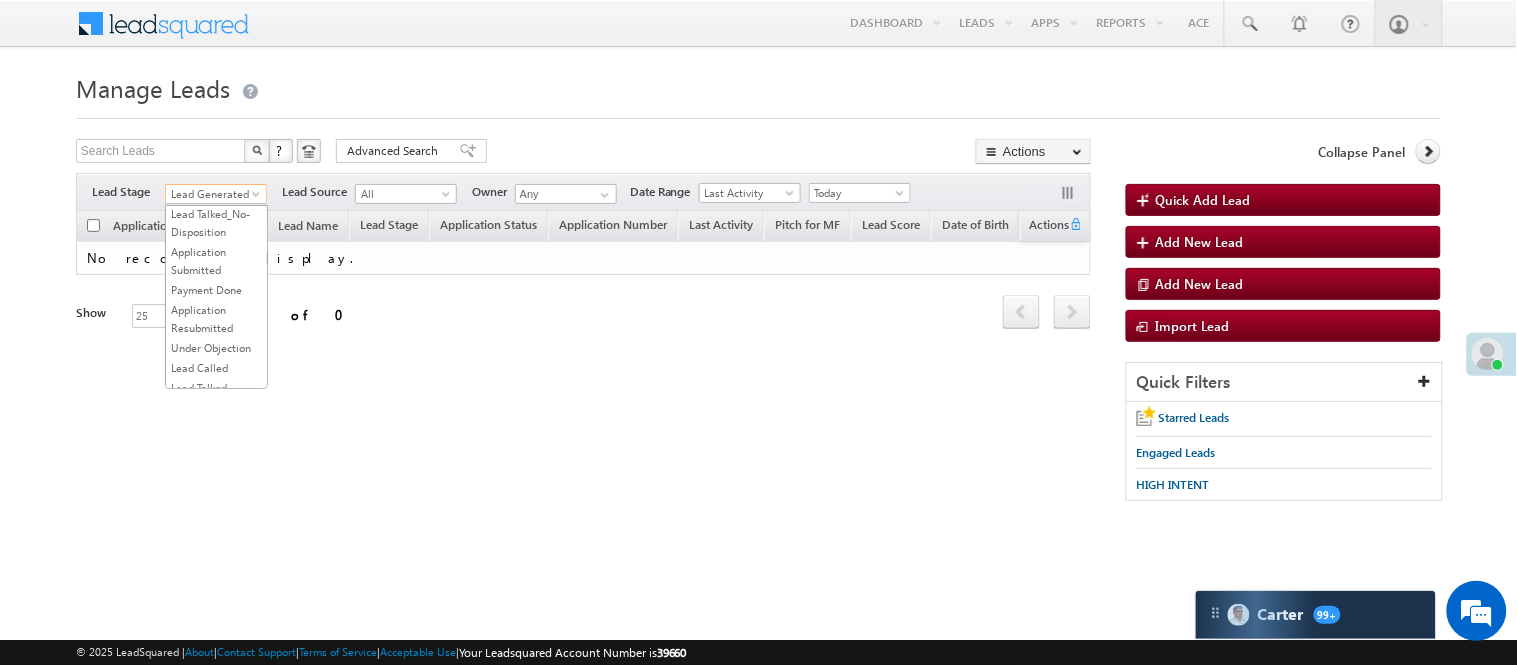 scroll, scrollTop: 333, scrollLeft: 0, axis: vertical 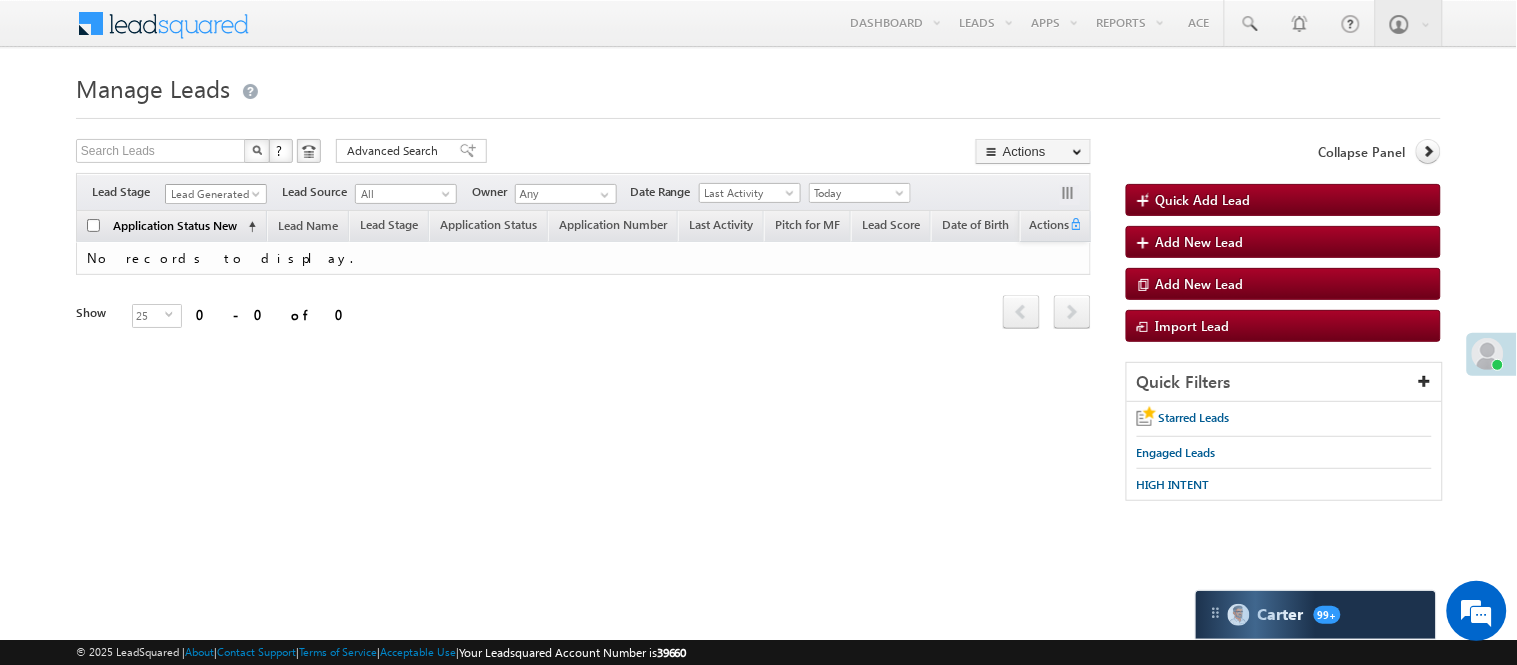 drag, startPoint x: 215, startPoint y: 202, endPoint x: 224, endPoint y: 221, distance: 21.023796 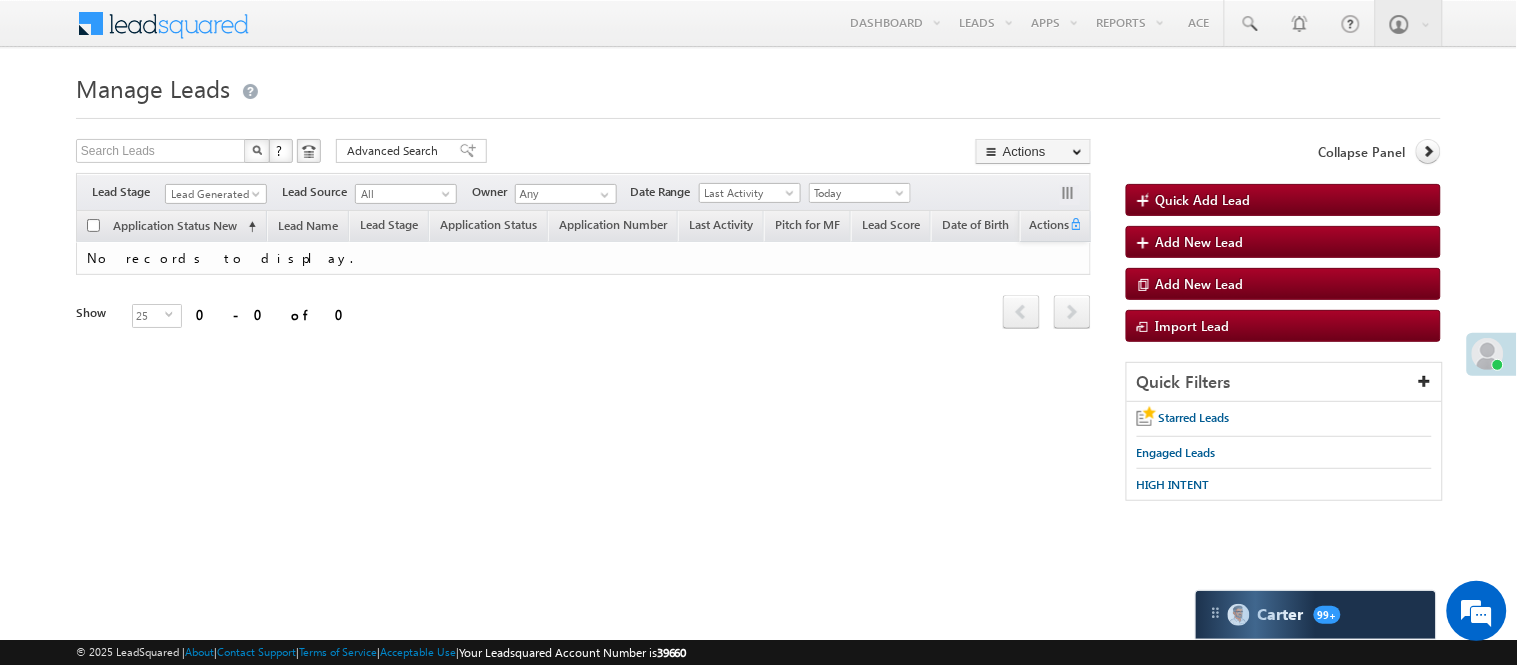 scroll, scrollTop: 0, scrollLeft: 0, axis: both 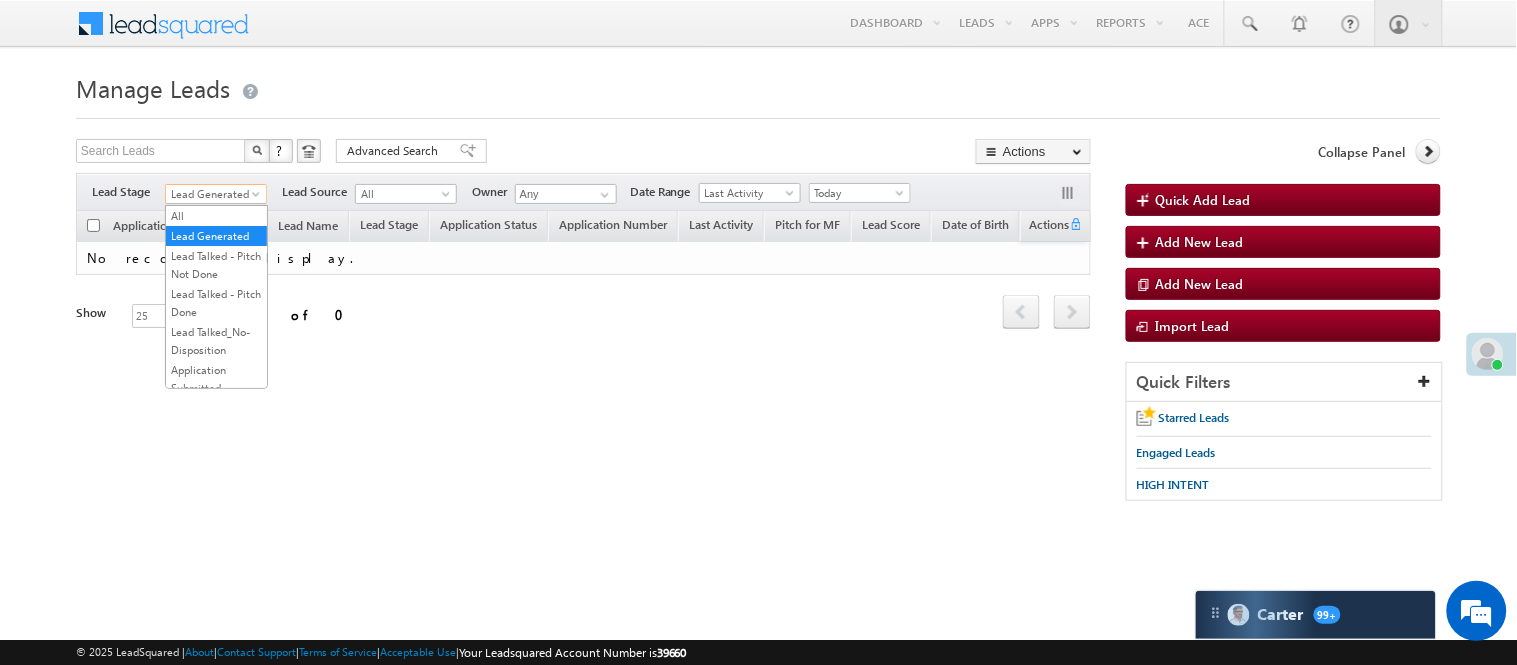 click on "Lead Generated" at bounding box center [213, 194] 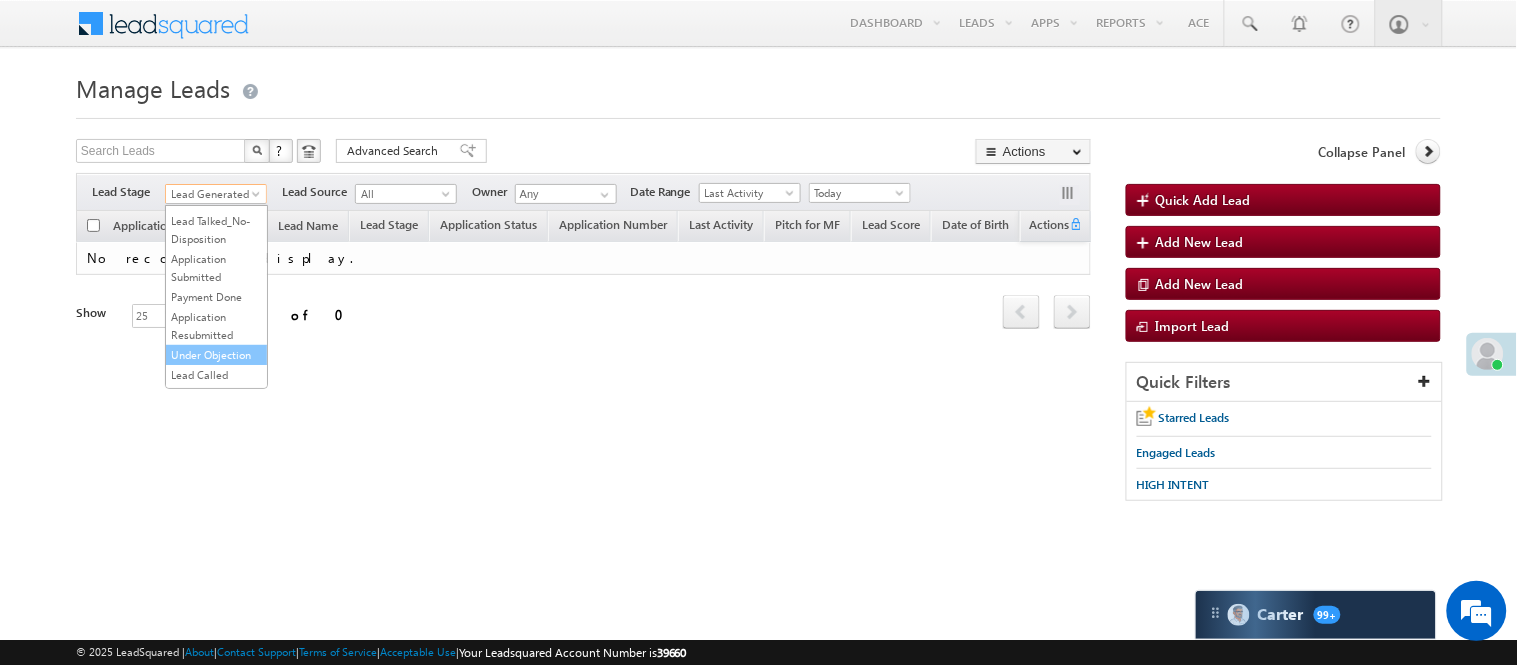 scroll, scrollTop: 333, scrollLeft: 0, axis: vertical 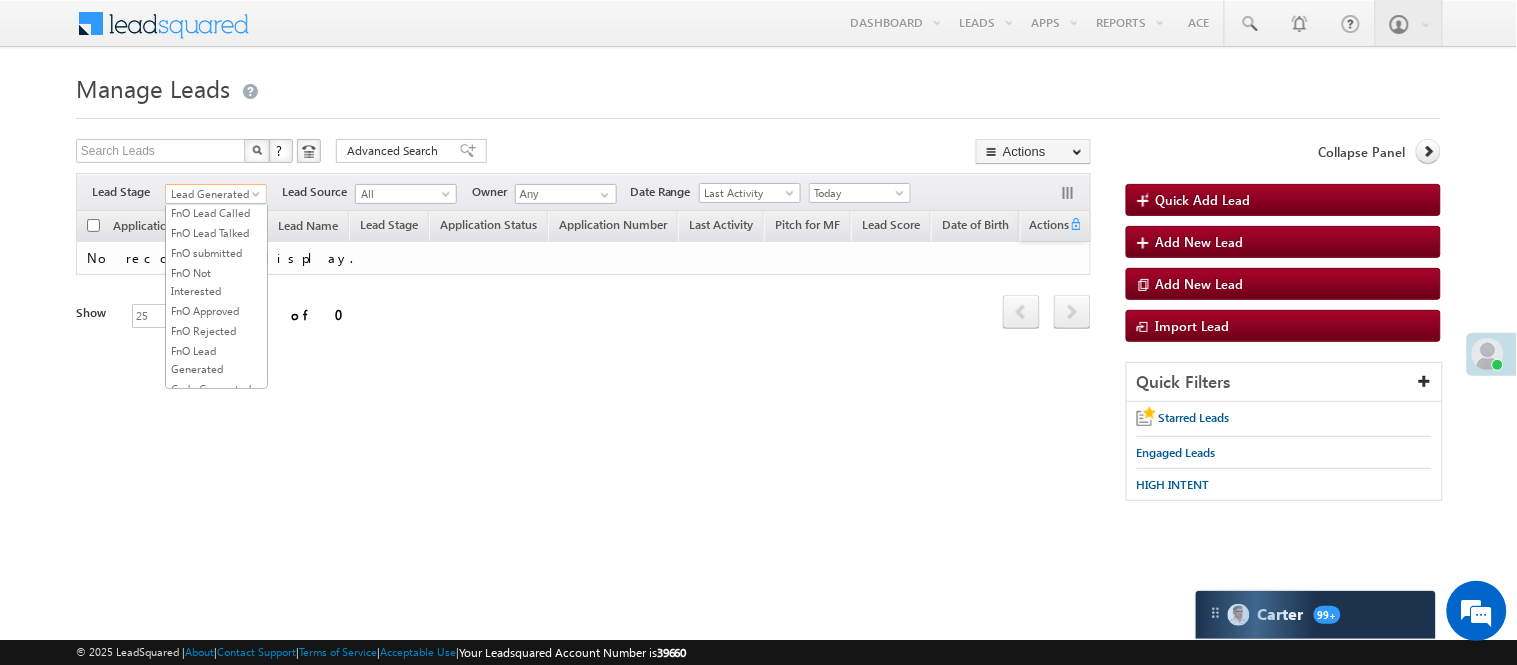 click on "Lead Called" at bounding box center [216, 153] 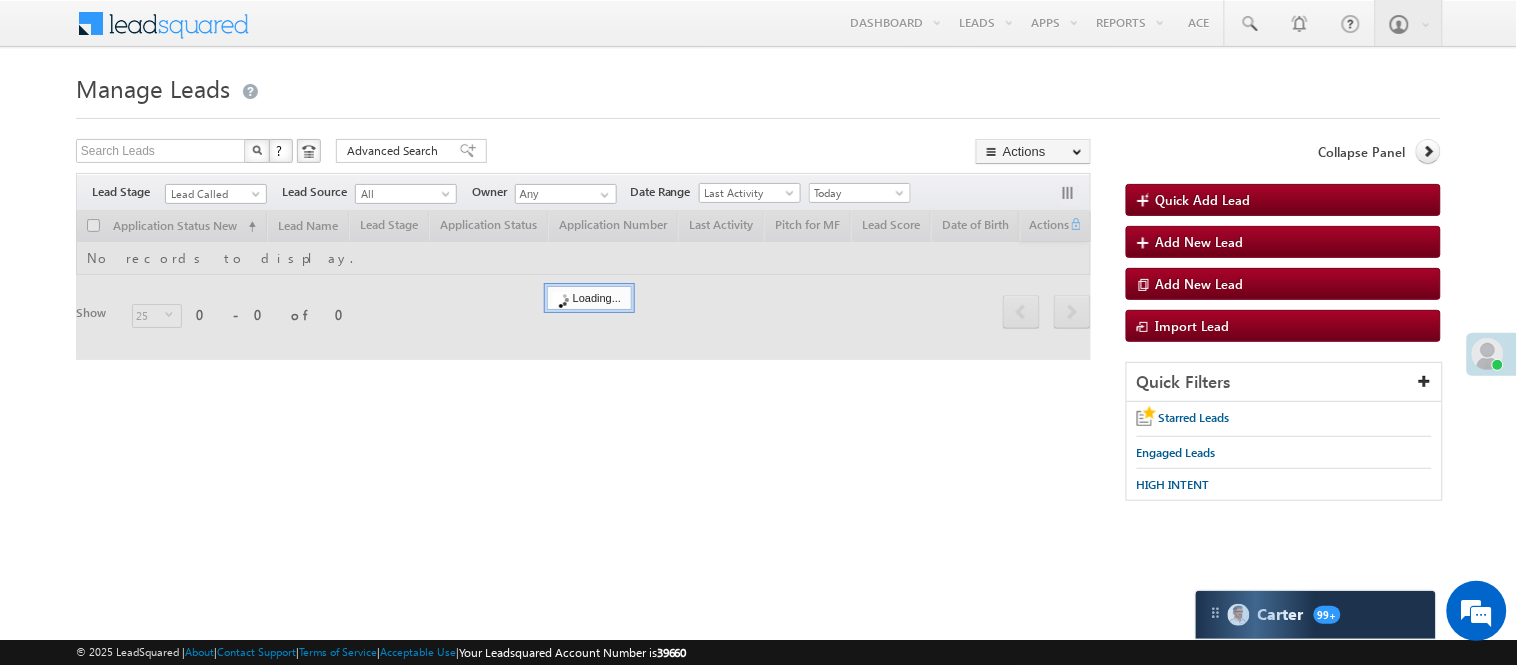 click on "Manage Leads" at bounding box center (758, 86) 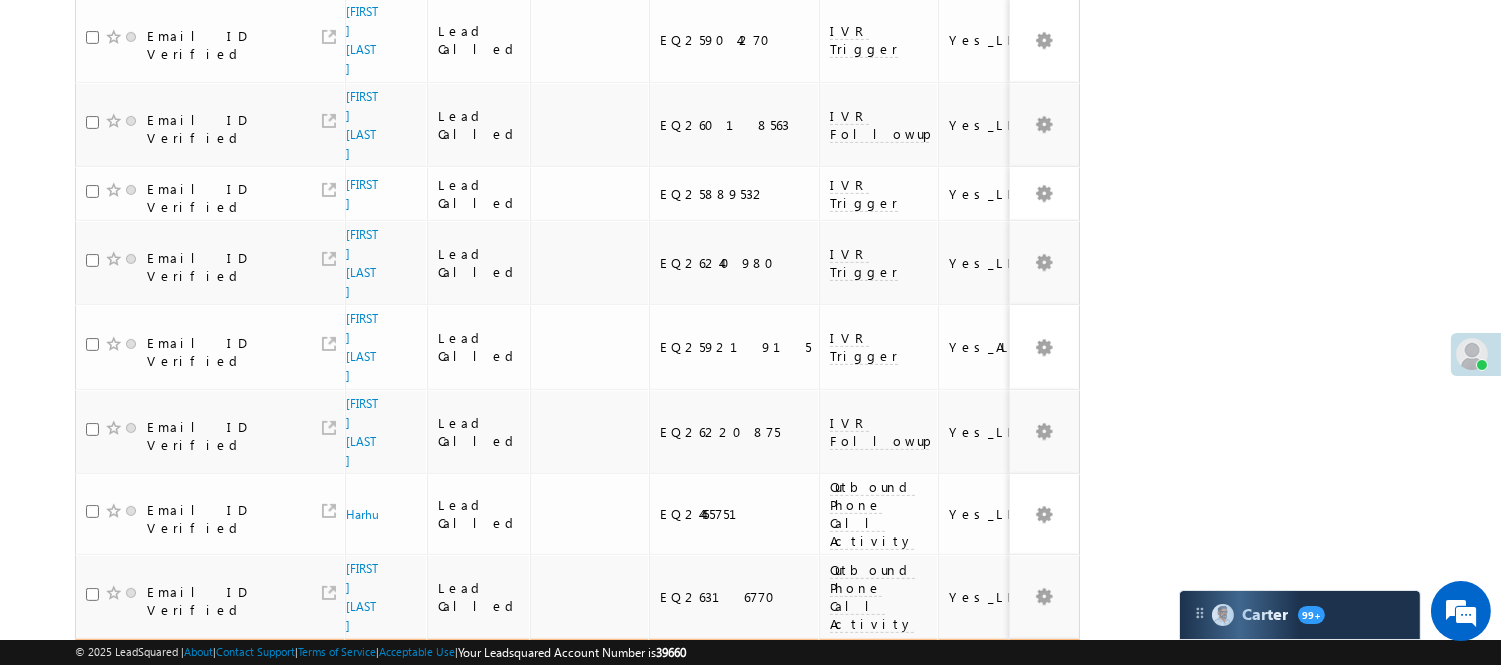 scroll, scrollTop: 1433, scrollLeft: 0, axis: vertical 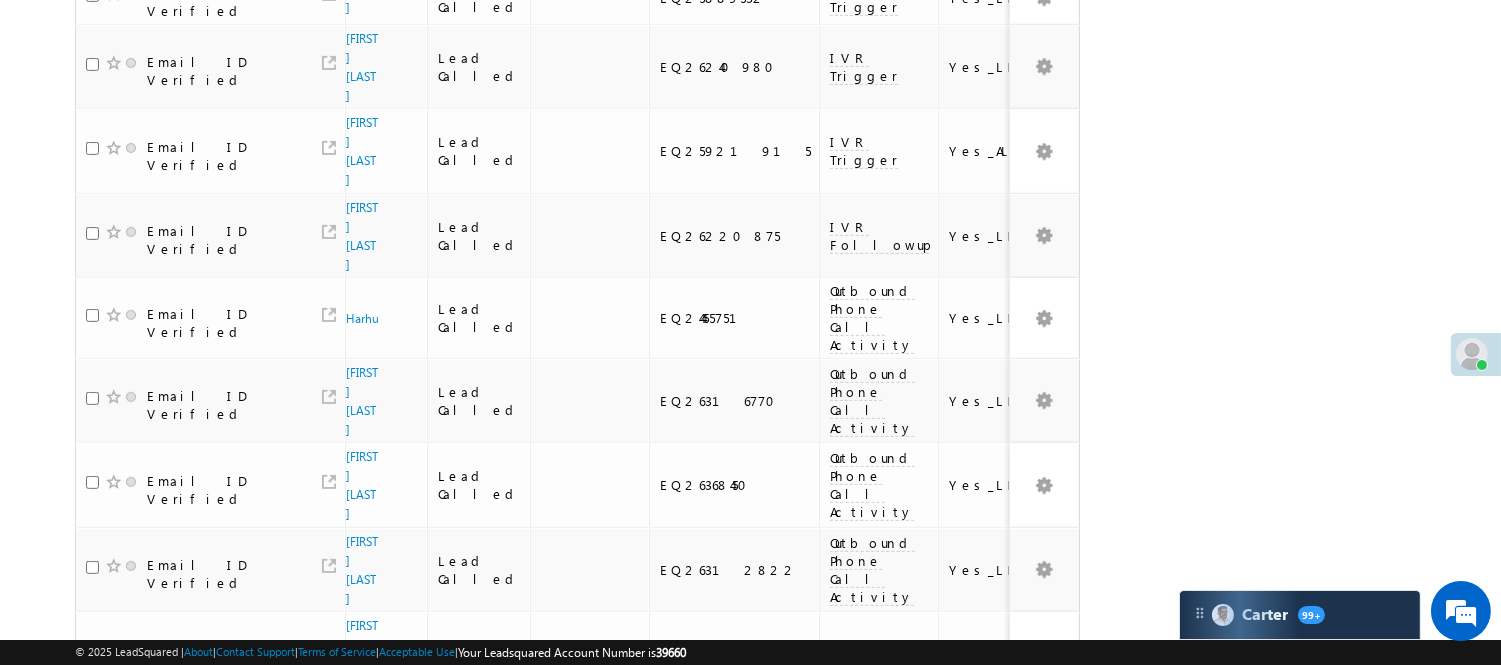 click on "3" at bounding box center (938, 904) 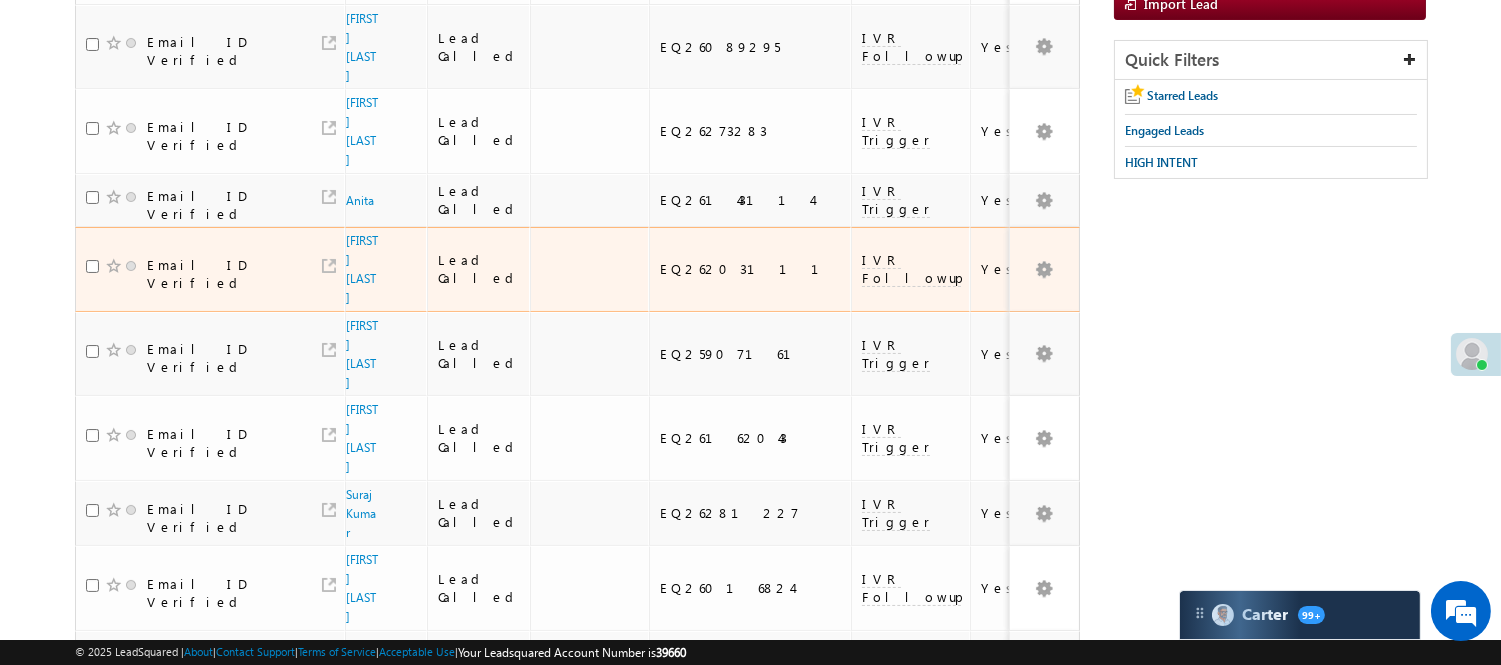 scroll, scrollTop: 0, scrollLeft: 0, axis: both 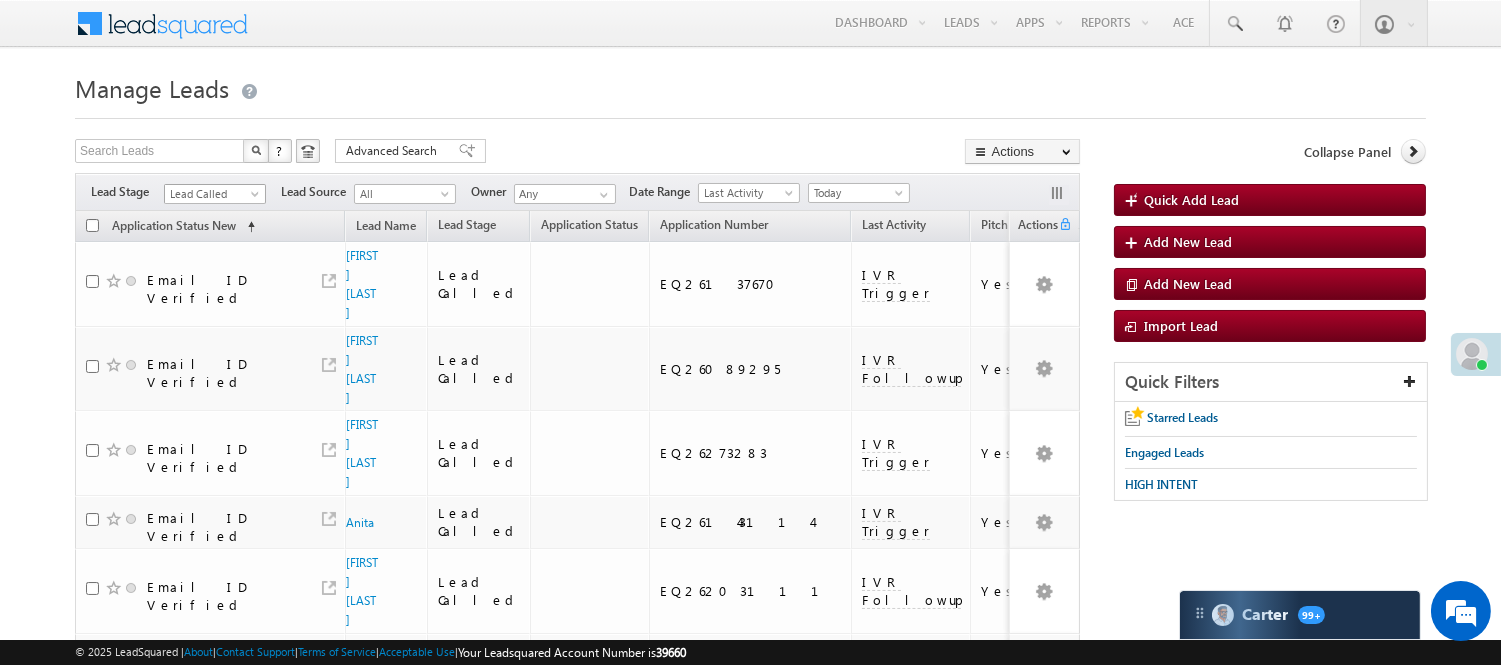 click on "Lead Called" at bounding box center (212, 194) 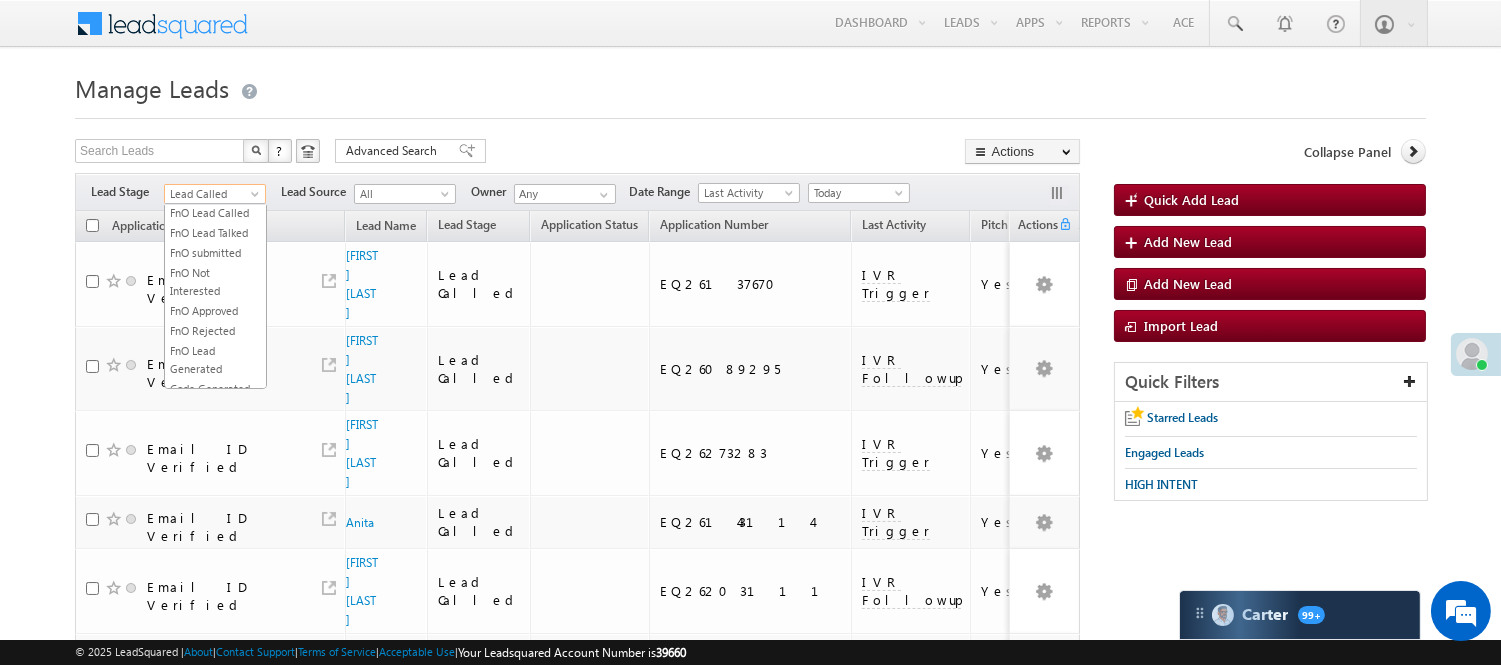 scroll, scrollTop: 326, scrollLeft: 0, axis: vertical 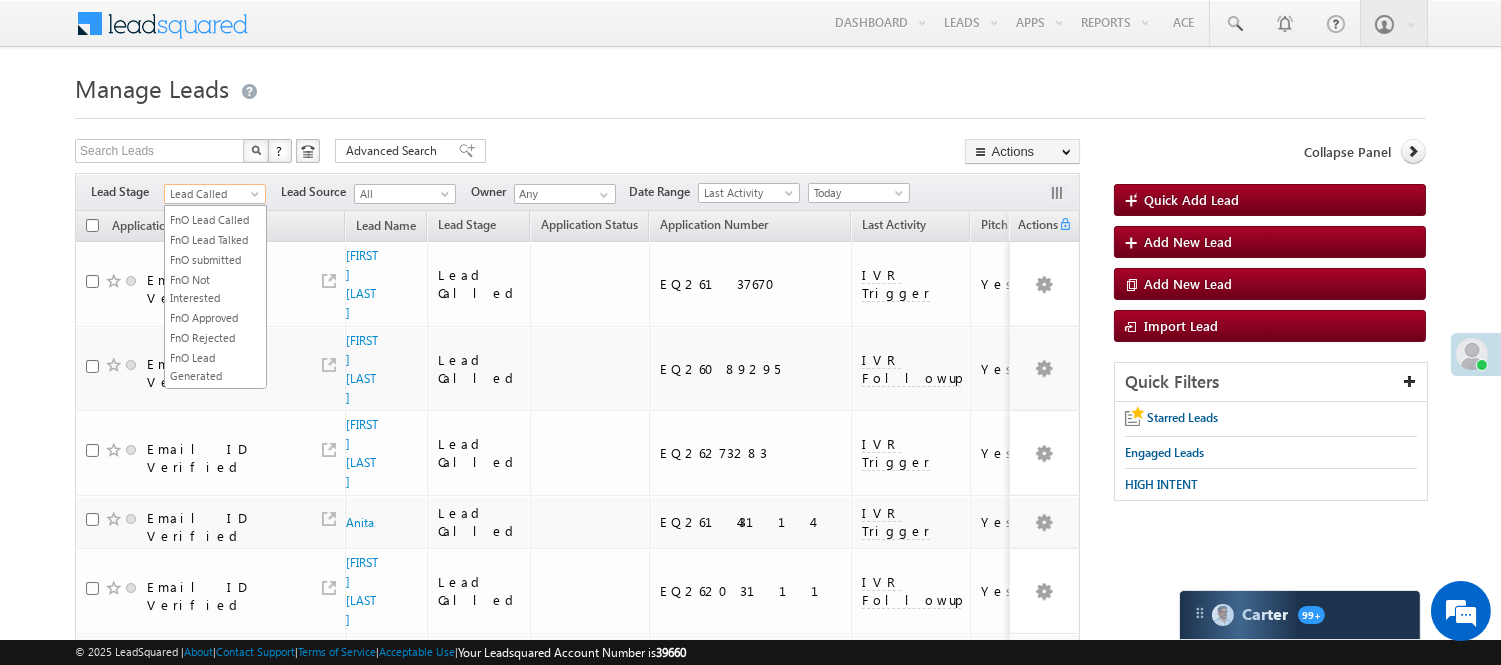 click on "Lead Talked" at bounding box center [215, 180] 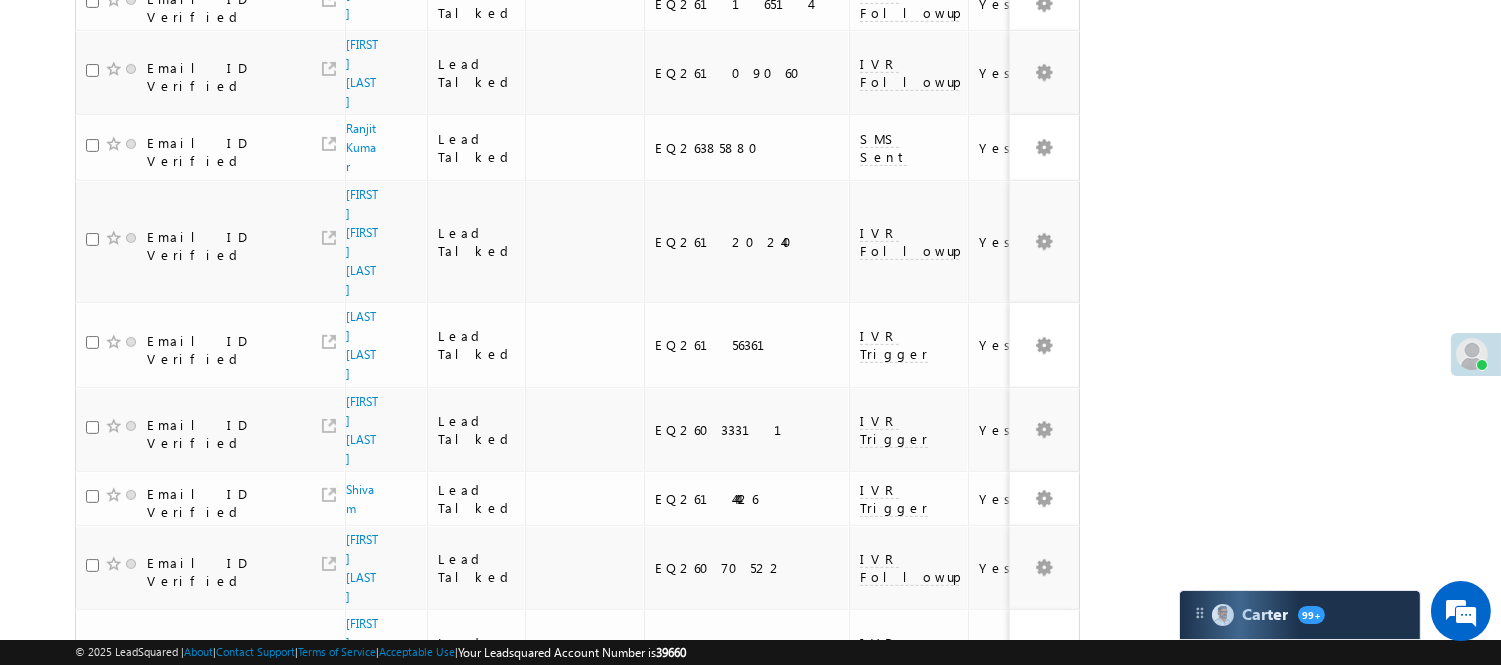 scroll, scrollTop: 1404, scrollLeft: 0, axis: vertical 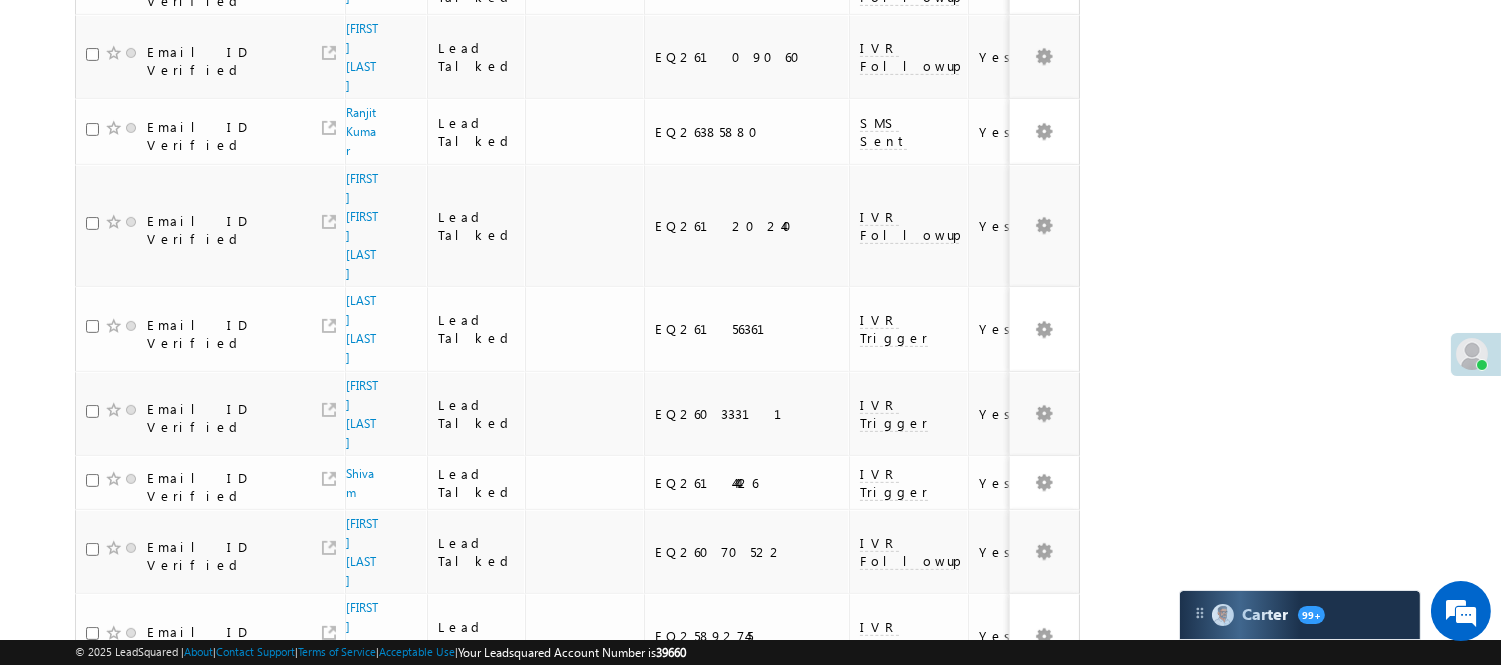 click on "2" at bounding box center (978, 1036) 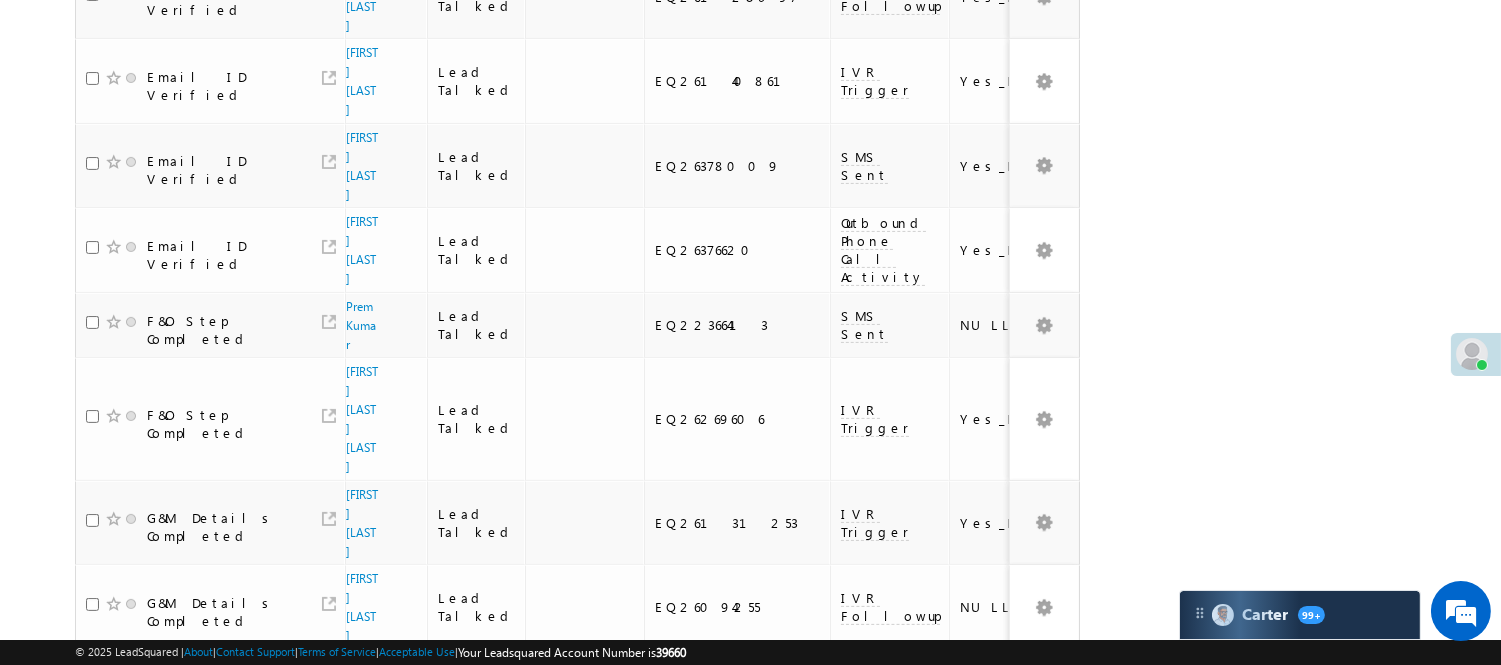 scroll, scrollTop: 158, scrollLeft: 0, axis: vertical 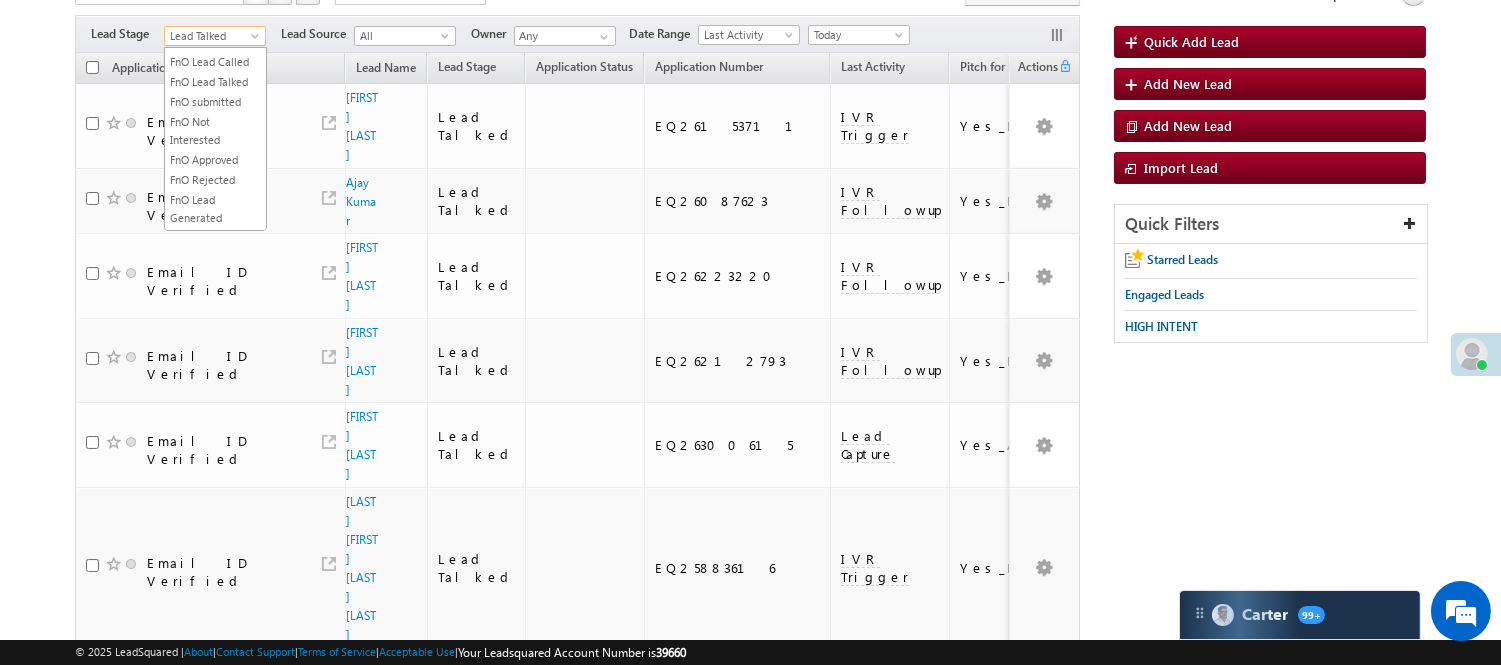 click on "Lead Talked" at bounding box center (212, 36) 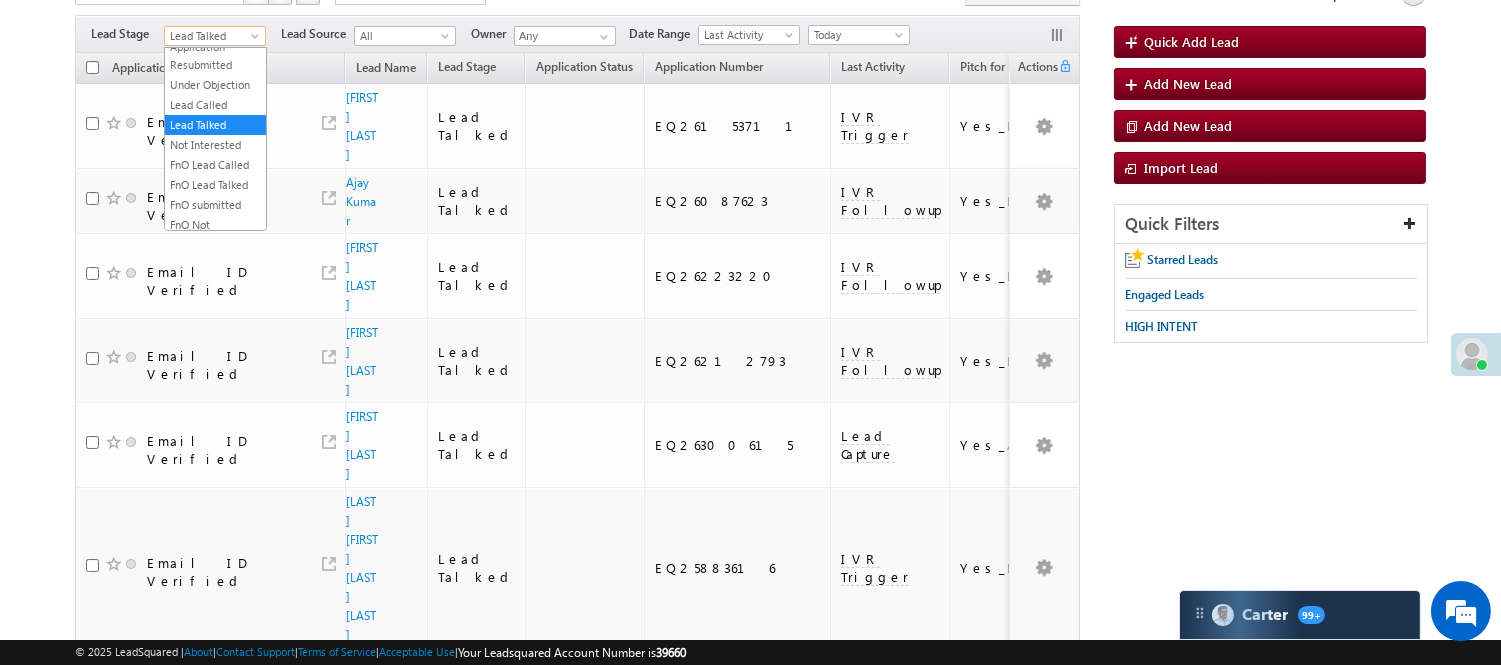 scroll, scrollTop: 0, scrollLeft: 0, axis: both 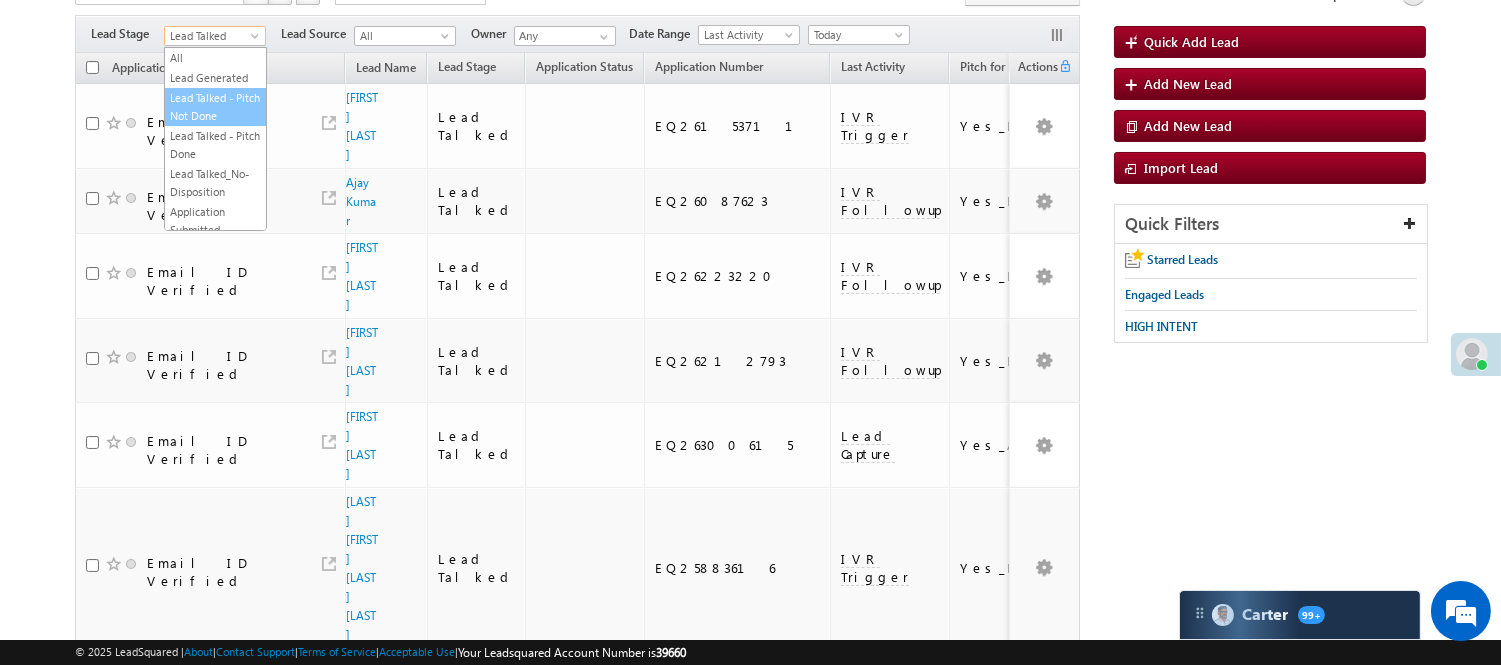 click on "Lead Talked - Pitch Not Done" at bounding box center (215, 107) 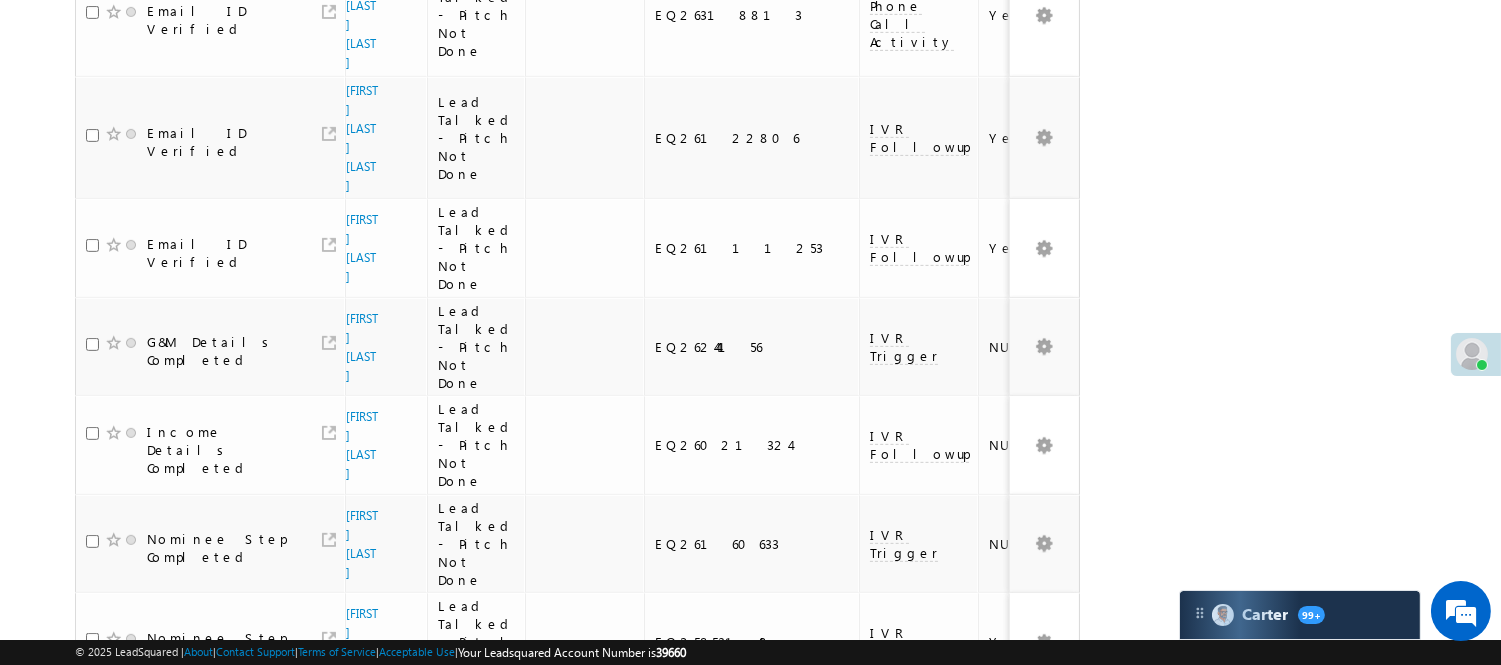 scroll, scrollTop: 1782, scrollLeft: 0, axis: vertical 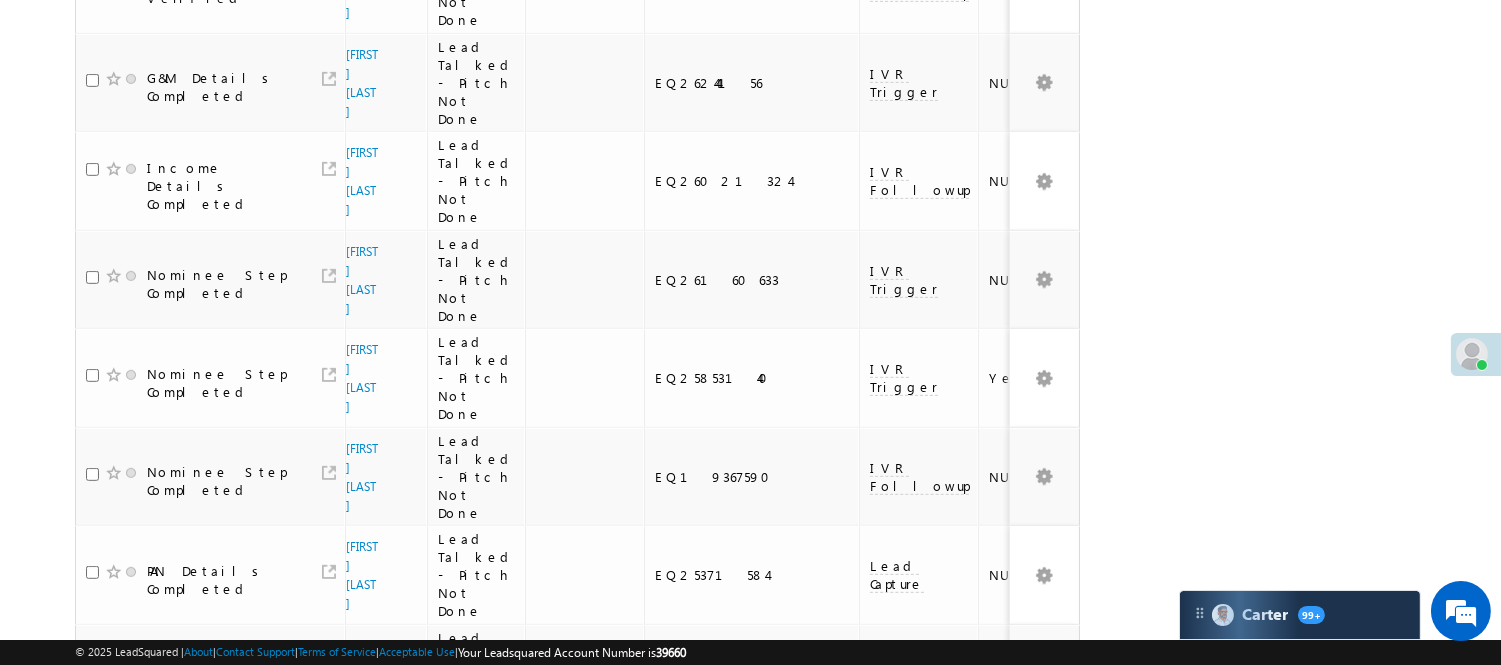 click on "2" at bounding box center [1018, 1057] 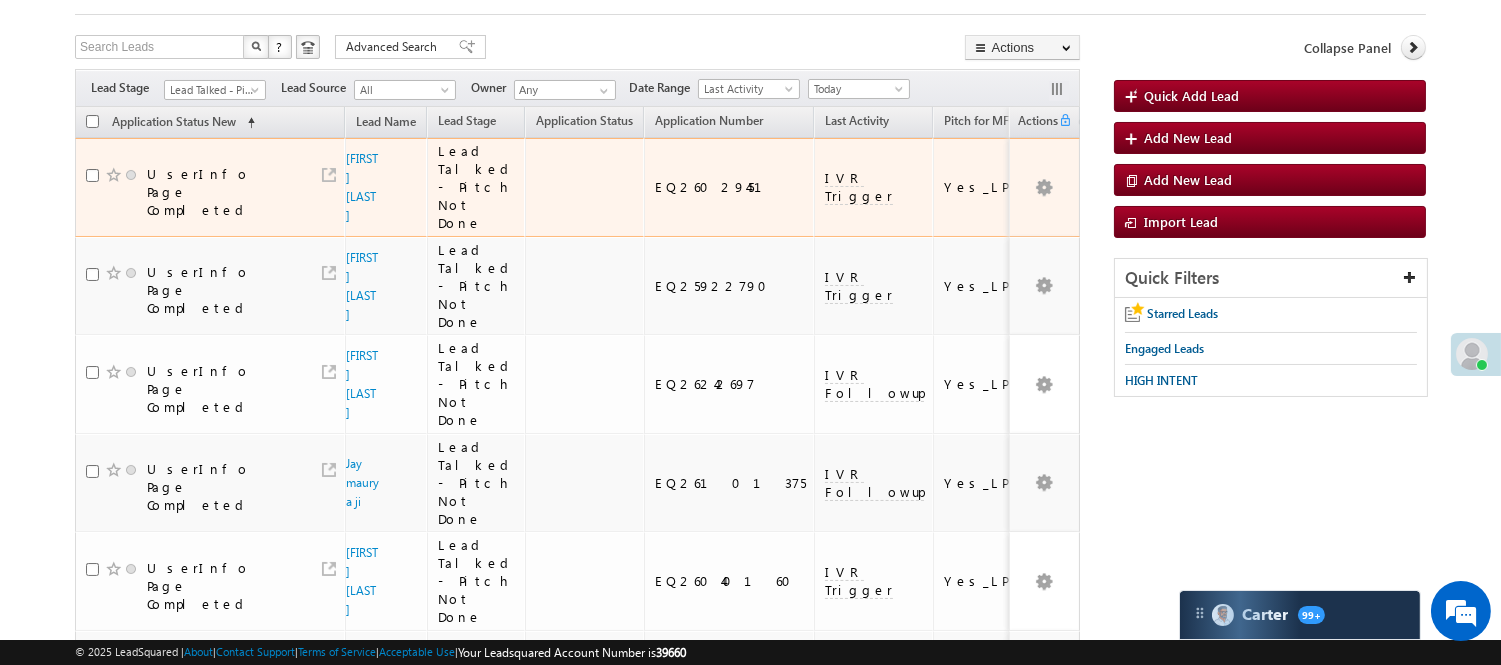 scroll, scrollTop: 0, scrollLeft: 0, axis: both 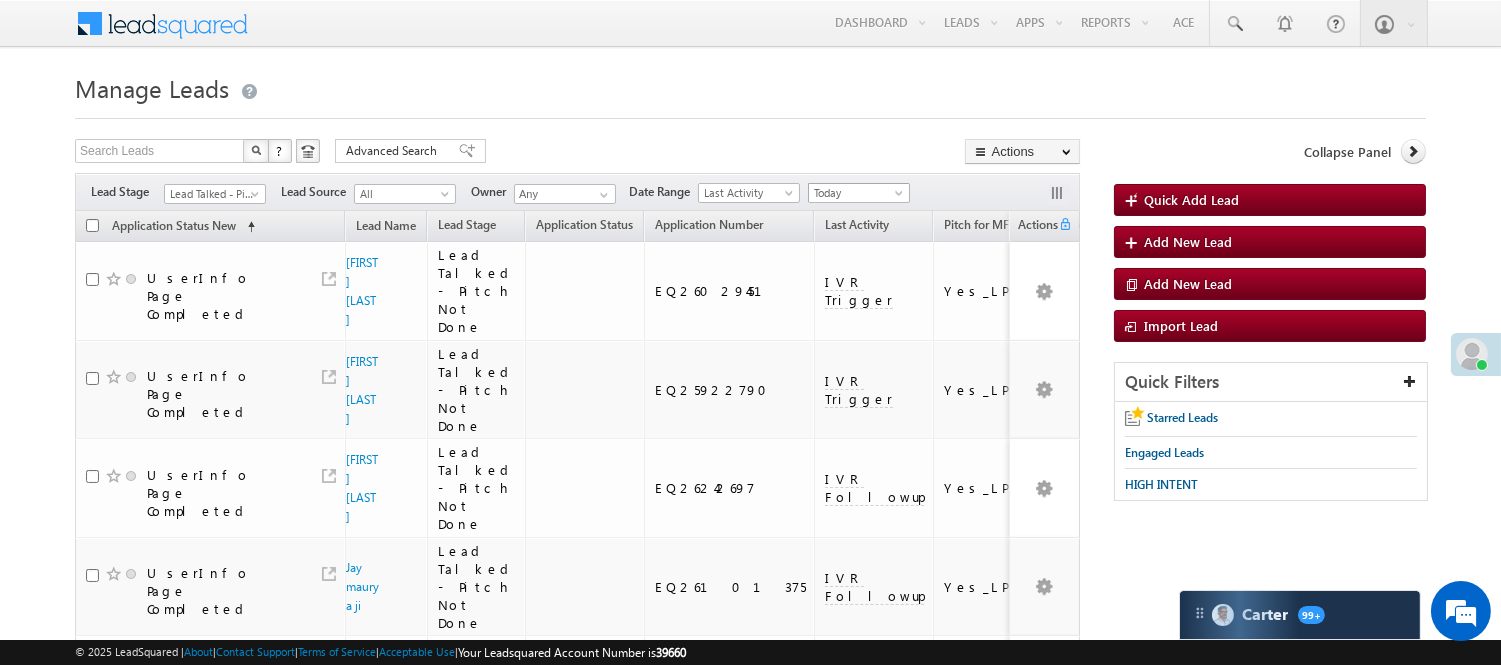 click on "Today" at bounding box center [856, 193] 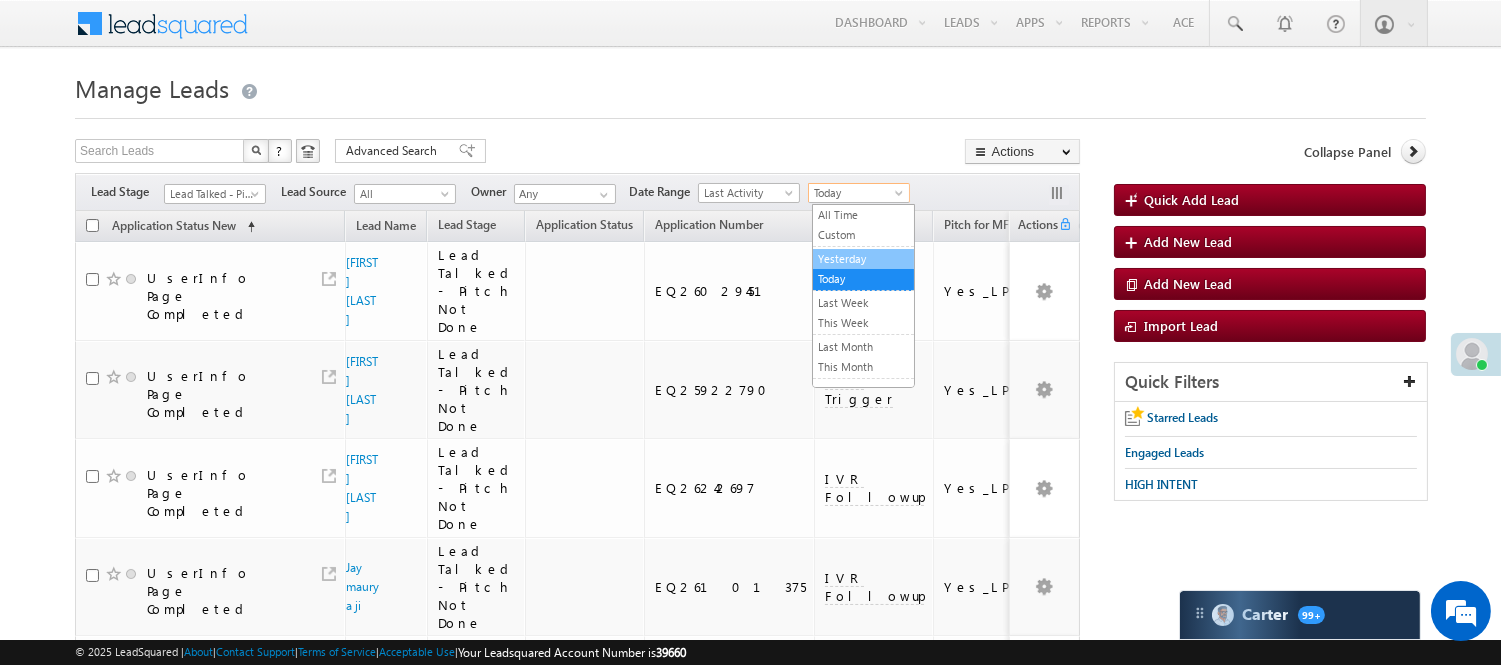 click on "Yesterday" at bounding box center [863, 259] 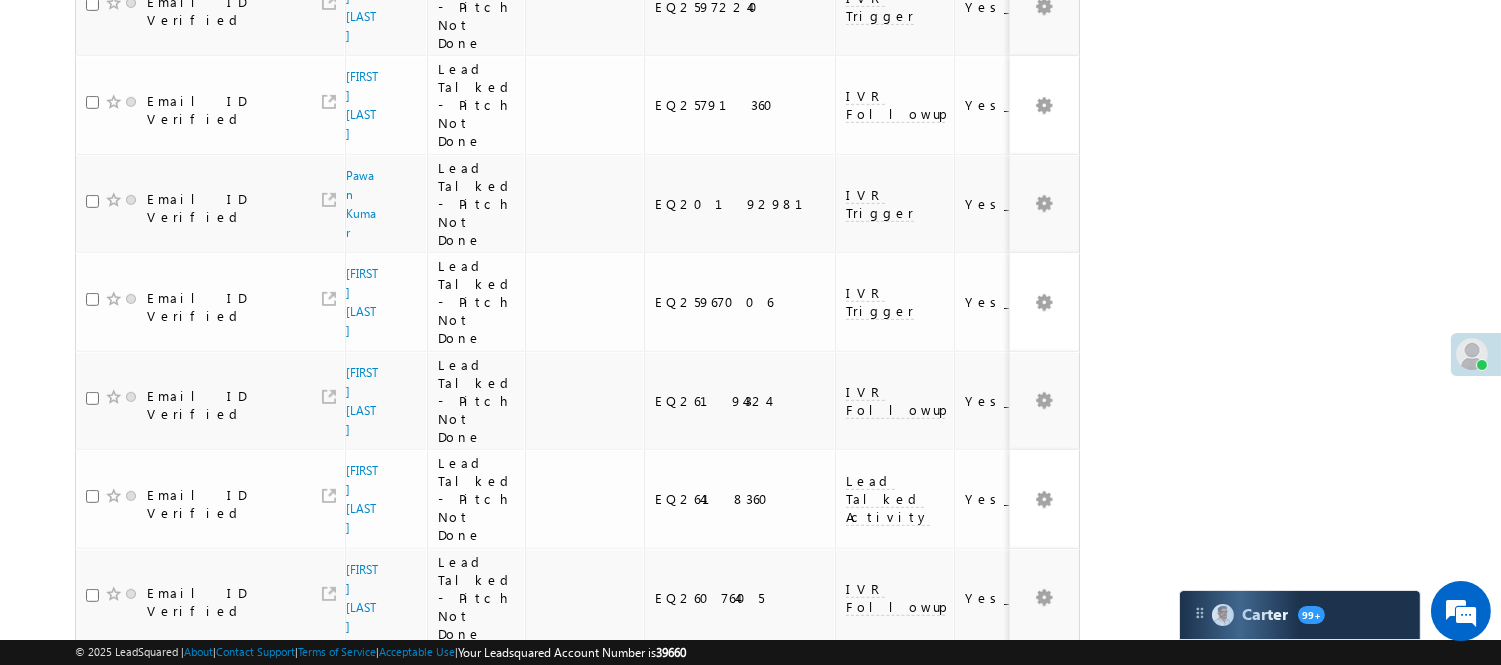 scroll, scrollTop: 1818, scrollLeft: 0, axis: vertical 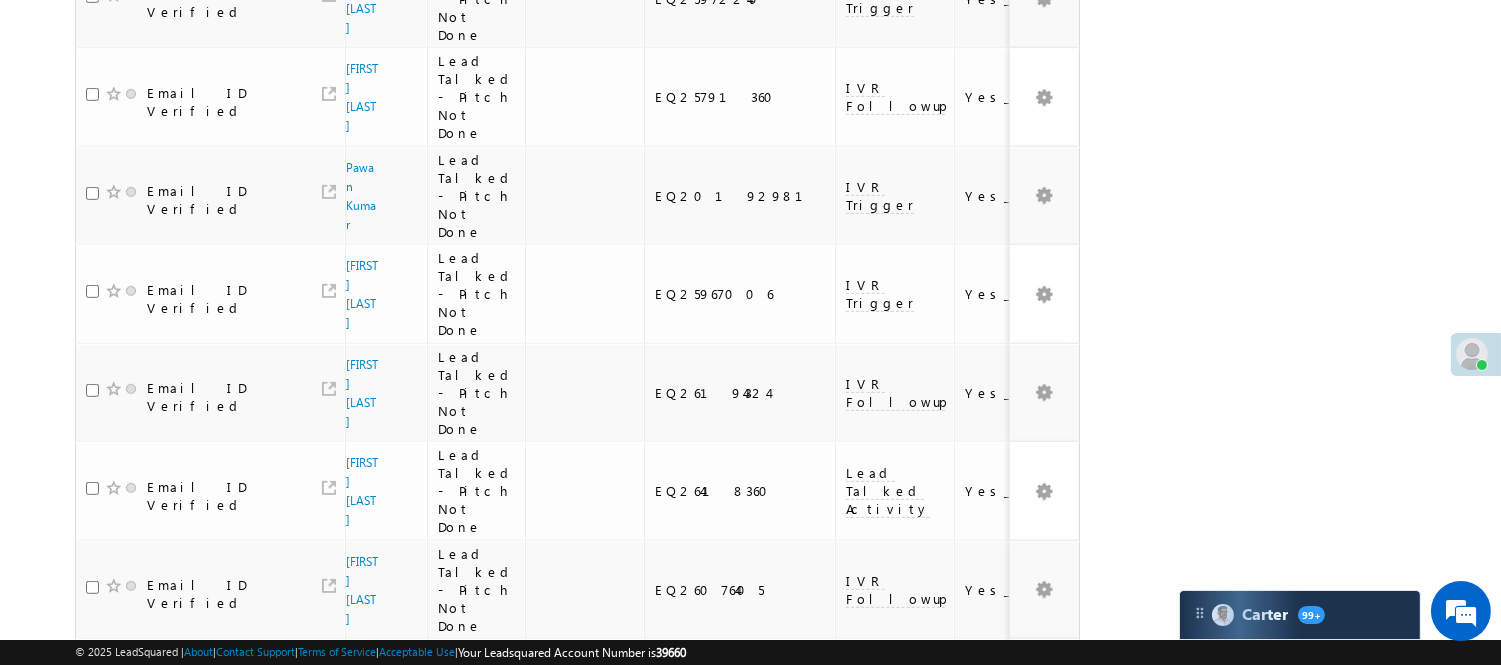 click on "2" at bounding box center (1018, 973) 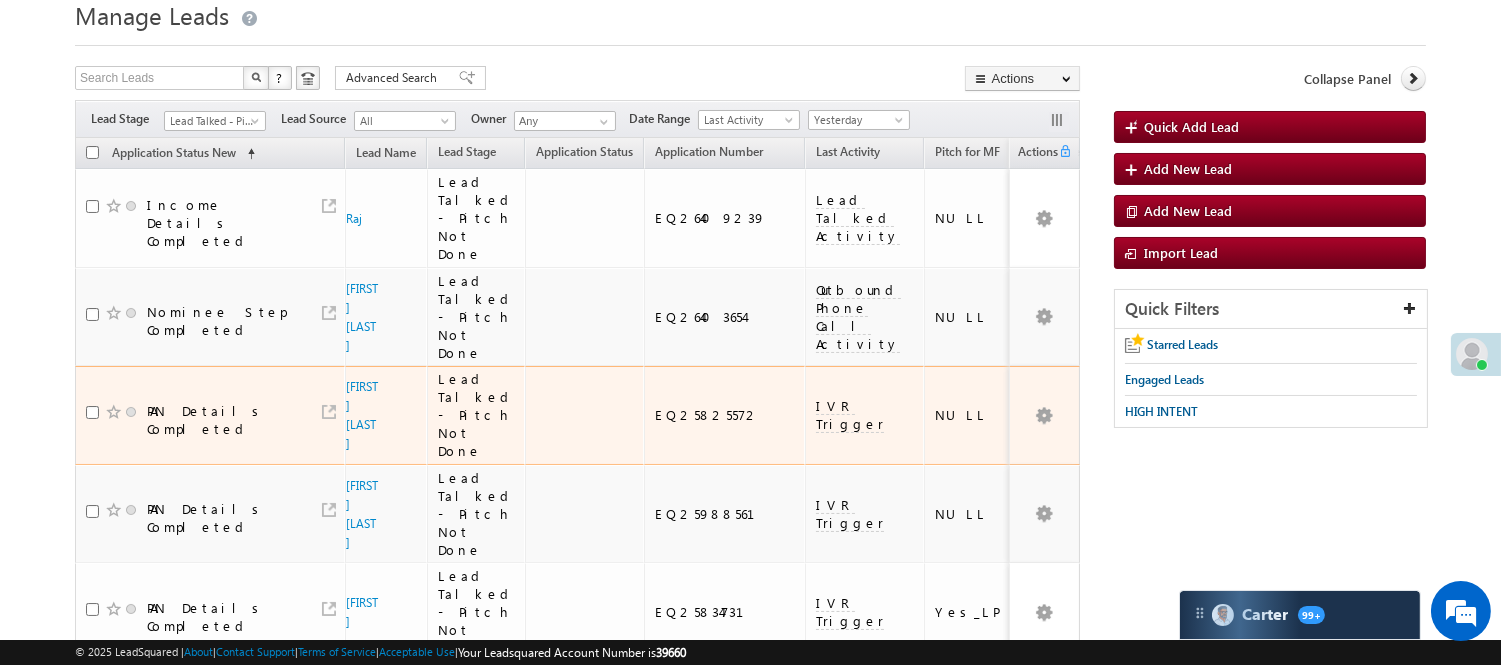 scroll, scrollTop: 111, scrollLeft: 0, axis: vertical 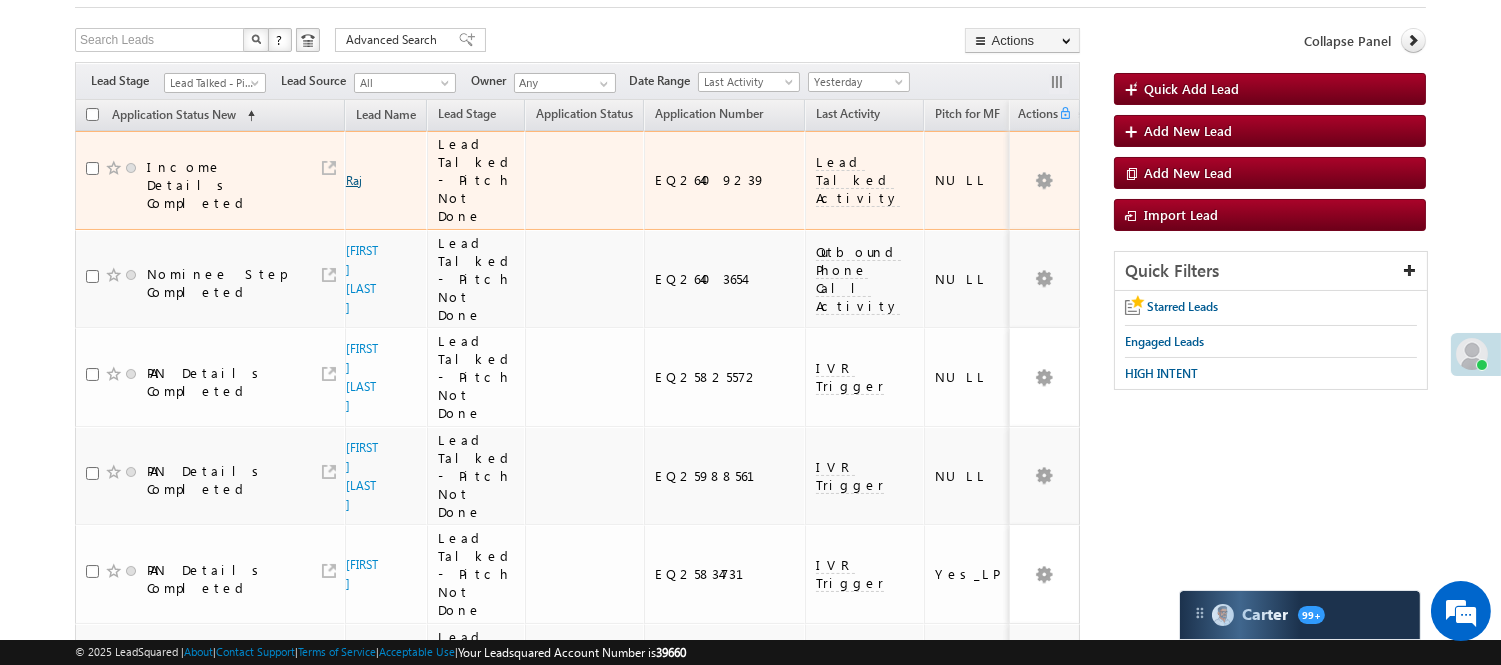 click on "Raj" at bounding box center [354, 180] 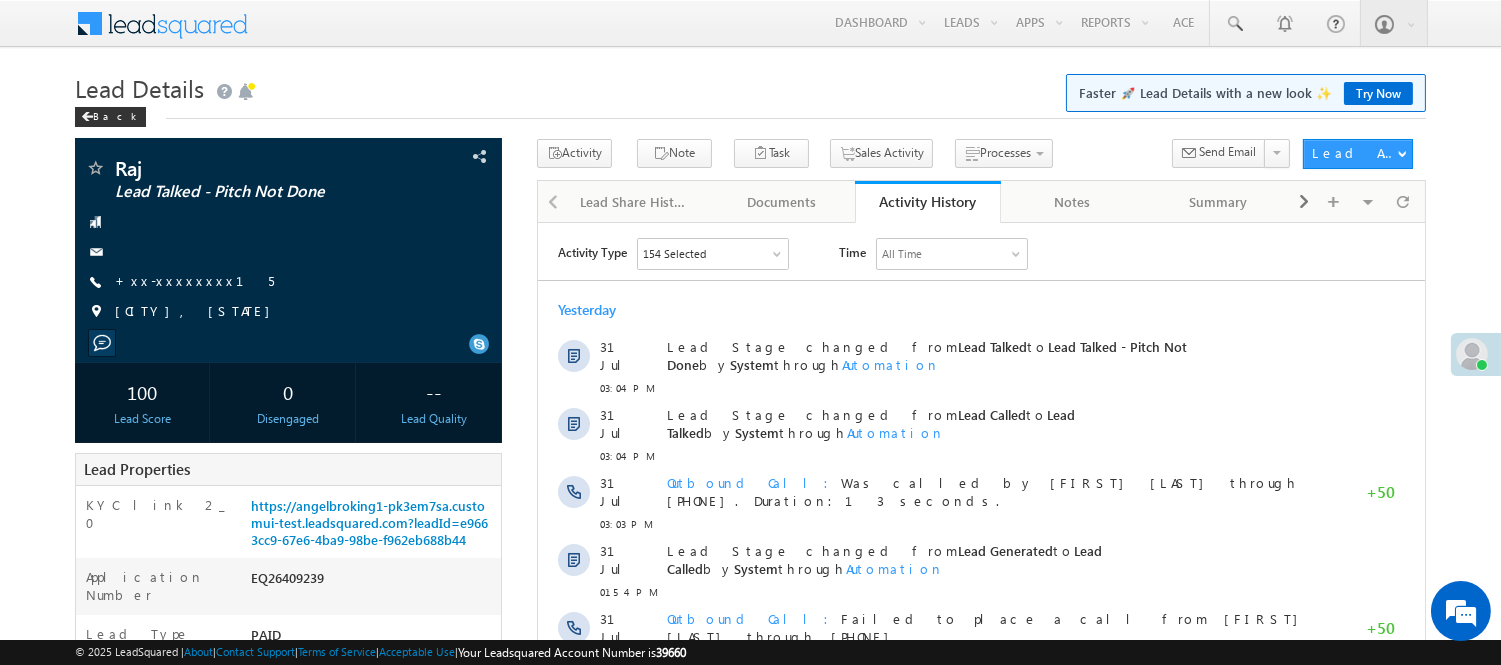 scroll, scrollTop: 0, scrollLeft: 0, axis: both 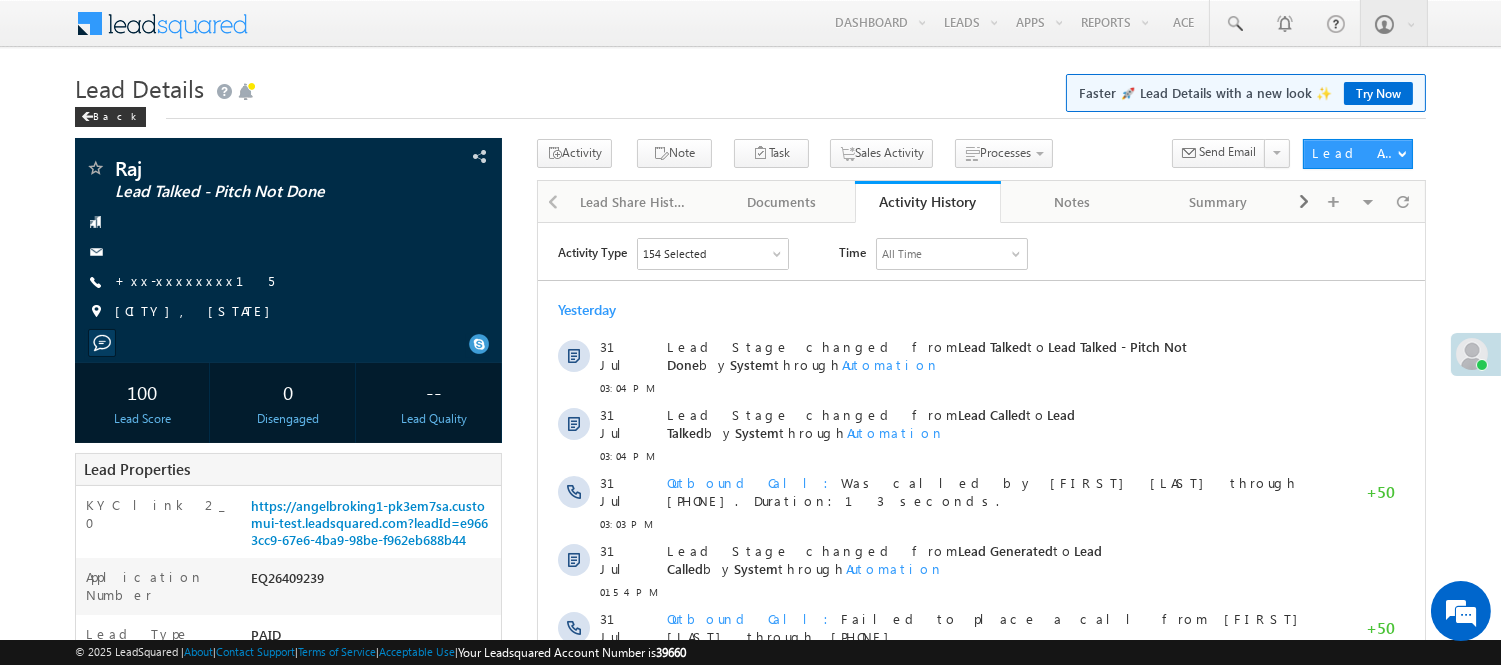click on "Show More" at bounding box center (990, 1125) 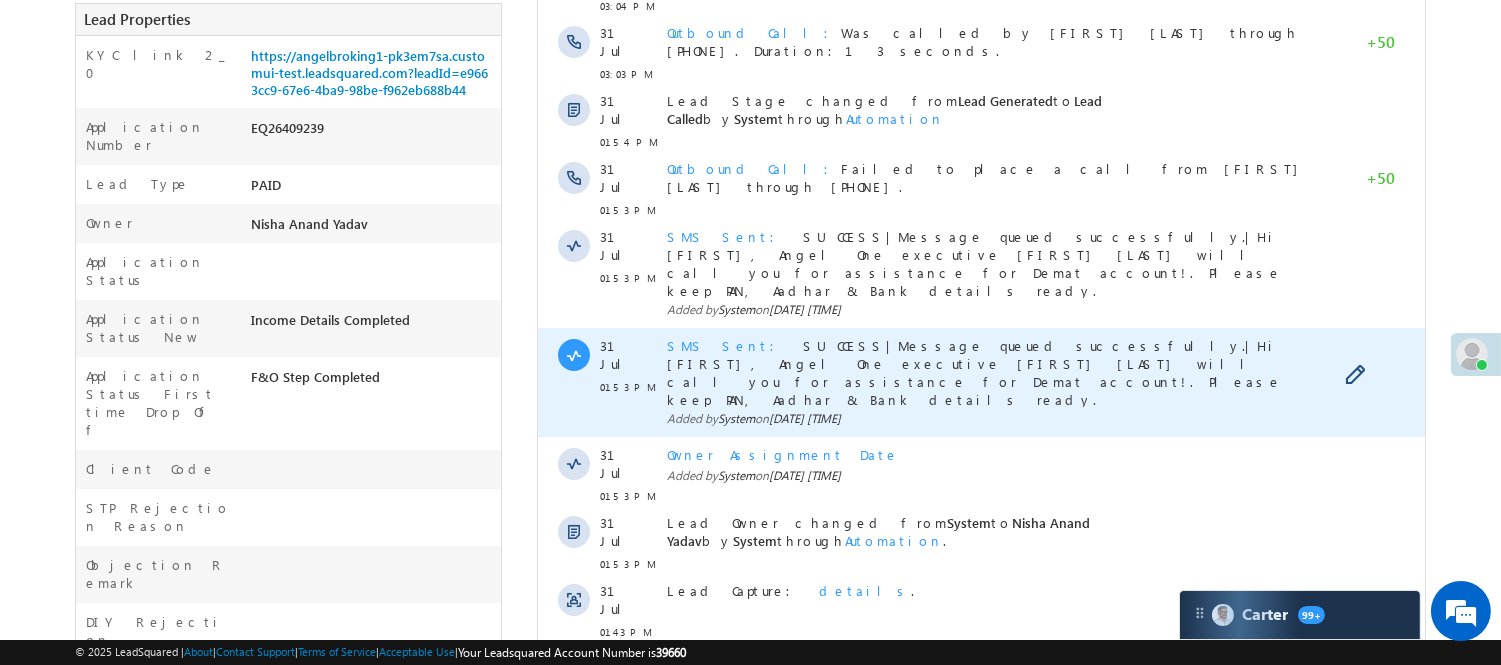 scroll, scrollTop: 444, scrollLeft: 0, axis: vertical 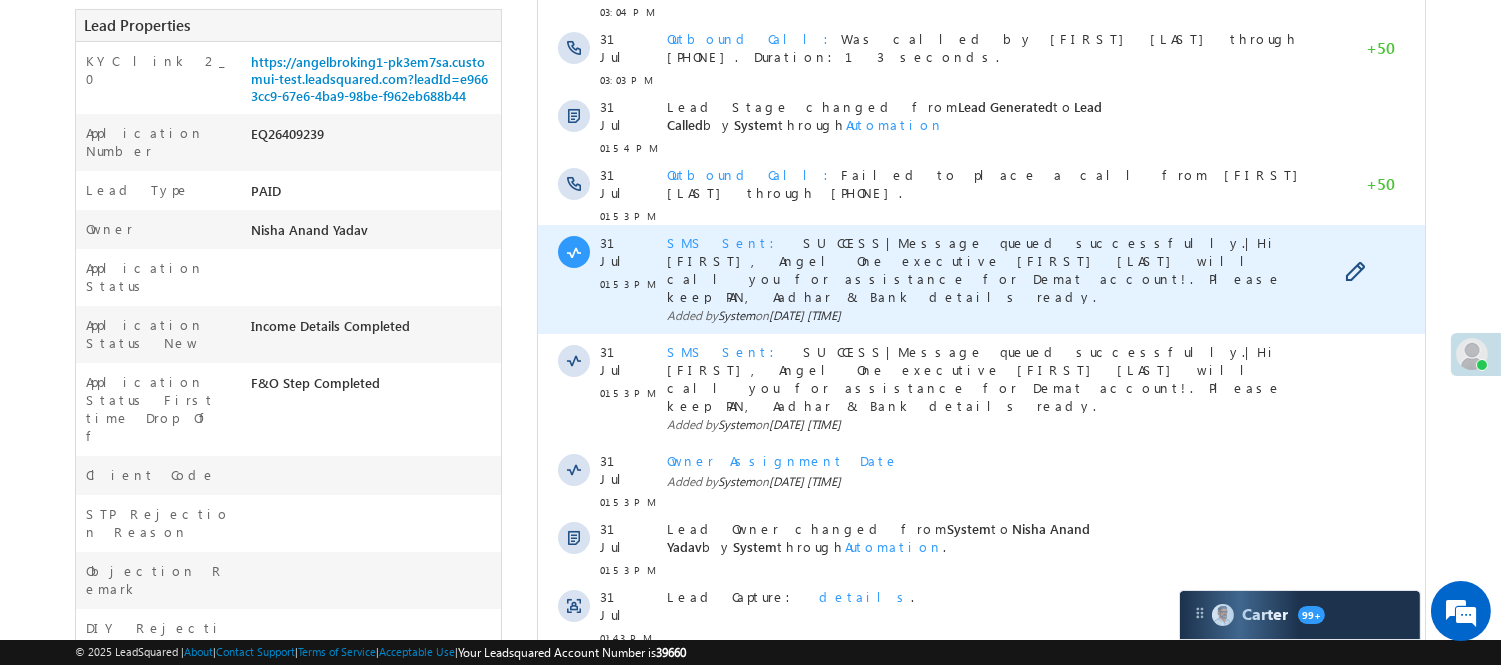 click on "SMS Sent" at bounding box center (726, 242) 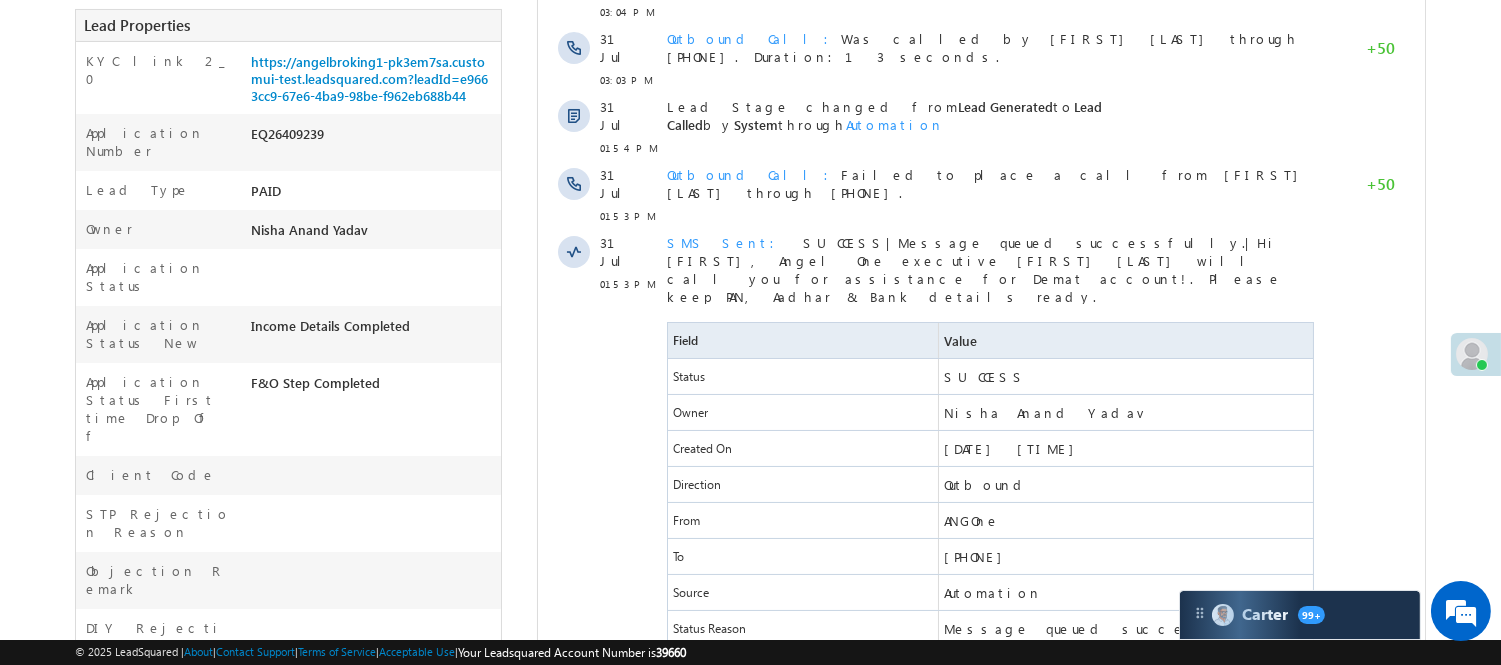 scroll, scrollTop: 0, scrollLeft: 0, axis: both 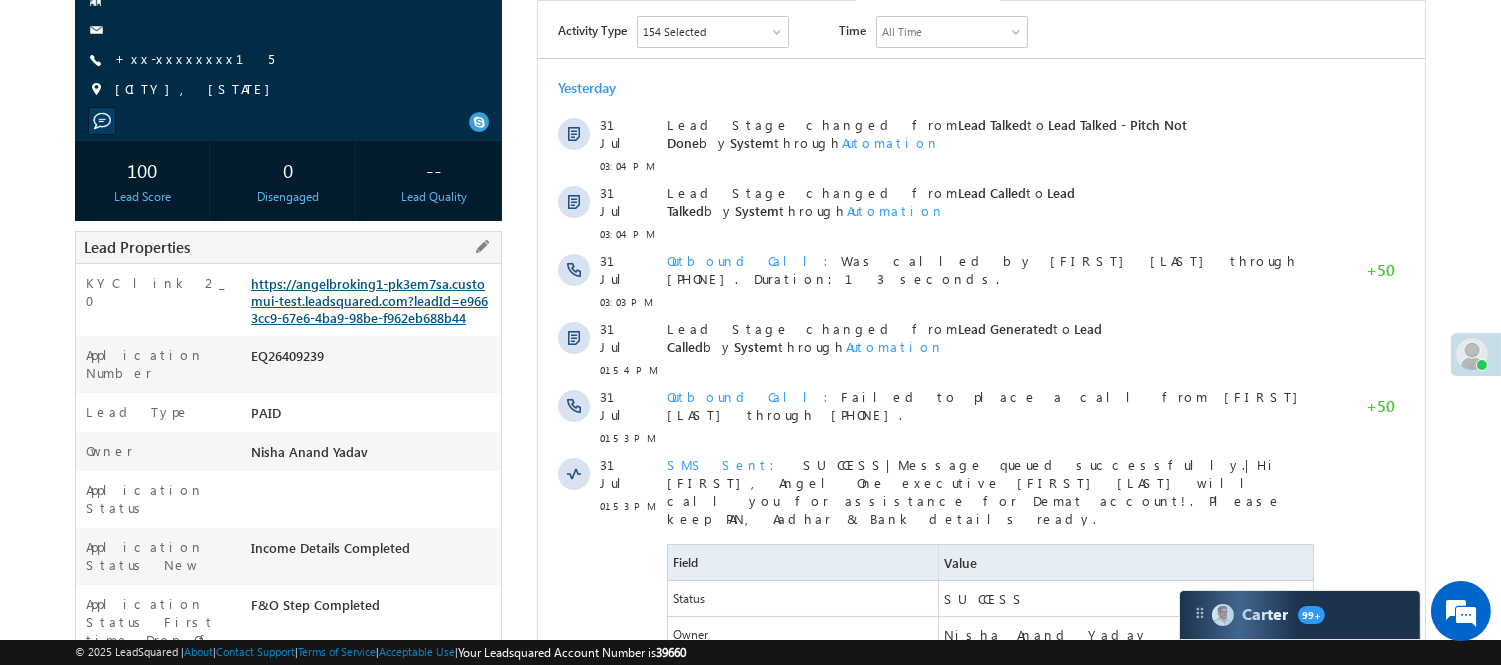 click on "https://angelbroking1-pk3em7sa.customui-test.leadsquared.com?leadId=e9663cc9-67e6-4ba9-98be-f962eb688b44" at bounding box center [369, 300] 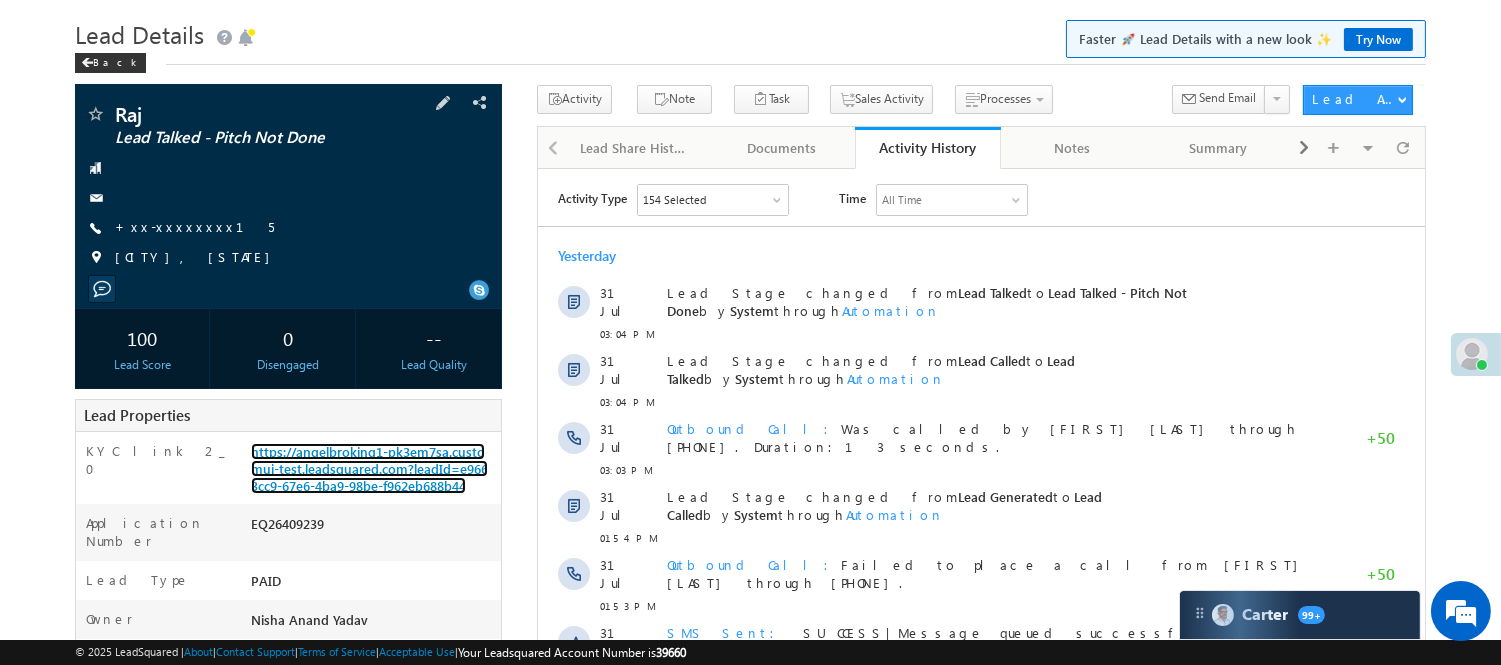 scroll, scrollTop: 0, scrollLeft: 0, axis: both 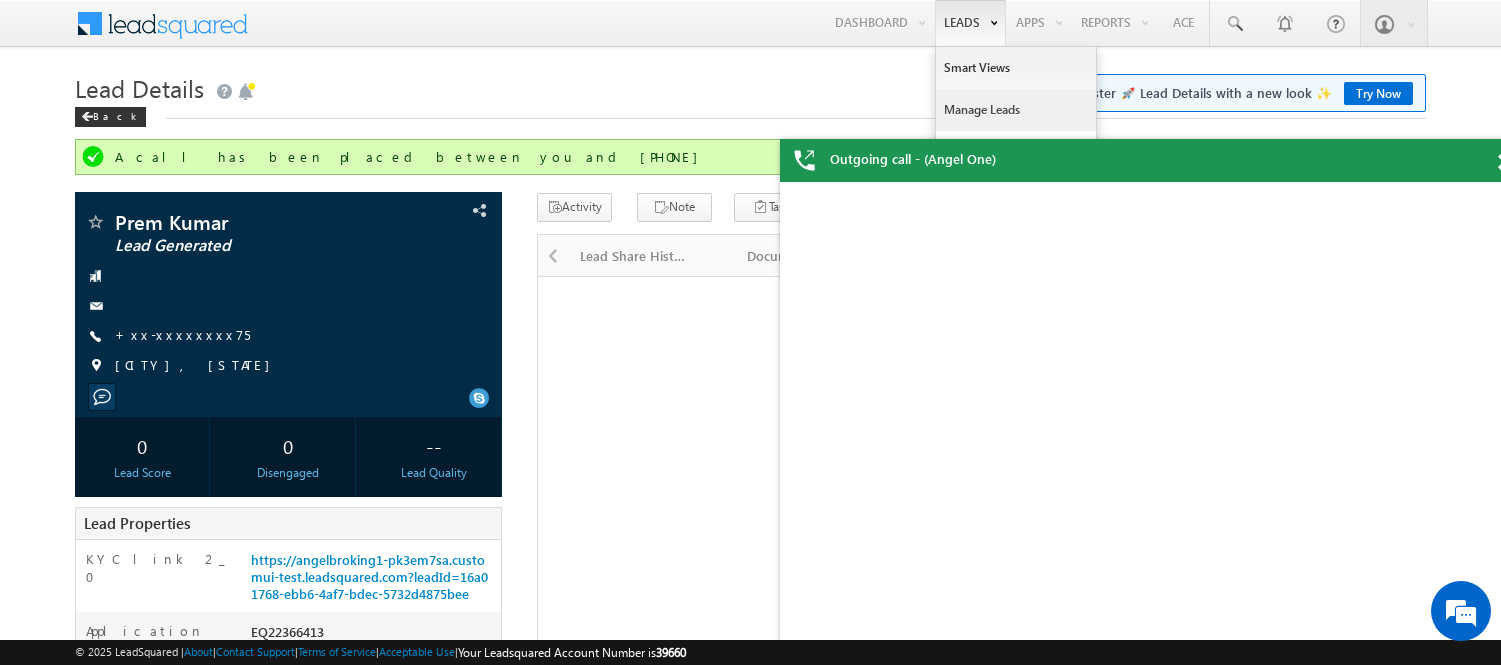 click on "Manage Leads" at bounding box center [1016, 110] 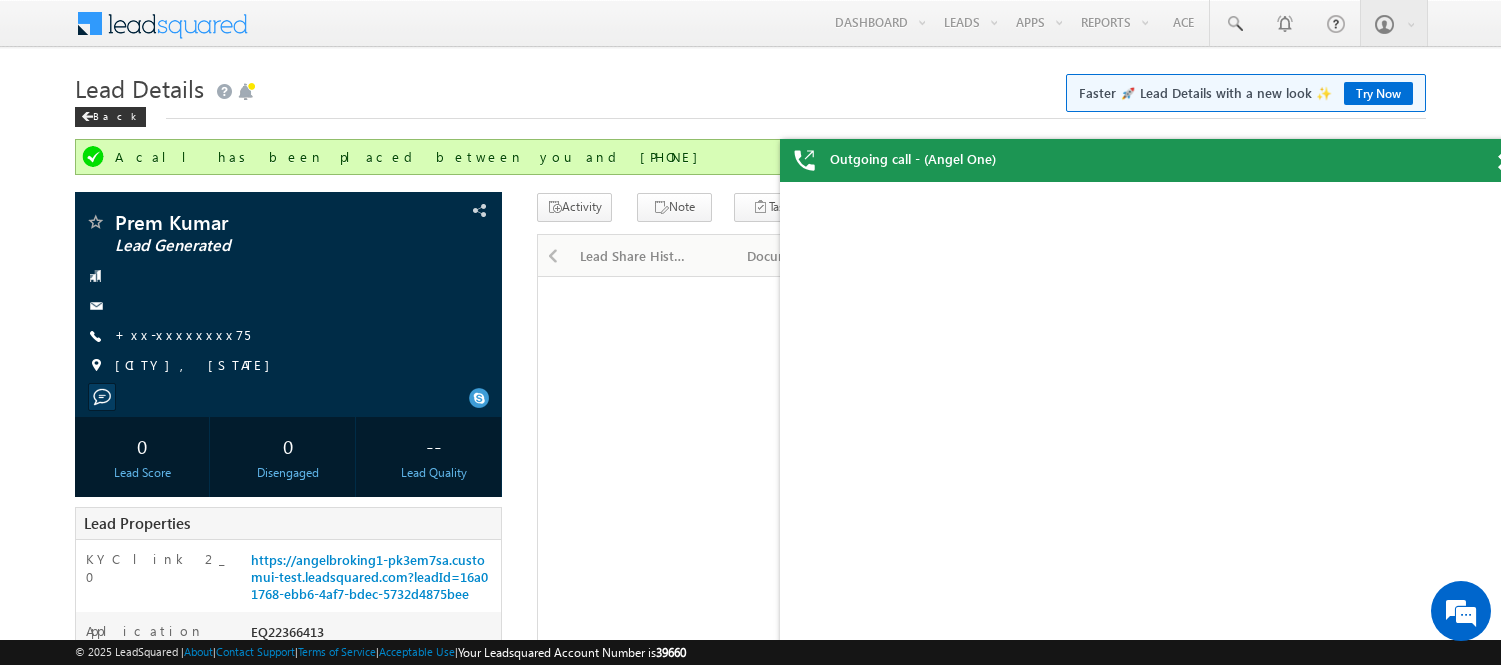 scroll, scrollTop: 0, scrollLeft: 0, axis: both 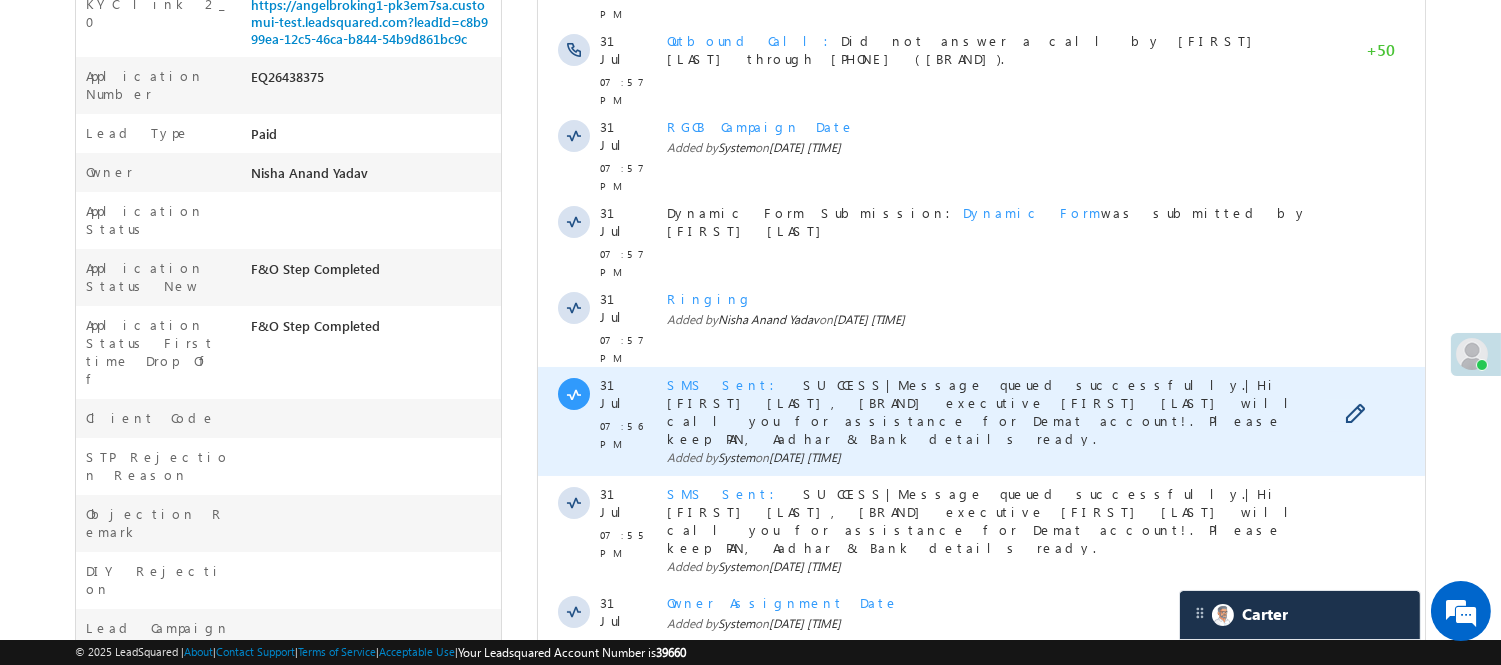 click on "SMS Sent" at bounding box center (726, 384) 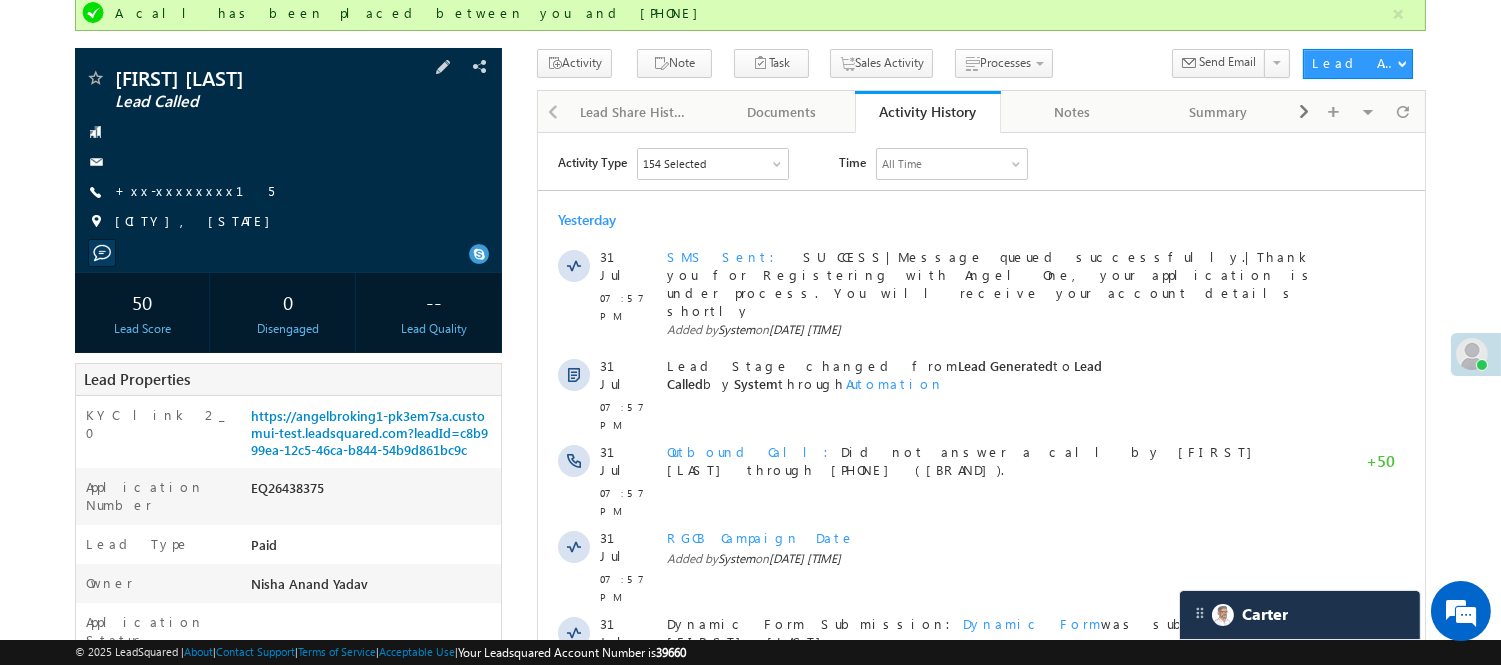 scroll, scrollTop: 0, scrollLeft: 0, axis: both 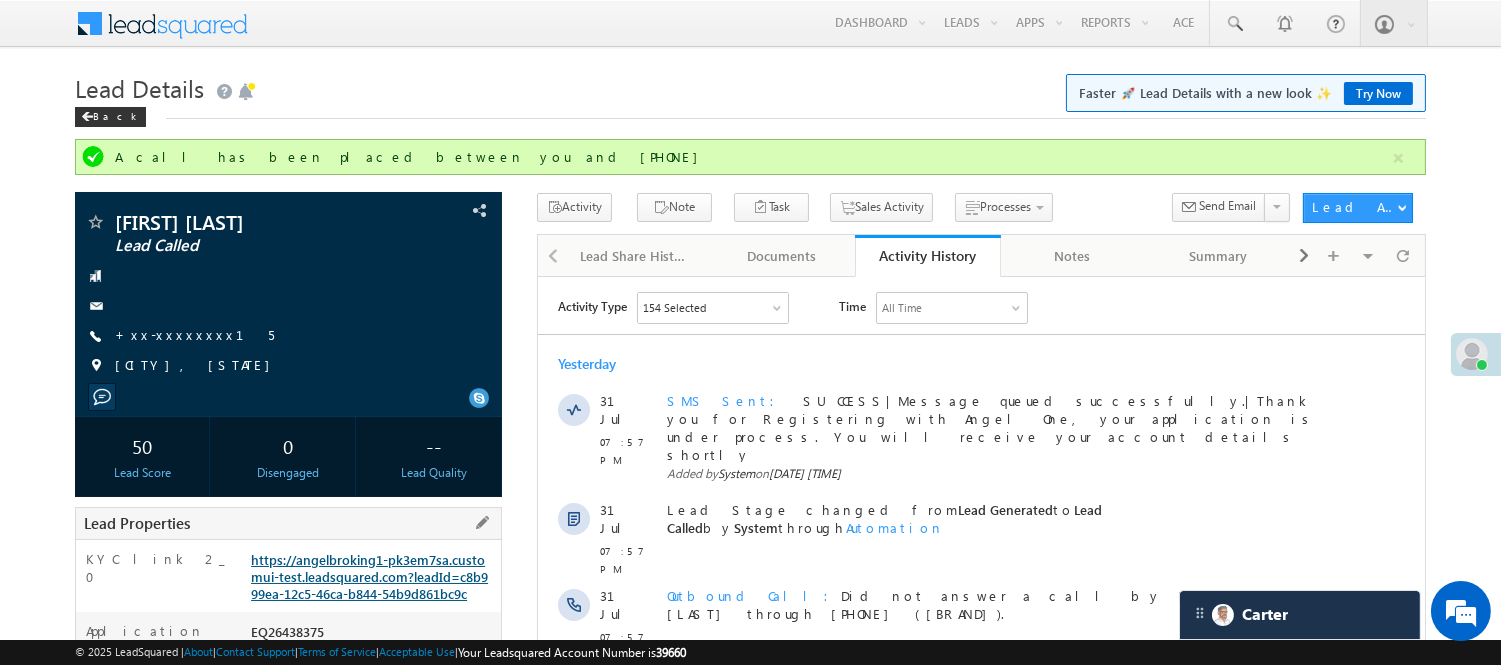 click on "https://angelbroking1-pk3em7sa.customui-test.leadsquared.com?leadId=c8b999ea-12c5-46ca-b844-54b9d861bc9c" at bounding box center (369, 576) 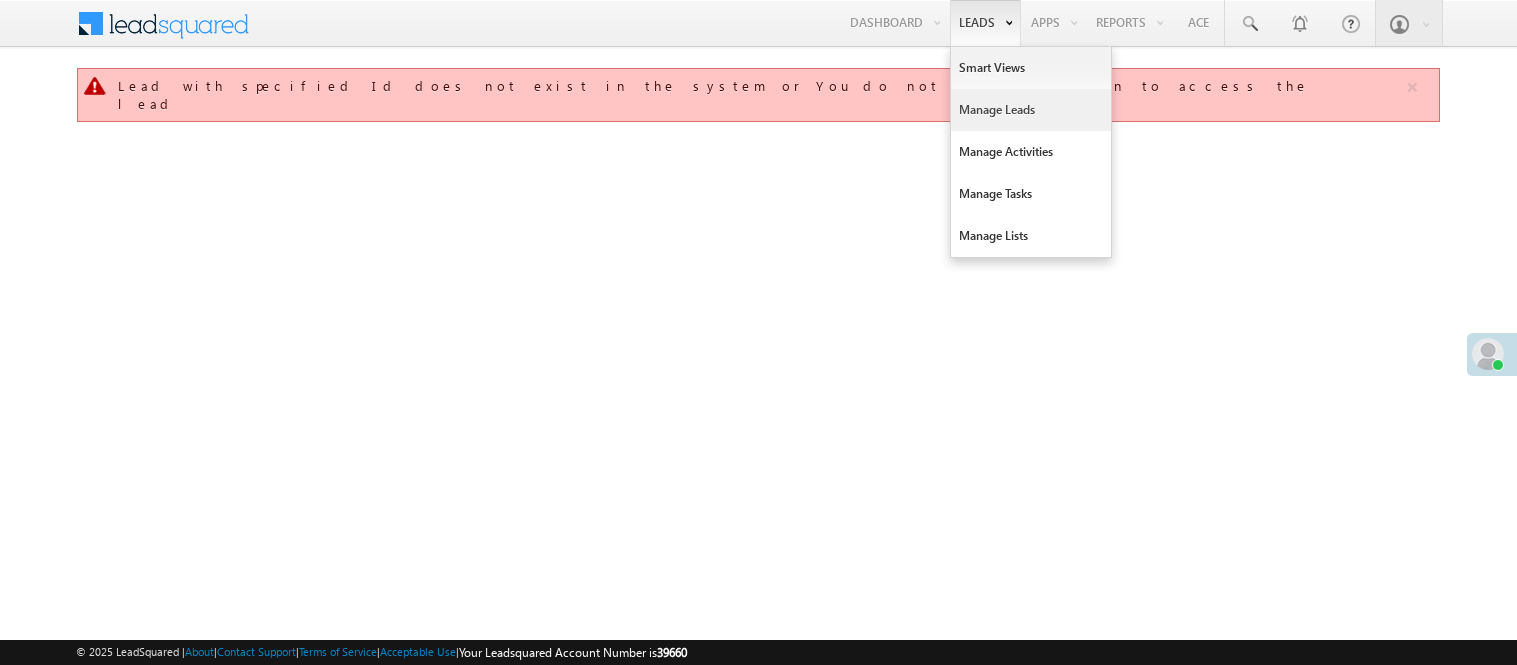 scroll, scrollTop: 0, scrollLeft: 0, axis: both 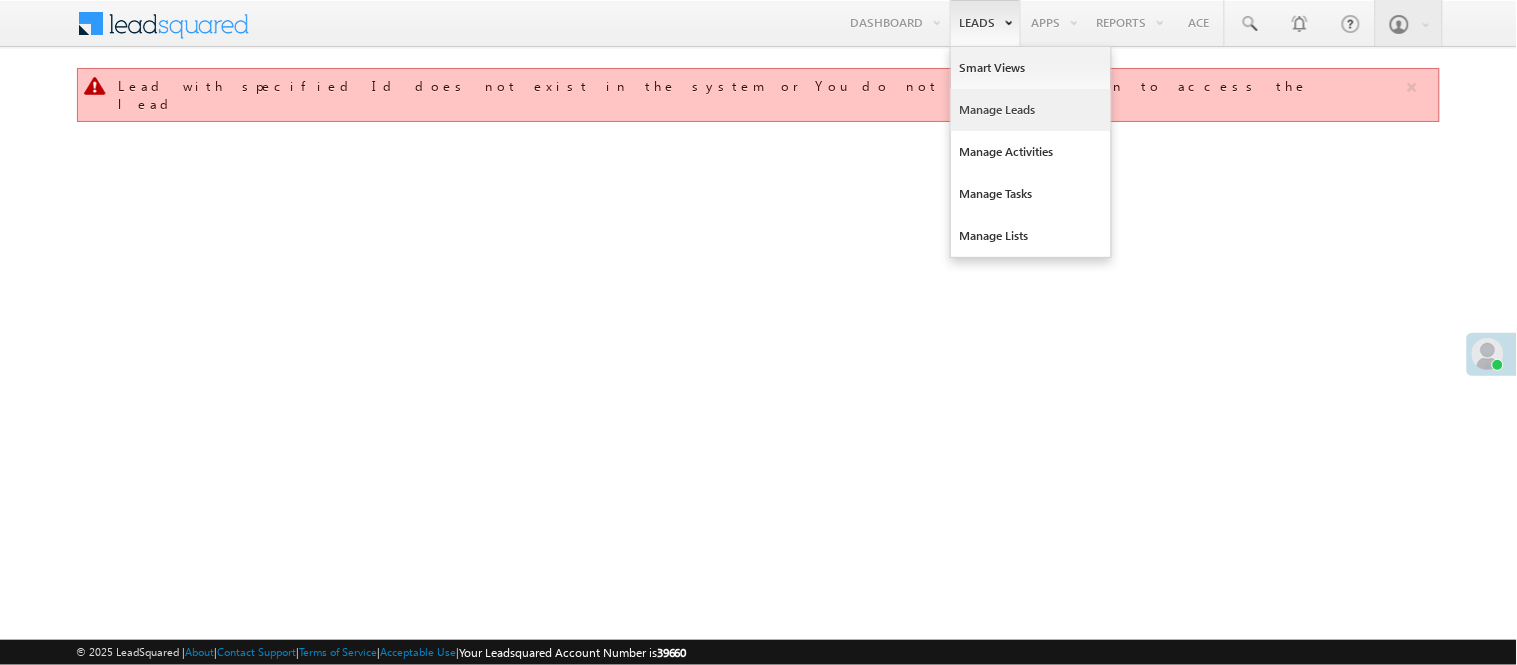 click on "Manage Leads" at bounding box center [1031, 110] 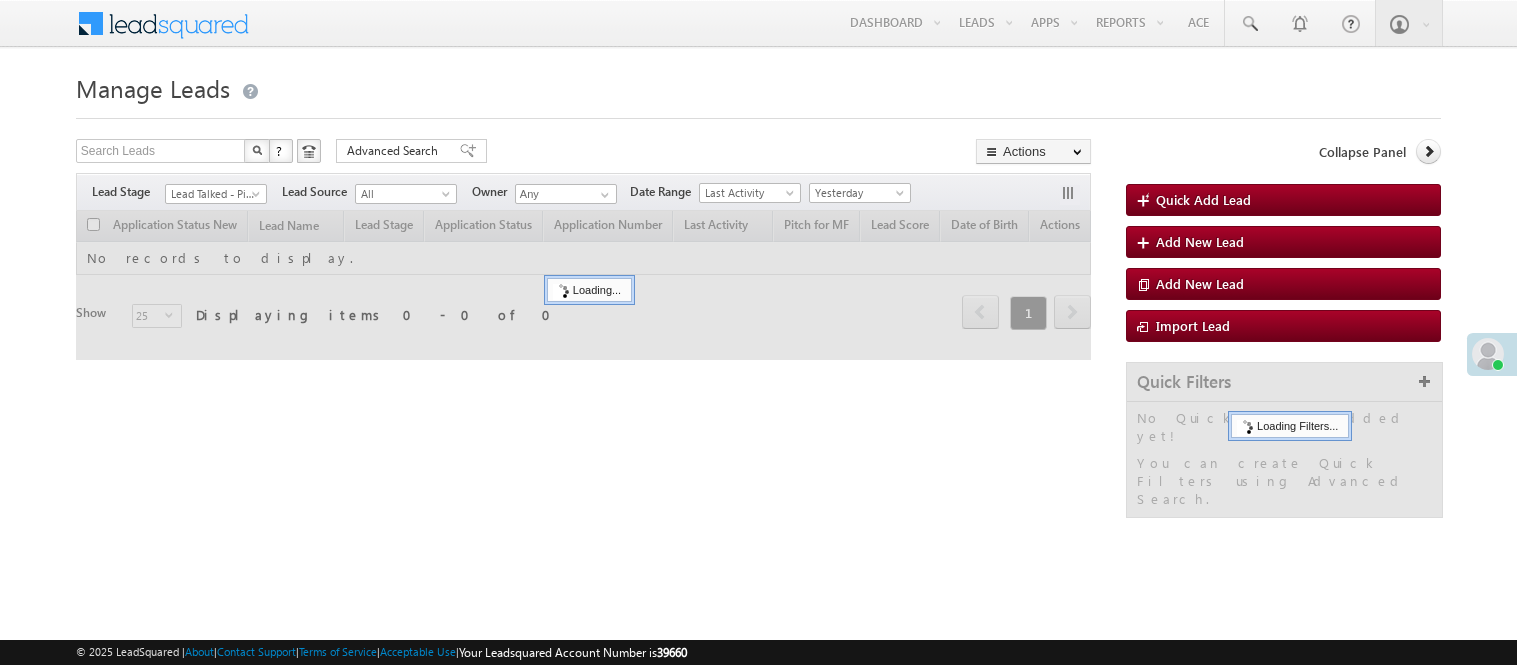 scroll, scrollTop: 0, scrollLeft: 0, axis: both 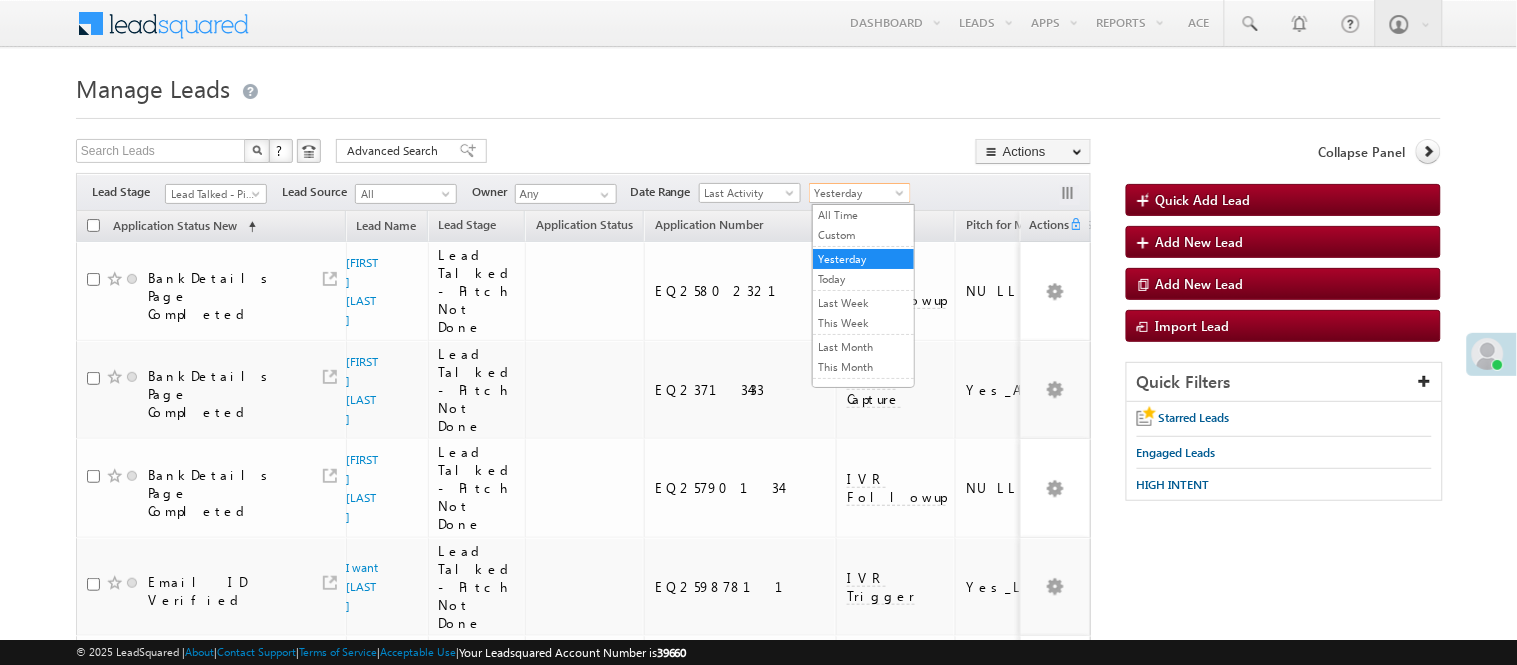 click on "Yesterday" at bounding box center (857, 193) 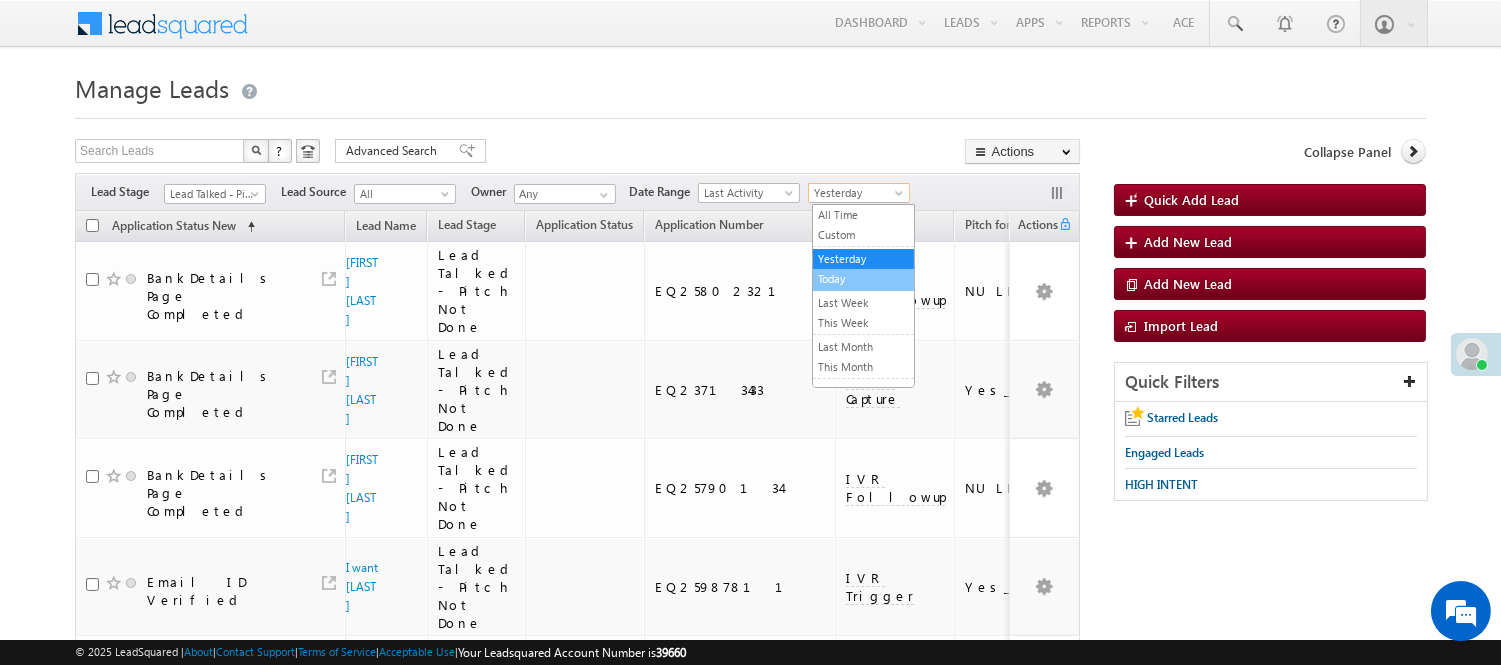 click on "Today" at bounding box center (863, 279) 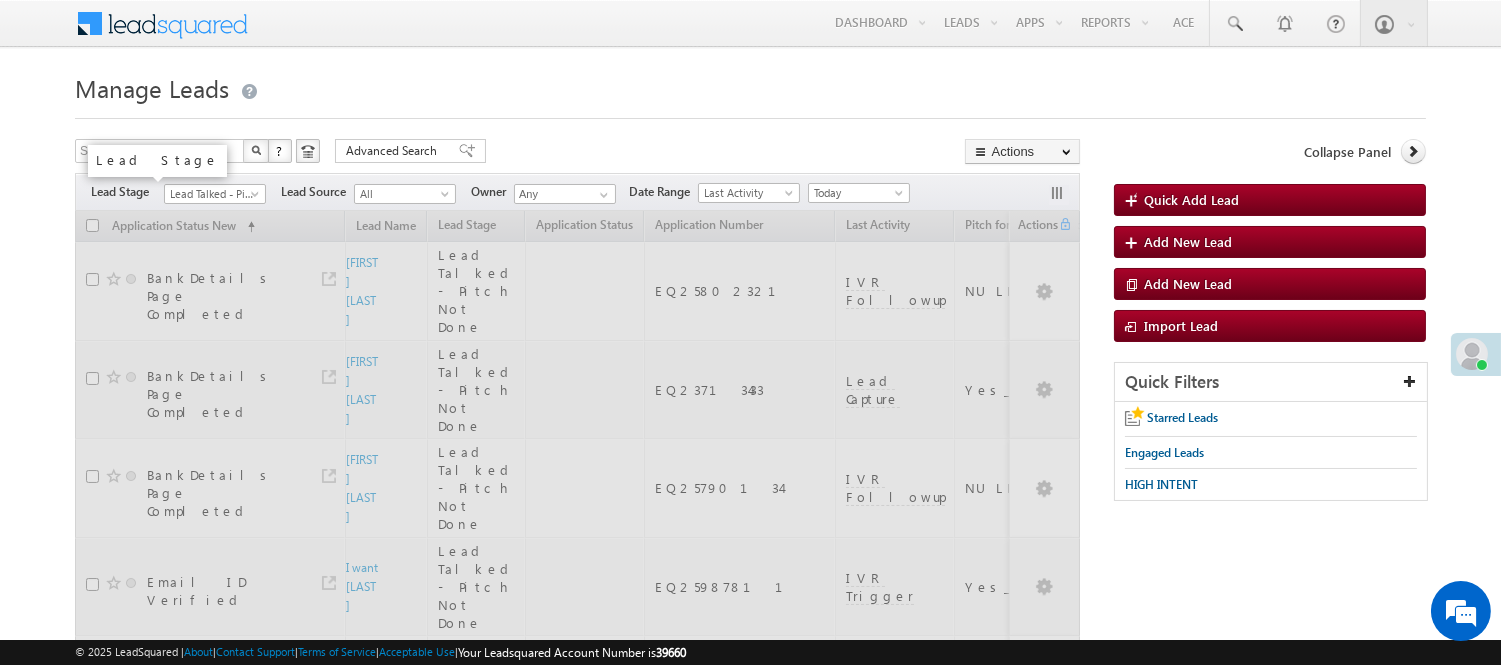click on "Lead Talked - Pitch Not Done" at bounding box center [212, 194] 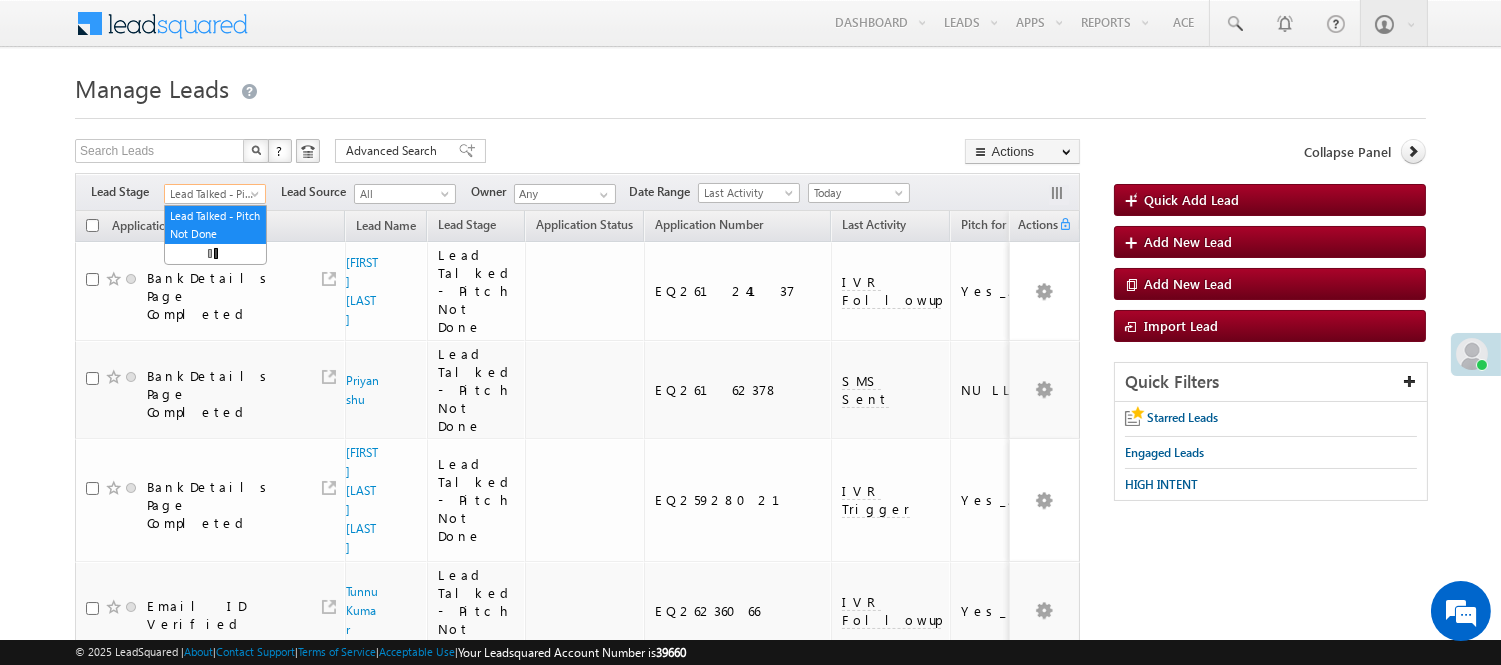 click on "Lead Talked - Pitch Not Done" at bounding box center [212, 194] 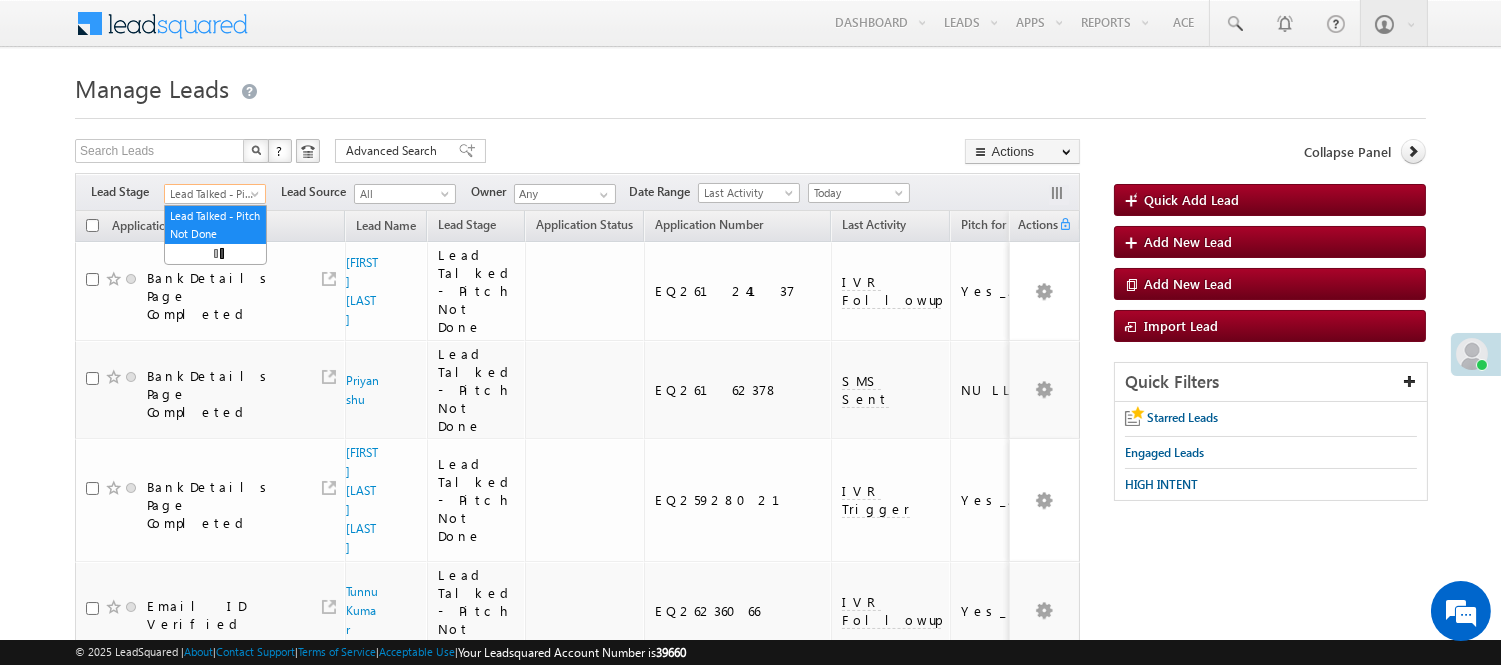 click on "Lead Talked - Pitch Not Done" at bounding box center [212, 194] 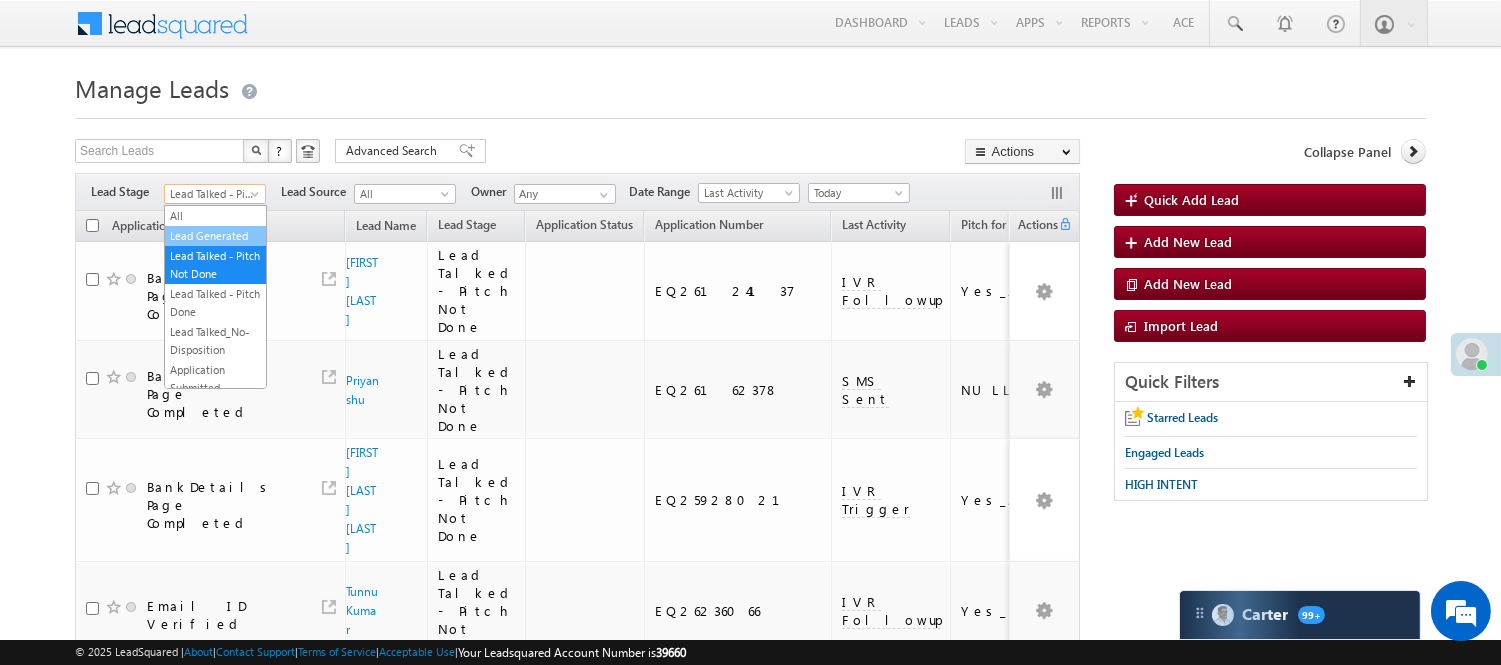 click on "Lead Generated" at bounding box center (215, 236) 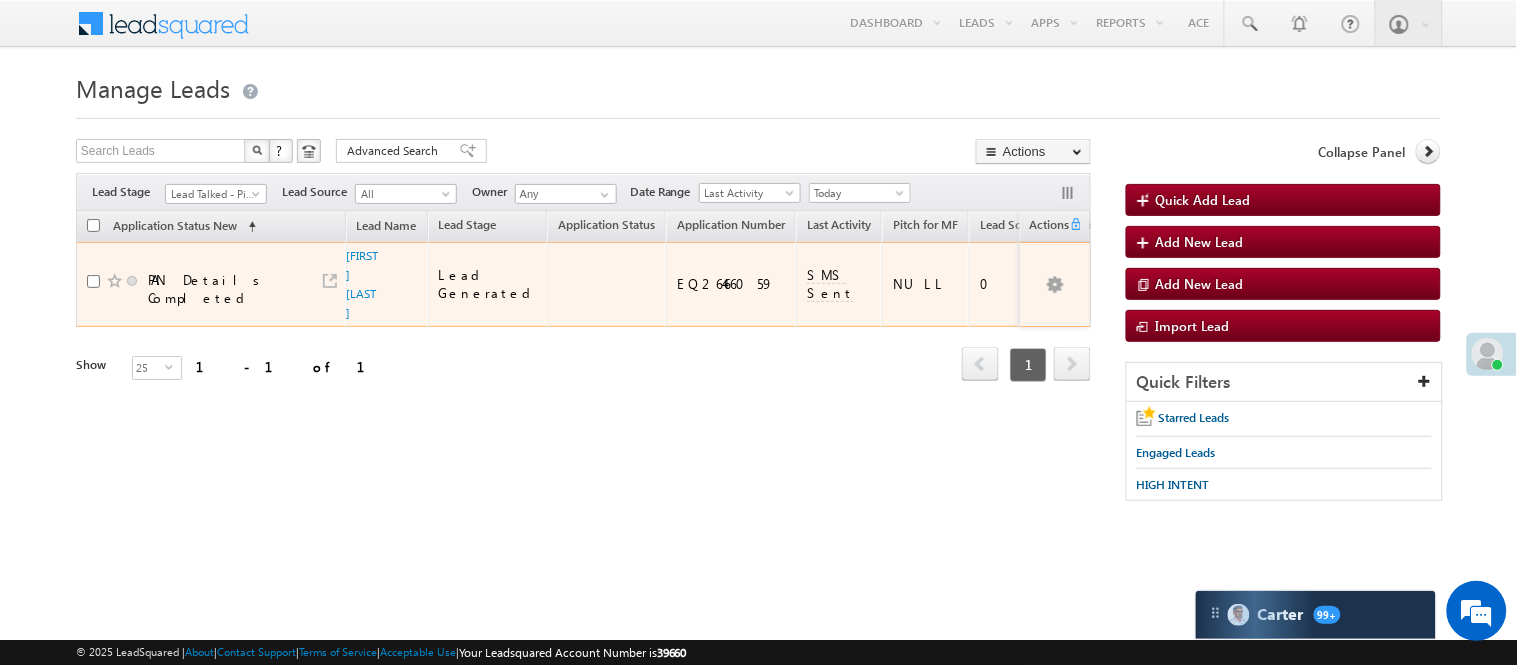 click on "PAN Details Completed" at bounding box center [211, 284] 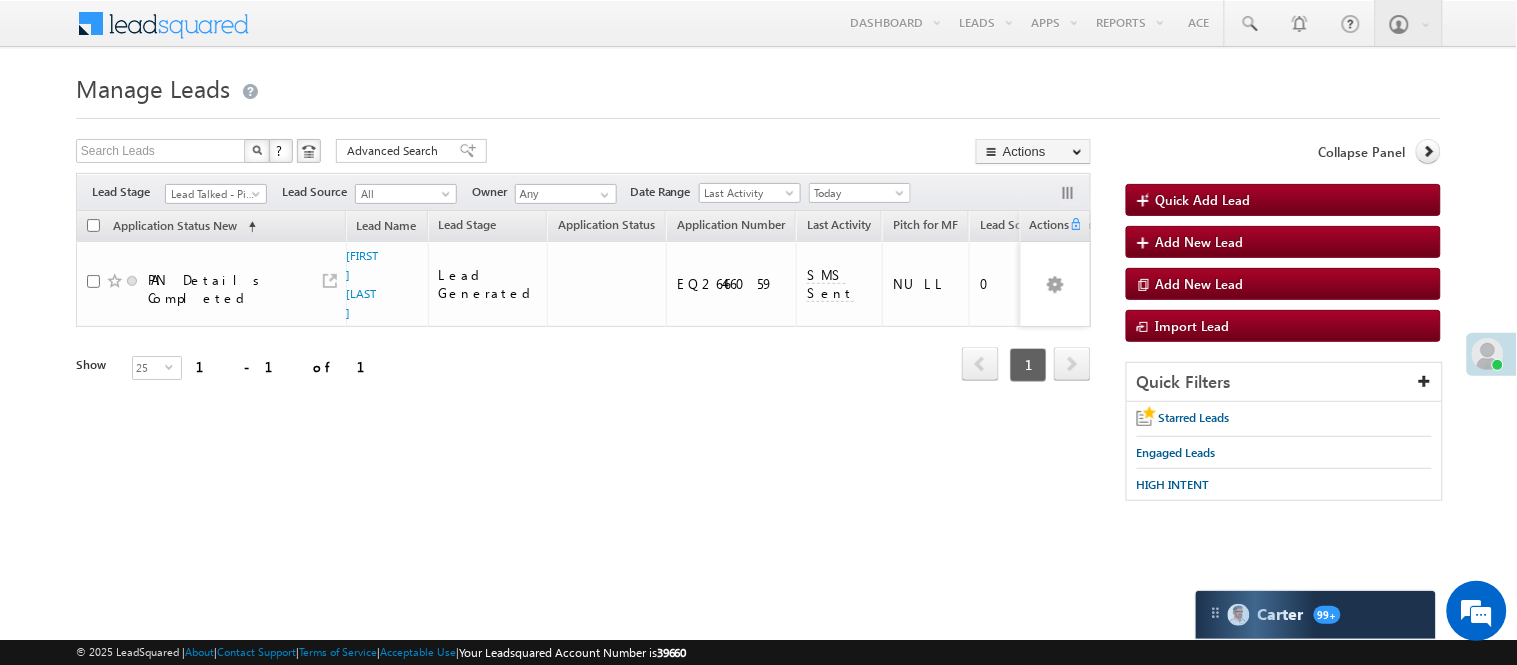 click on "Lead Talked - Pitch Not Done" at bounding box center [216, 191] 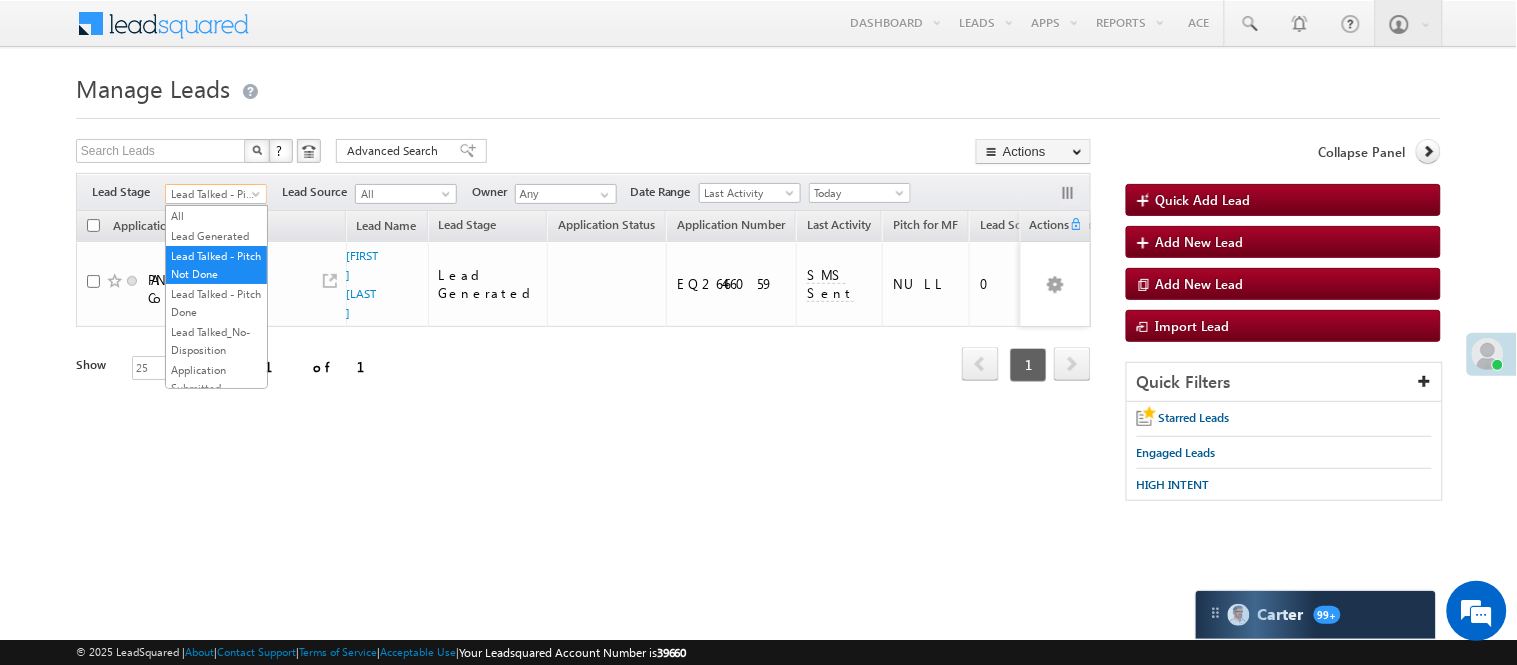 click on "Lead Talked - Pitch Not Done" at bounding box center [213, 194] 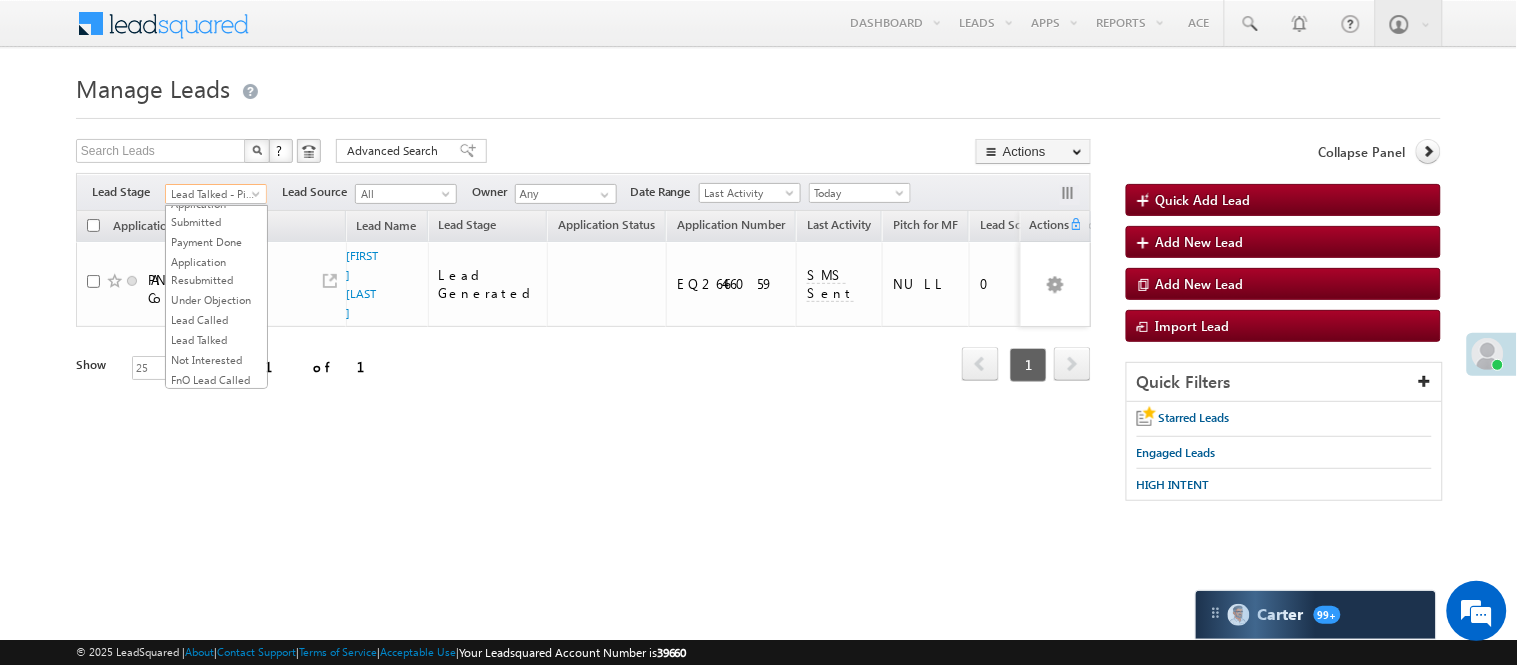 scroll, scrollTop: 496, scrollLeft: 0, axis: vertical 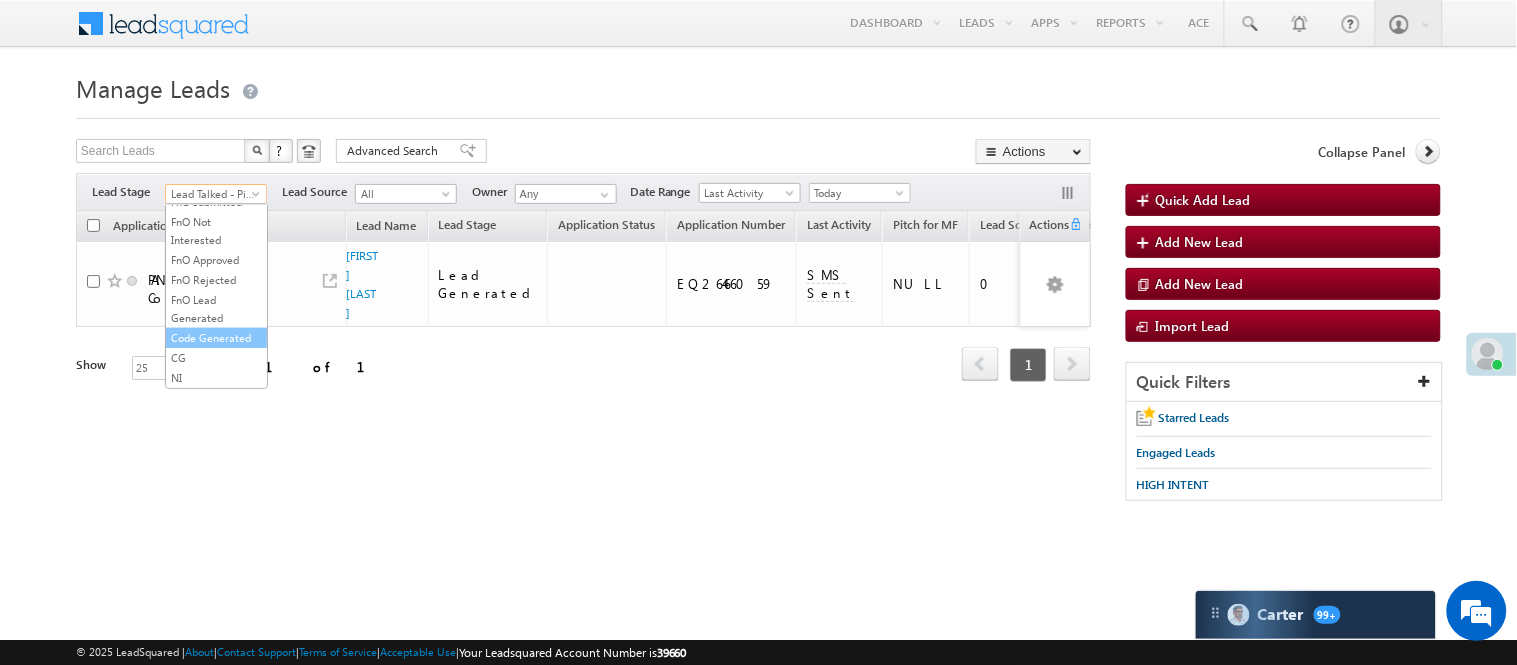 click on "Code Generated" at bounding box center (216, 338) 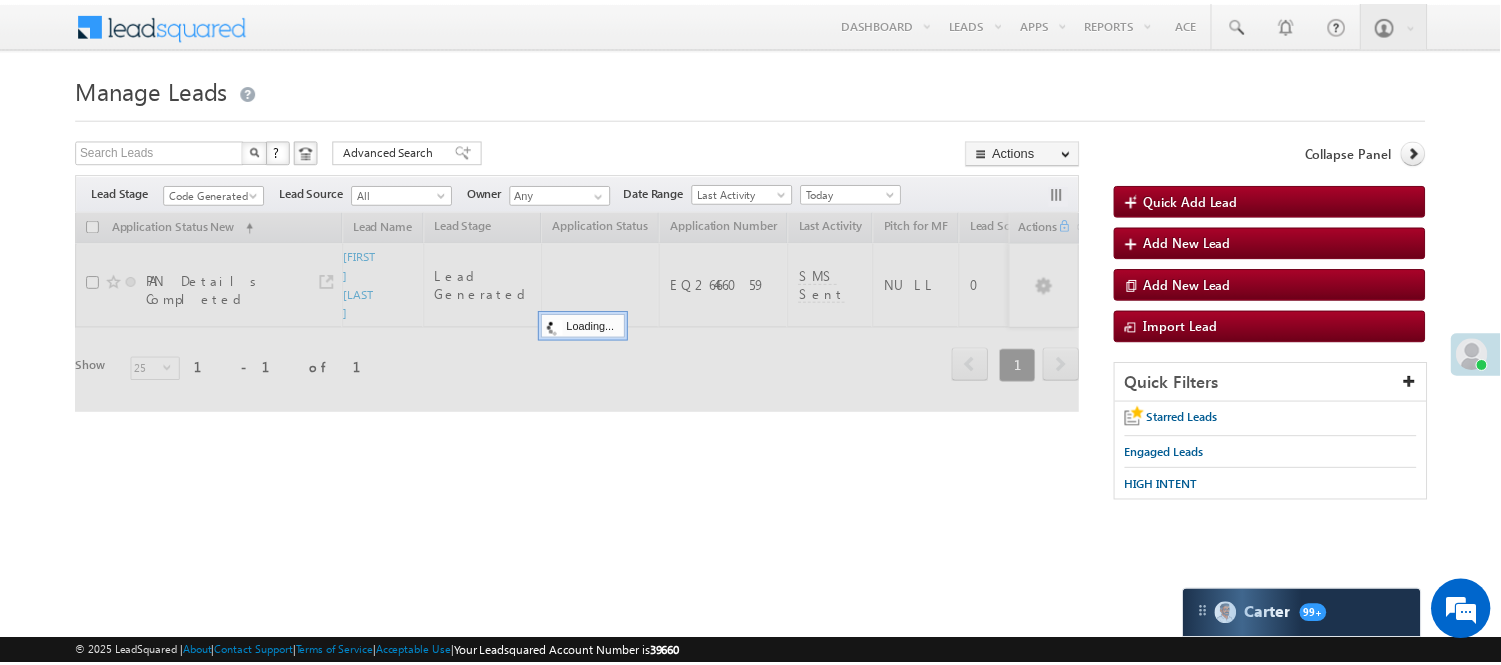 scroll, scrollTop: 0, scrollLeft: 0, axis: both 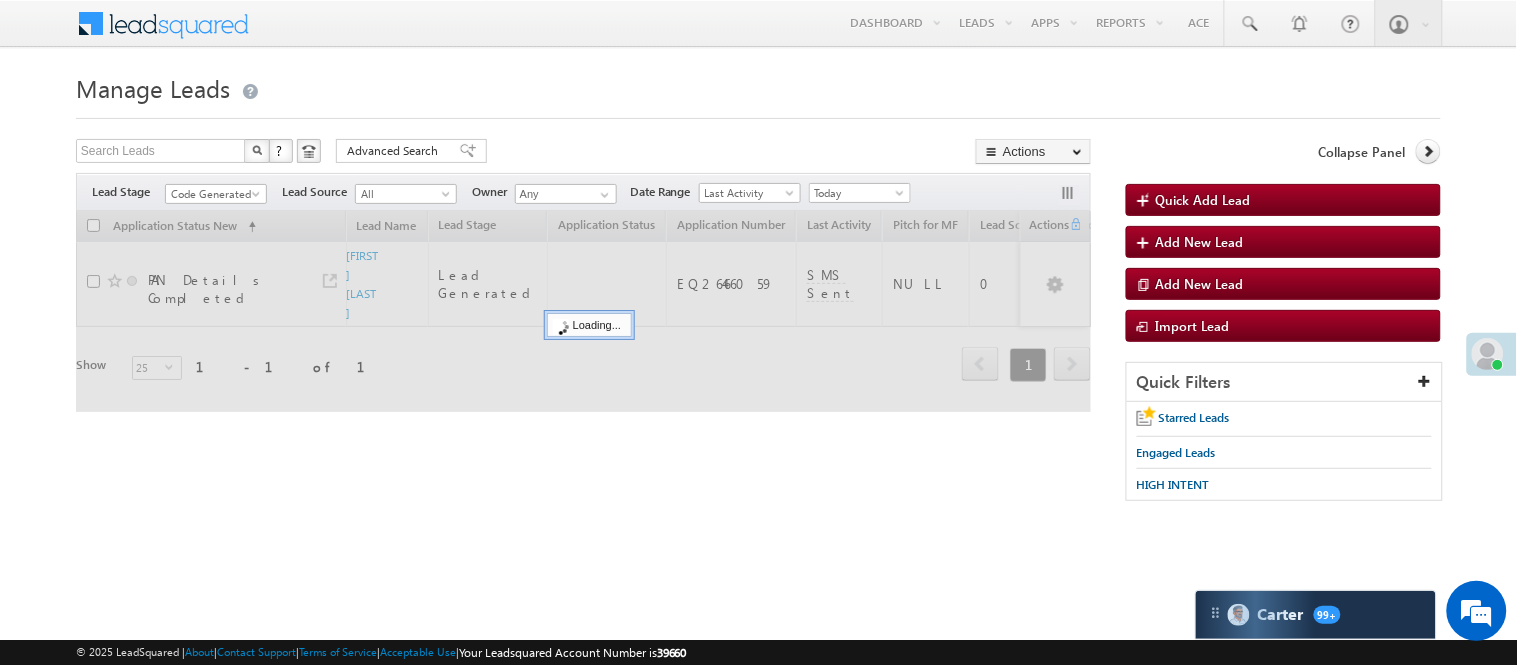 click on "Manage Leads" at bounding box center (758, 86) 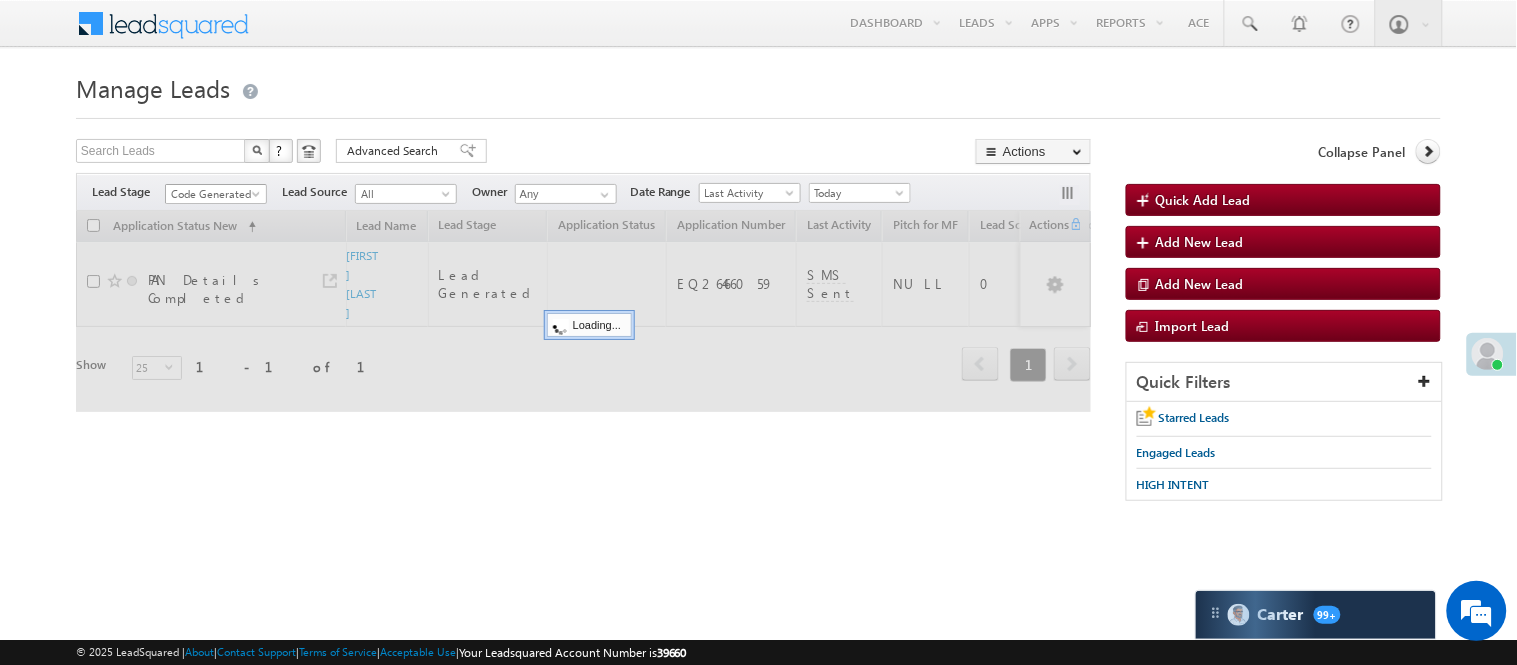click on "Code Generated" at bounding box center [213, 194] 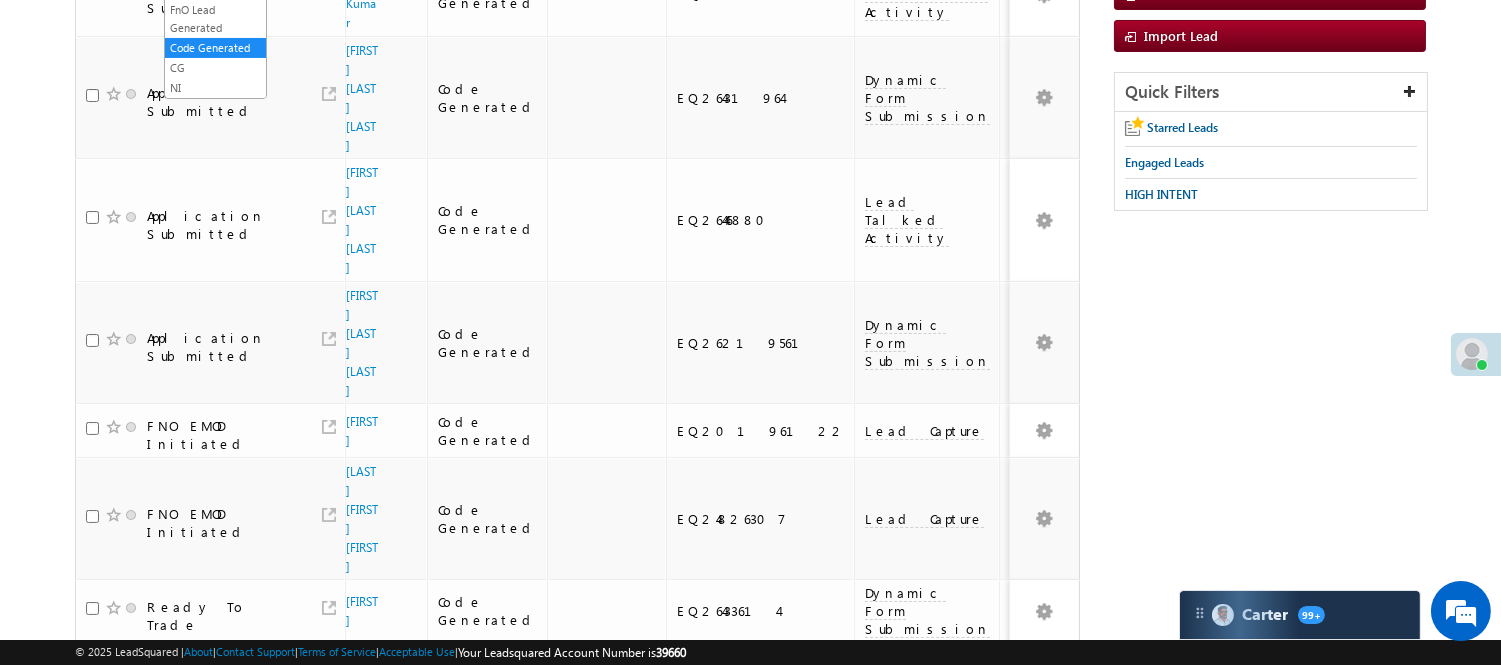 scroll, scrollTop: 0, scrollLeft: 0, axis: both 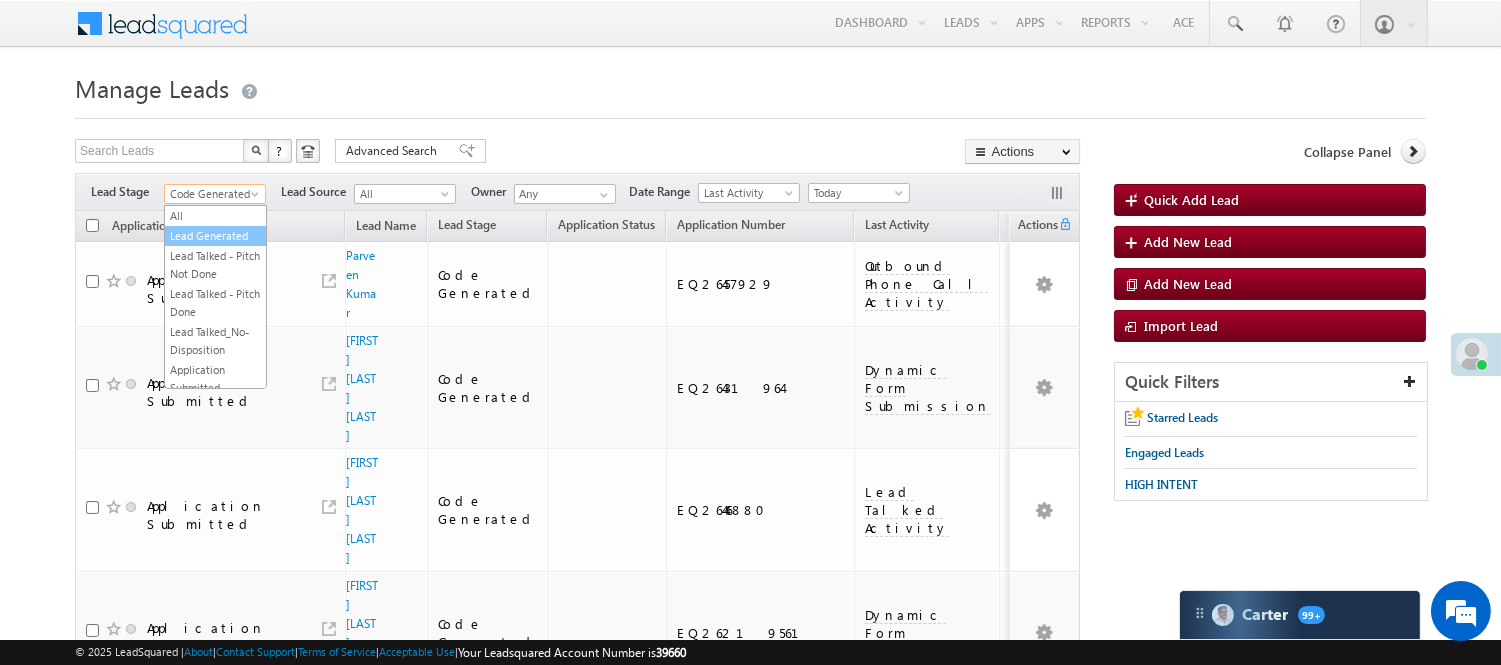 click on "Lead Generated" at bounding box center [215, 236] 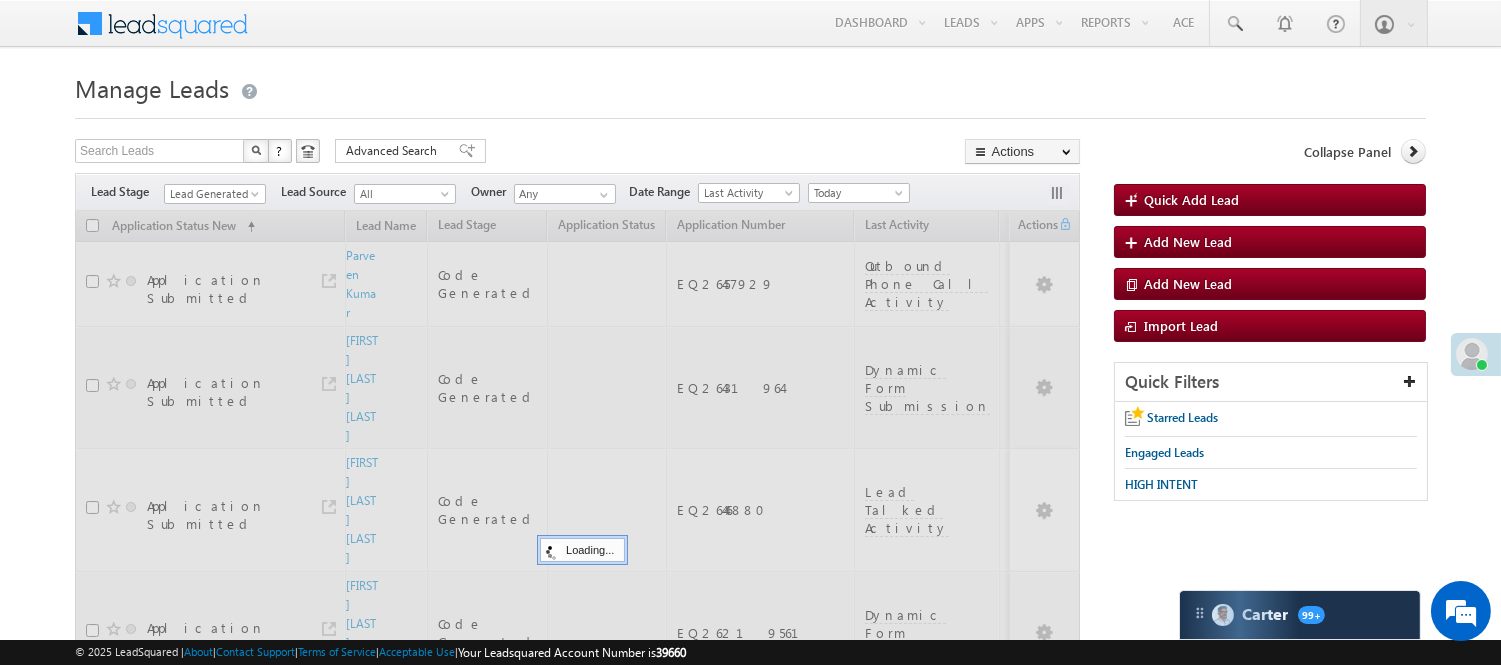 click on "Search Leads X ?   7 results found
Advanced Search
Advanced Search
Advanced search results
Actions Export Leads Reset all Filters
Actions Export Leads Bulk Update Send Email Add to List Add Activity Change Owner Change Stage Delete Merge Leads" at bounding box center (577, 153) 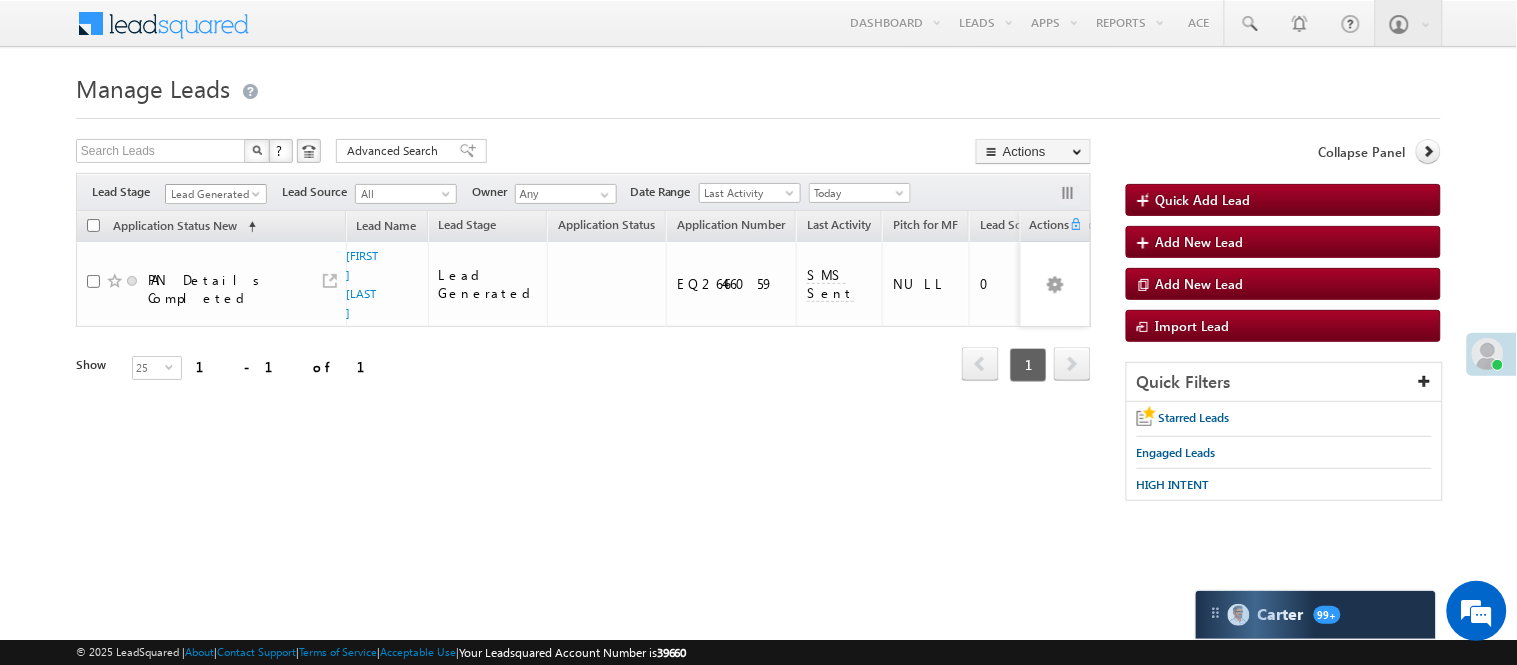 click on "Lead Generated" at bounding box center (213, 194) 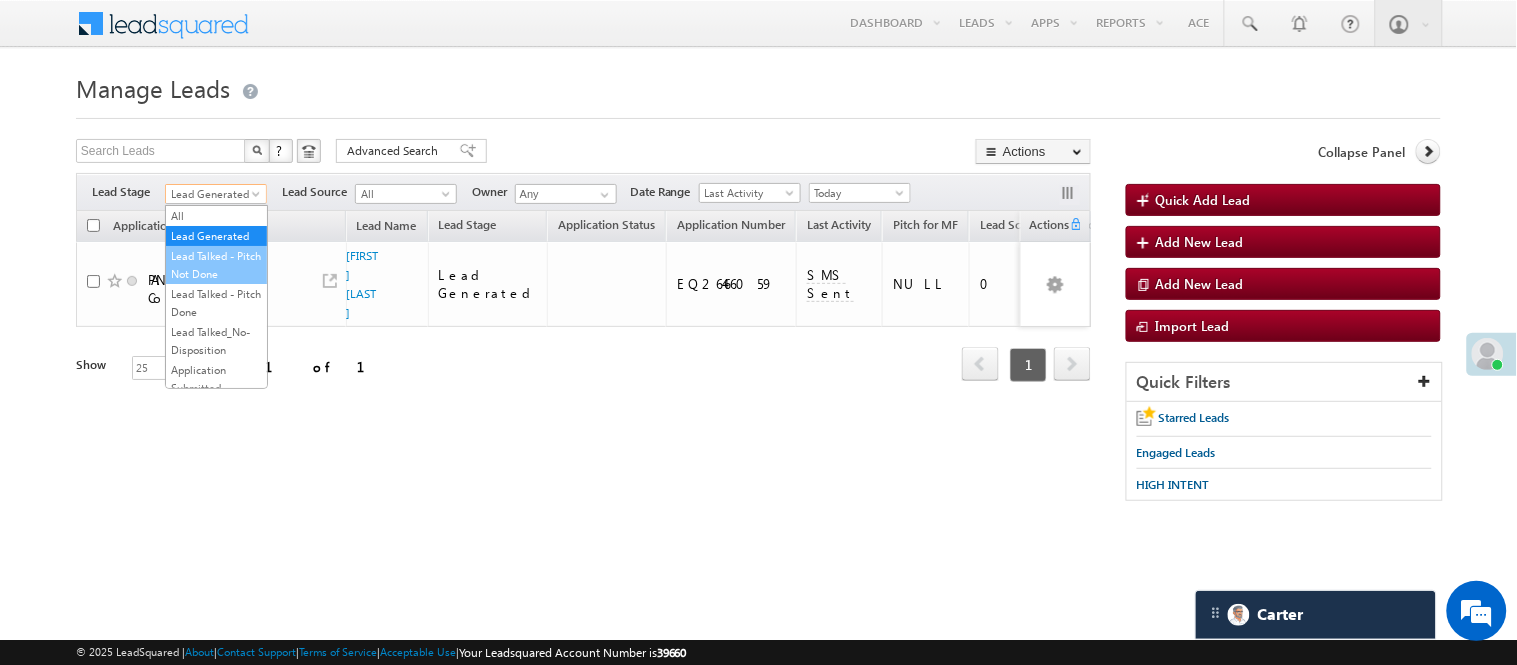 click on "Lead Talked - Pitch Not Done" at bounding box center (216, 265) 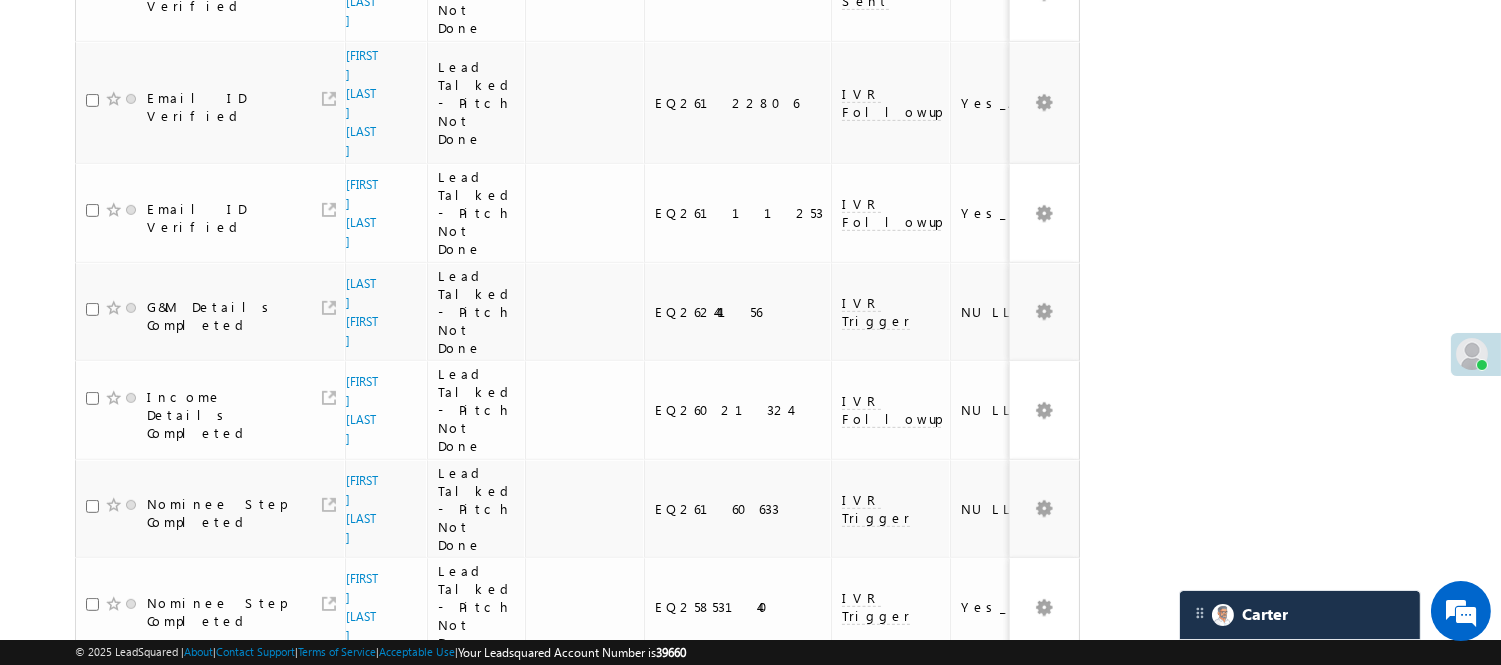 scroll, scrollTop: 1786, scrollLeft: 0, axis: vertical 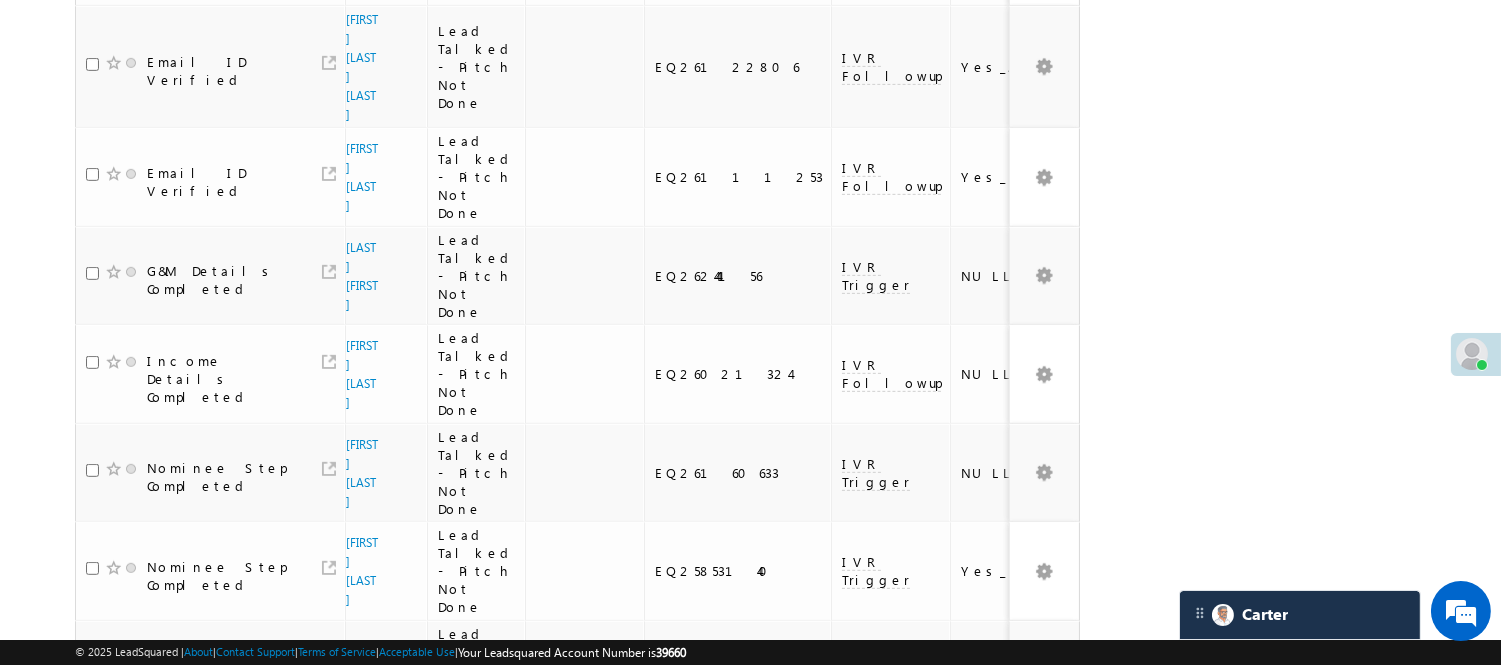 click on "EQ21863661" at bounding box center (739, 965) 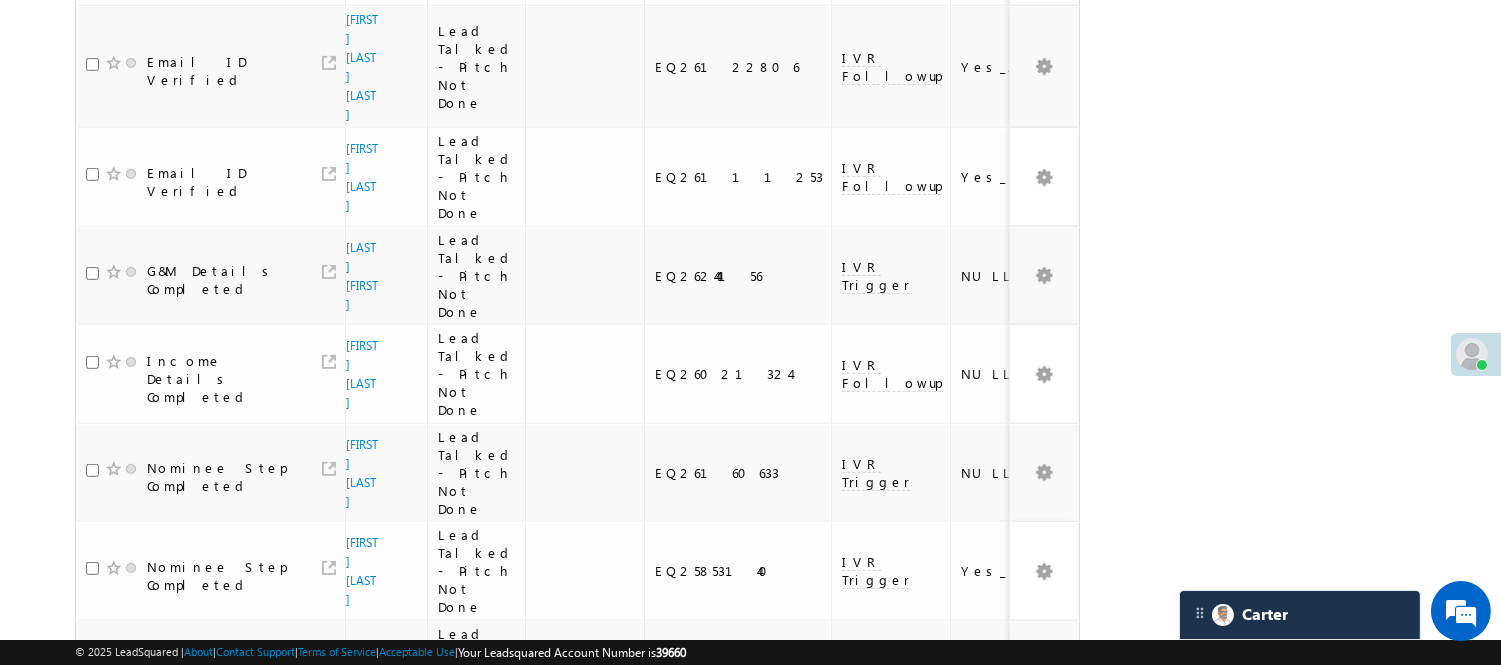 copy on "EQ21863661" 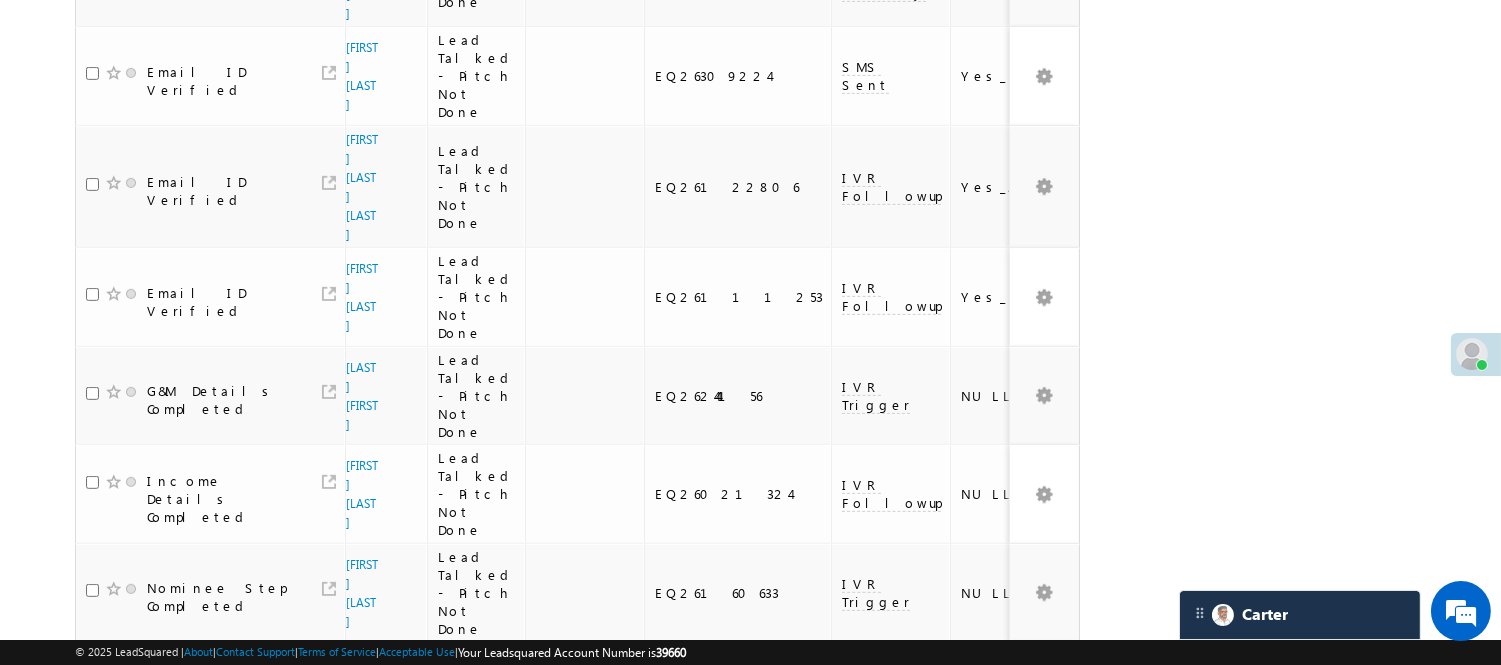 scroll, scrollTop: 1786, scrollLeft: 0, axis: vertical 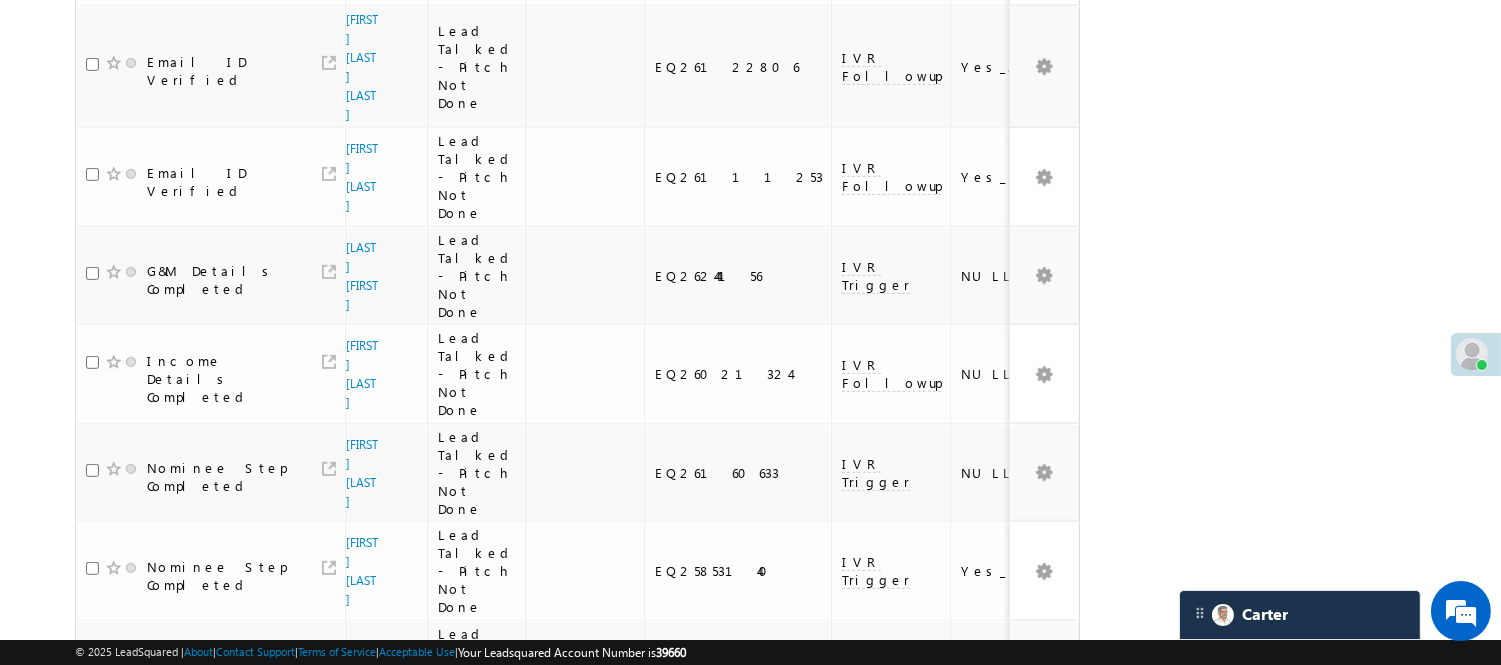 click on "2" at bounding box center [1018, 1053] 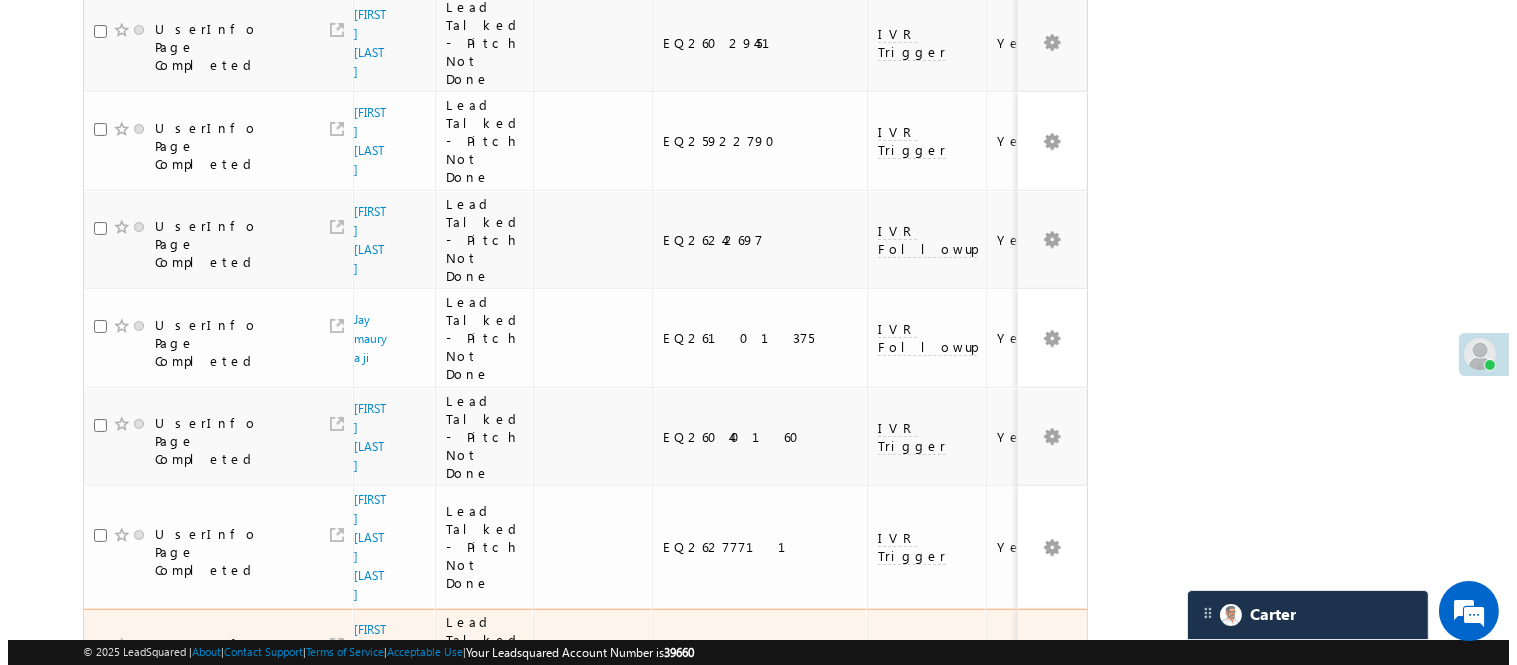 scroll, scrollTop: 0, scrollLeft: 0, axis: both 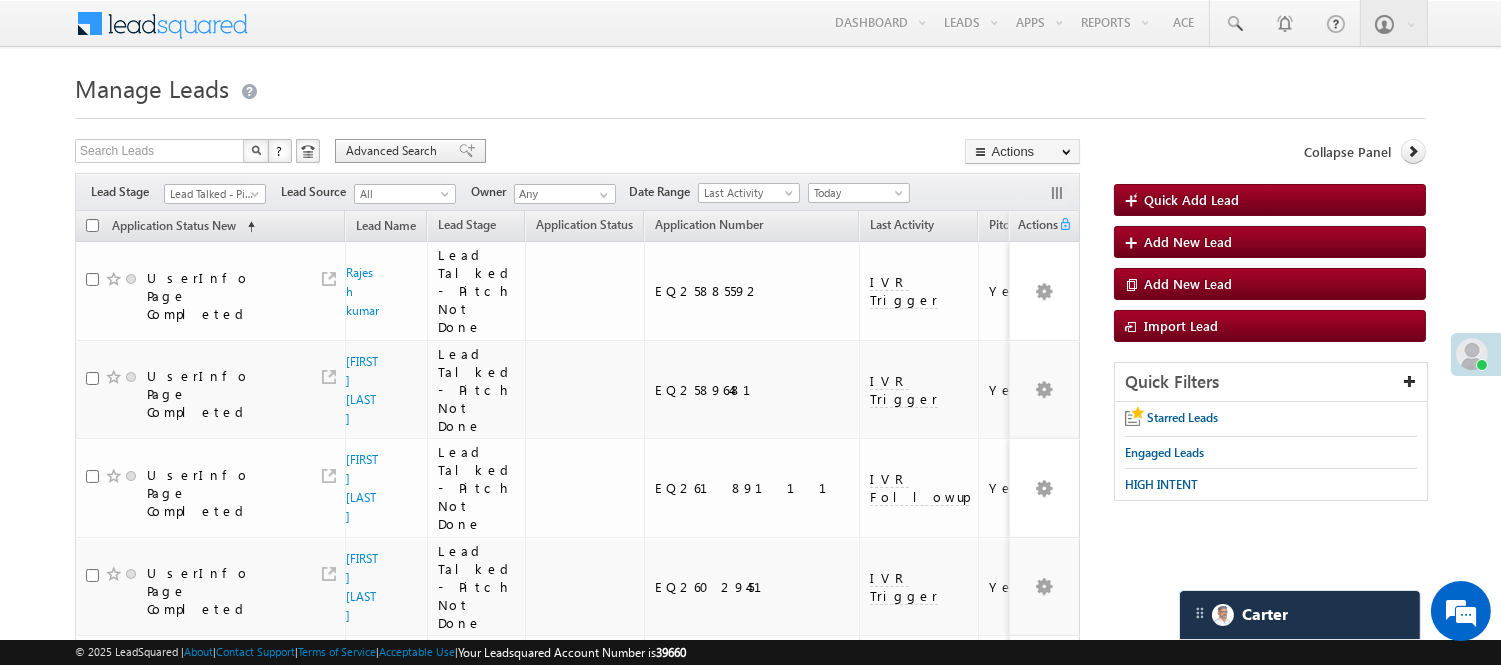 click on "Advanced Search" at bounding box center (394, 151) 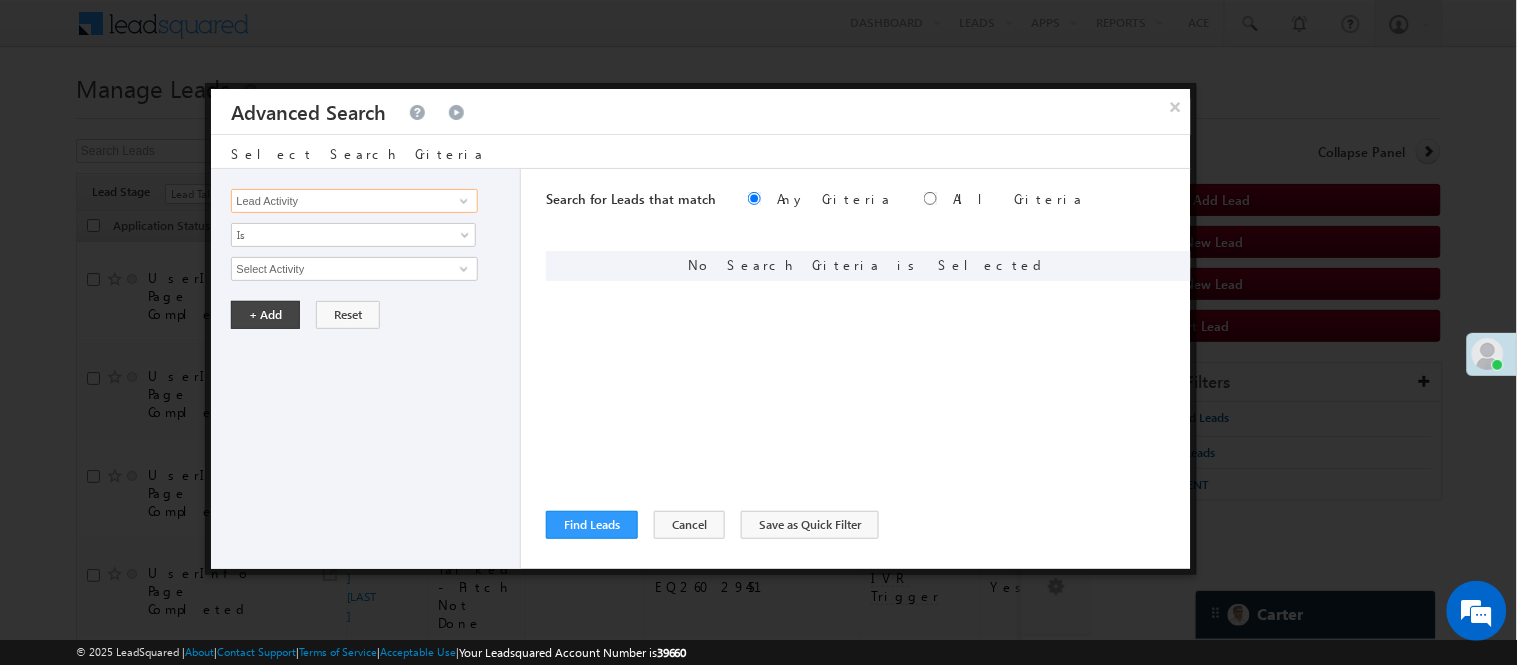 click on "Lead Activity" at bounding box center (354, 201) 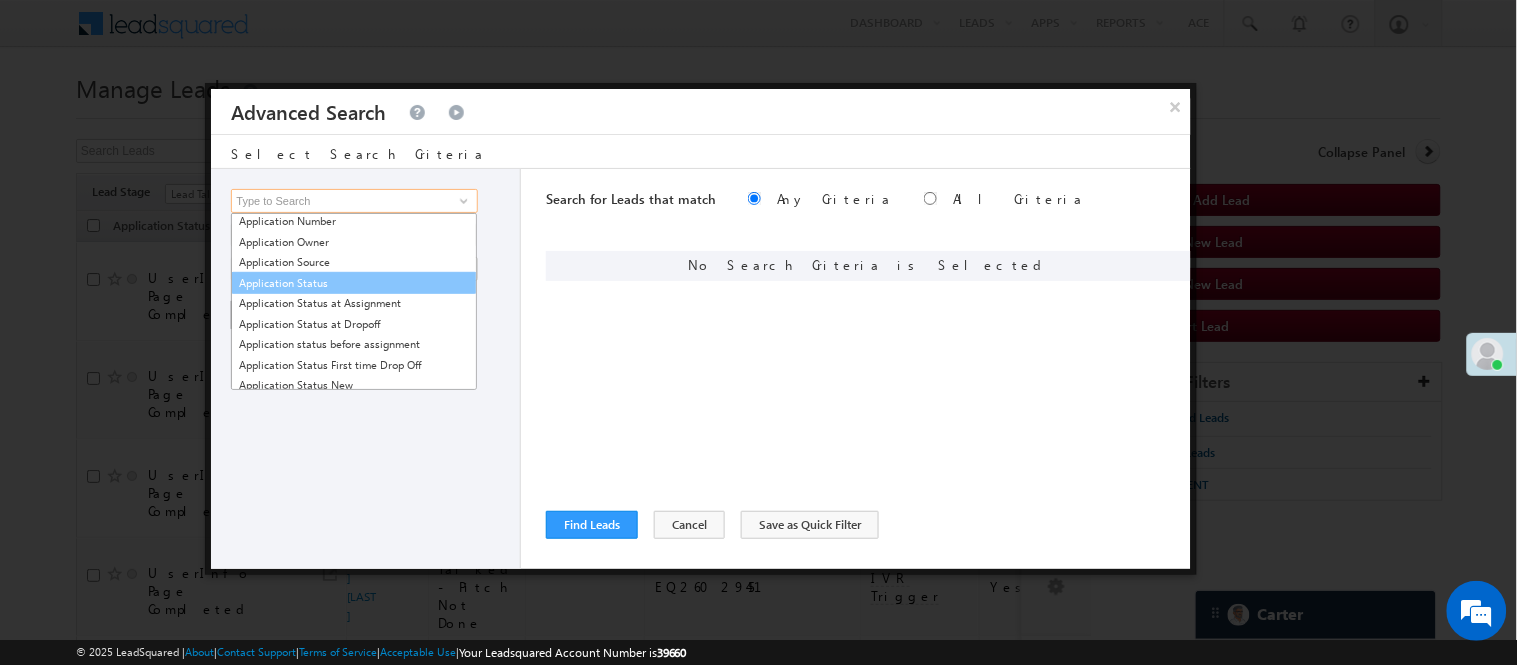 scroll, scrollTop: 440, scrollLeft: 0, axis: vertical 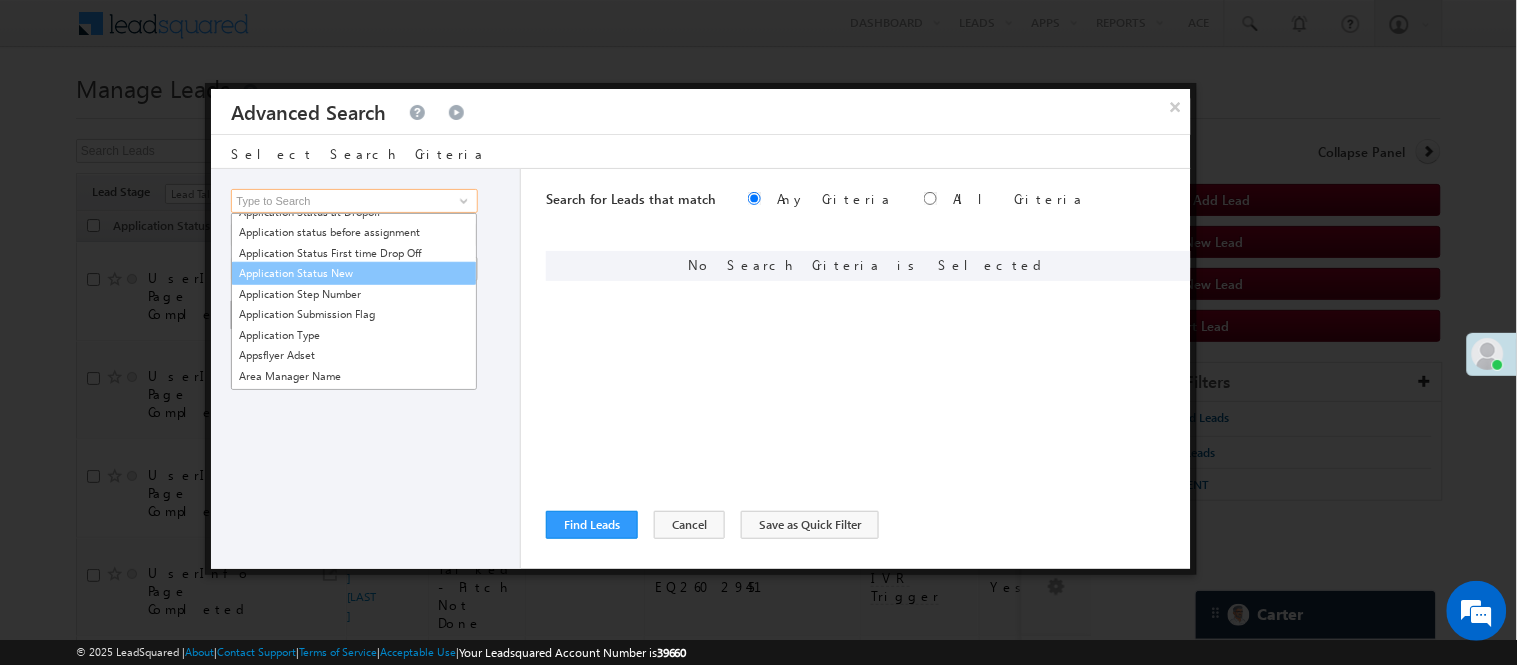 click on "Application Status New" at bounding box center [354, 273] 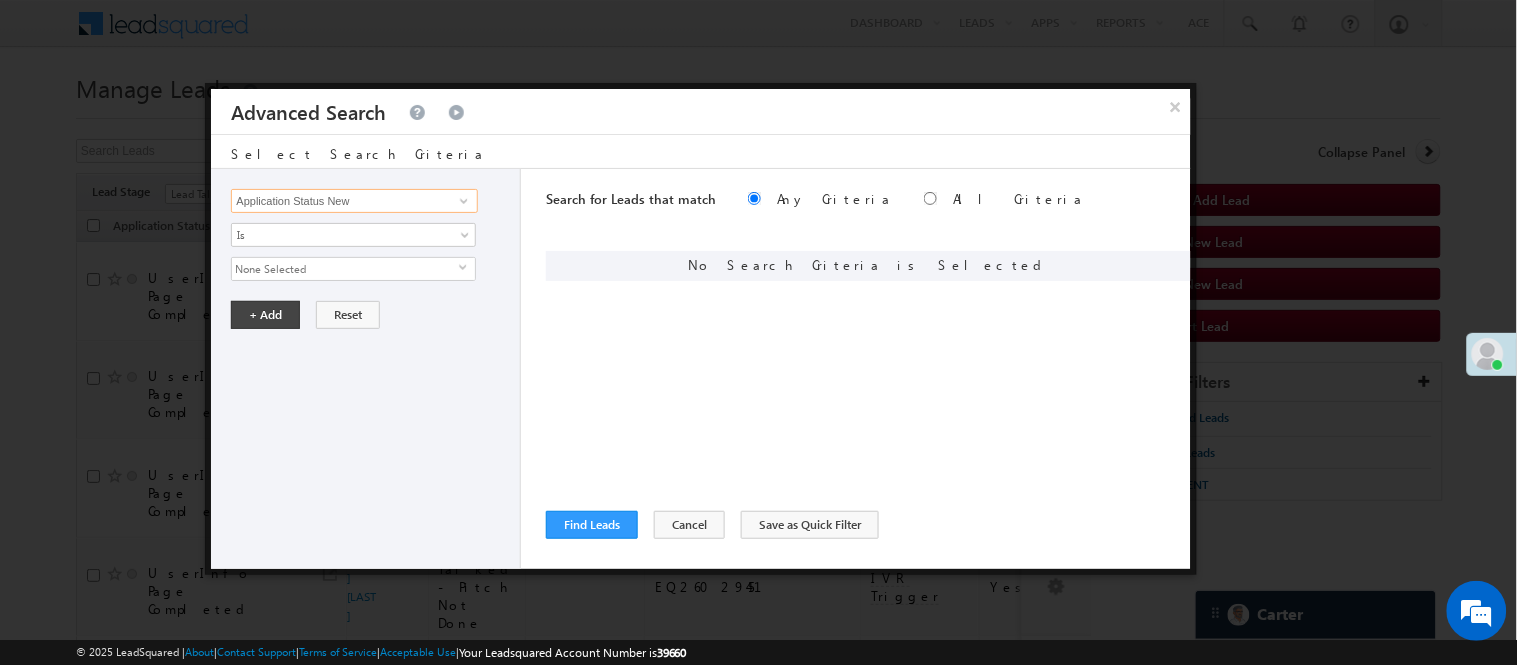 type on "Application Status New" 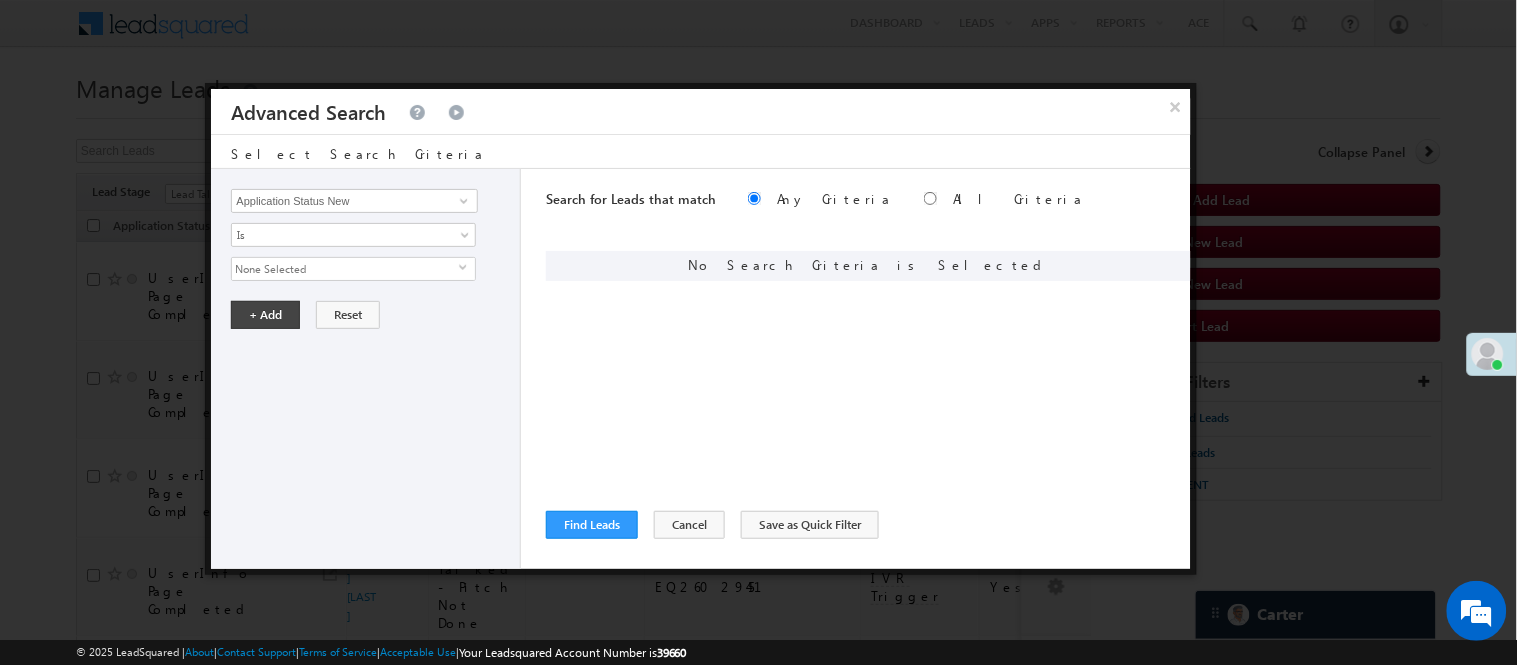 click on "None Selected" at bounding box center [345, 269] 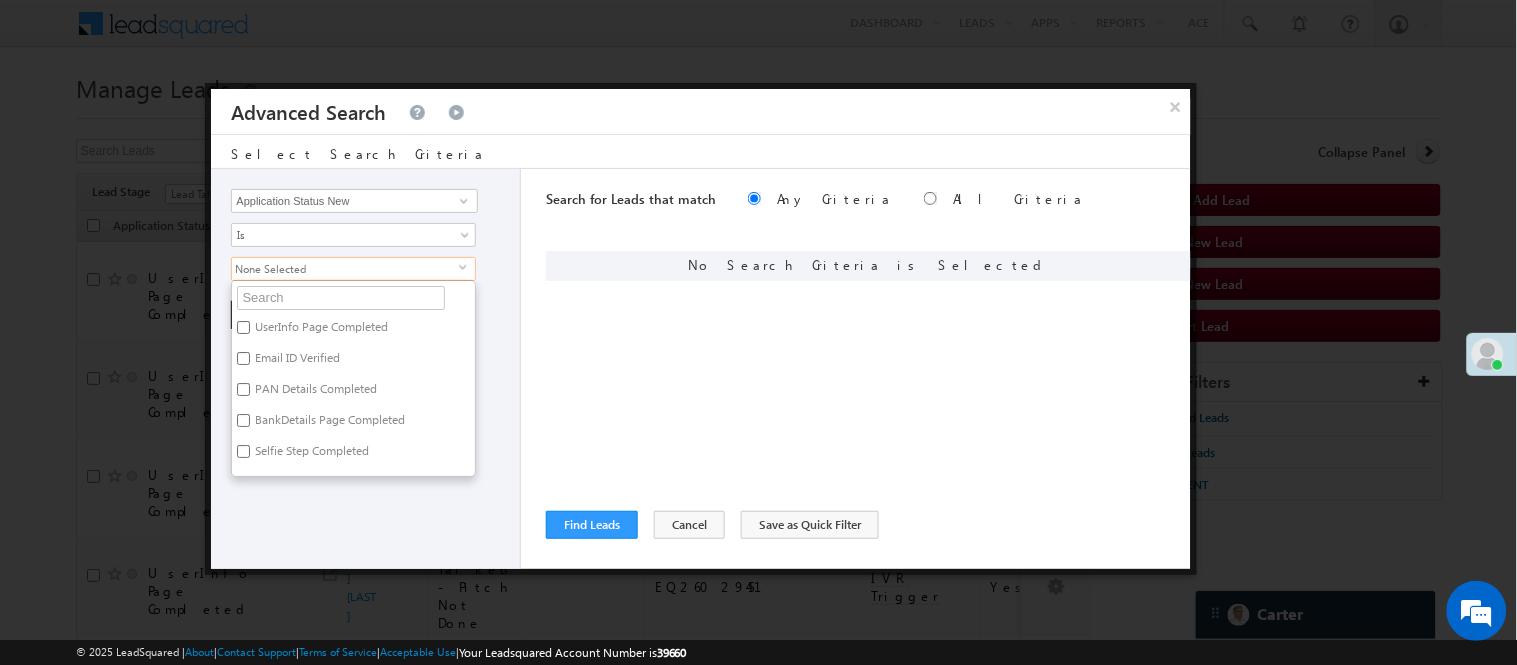 click on "PAN Details Completed" at bounding box center (314, 392) 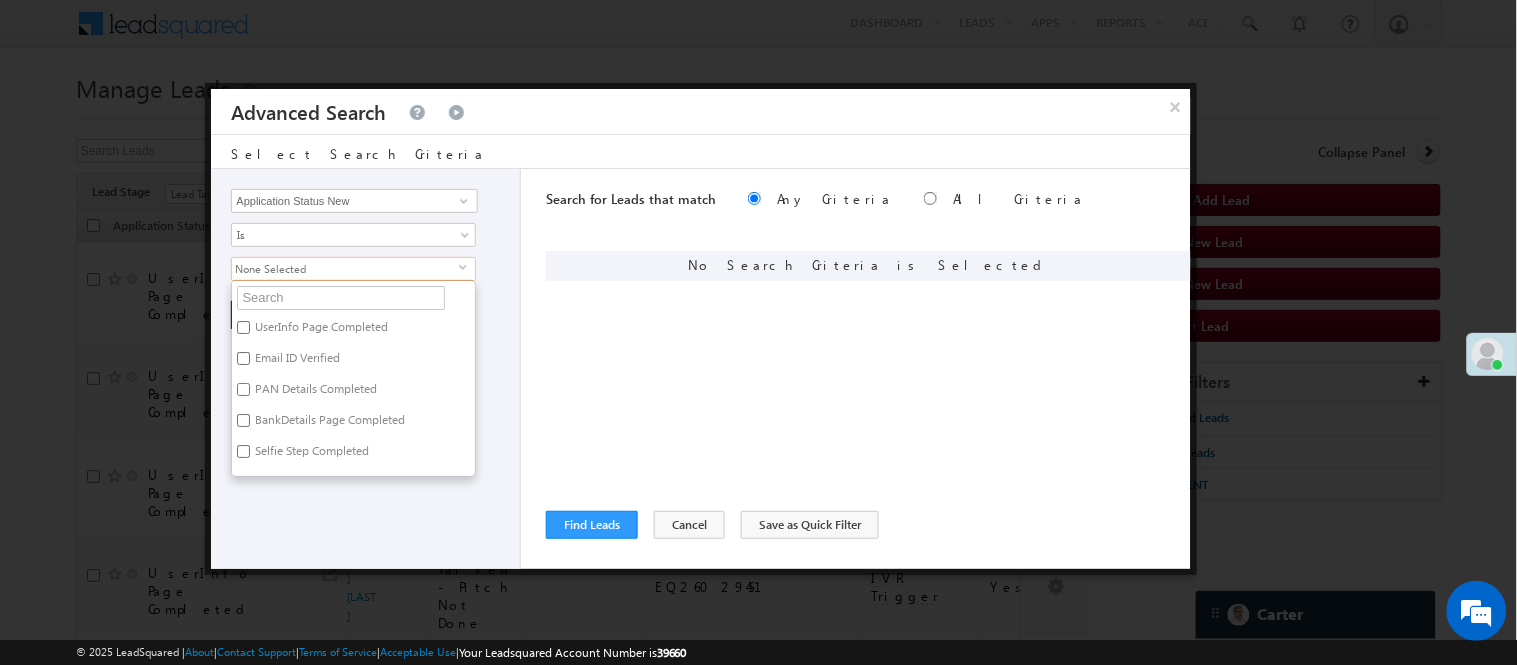 click on "PAN Details Completed" at bounding box center [243, 389] 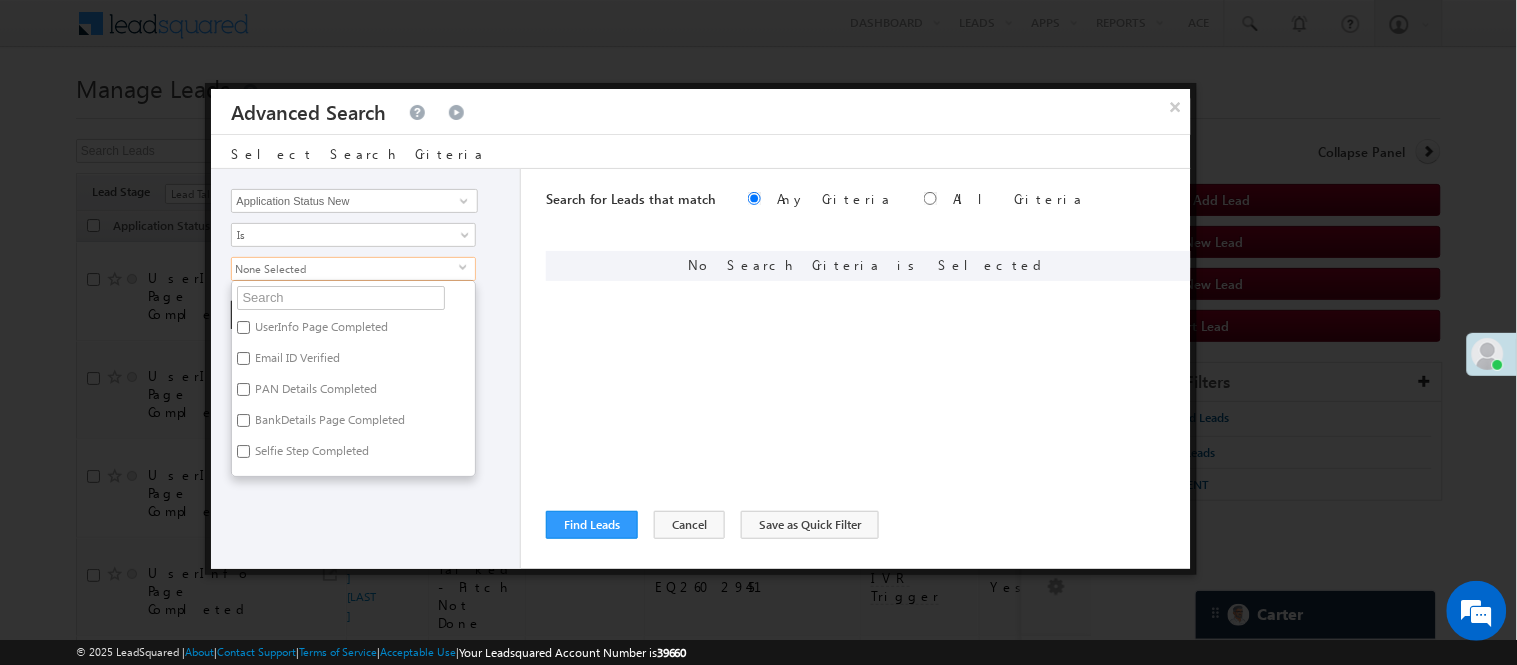checkbox on "true" 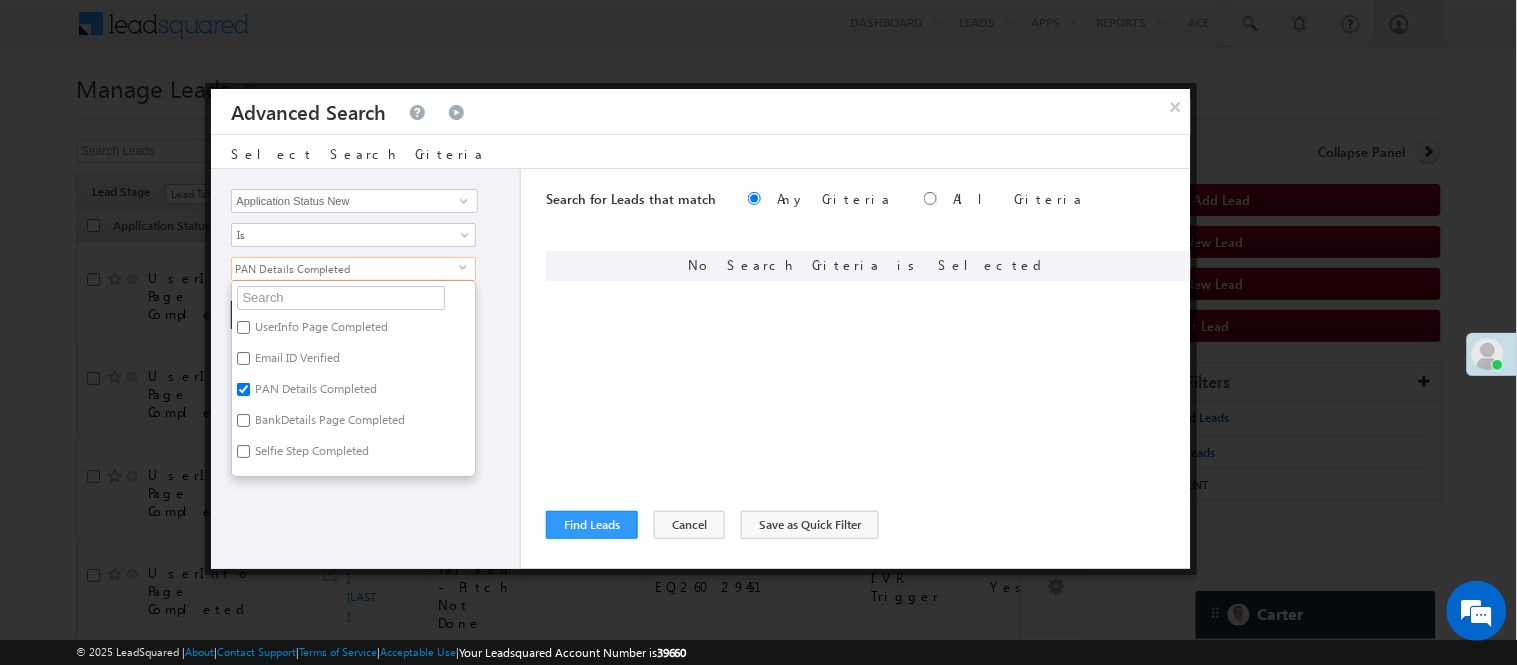 click on "BankDetails Page Completed" at bounding box center [328, 423] 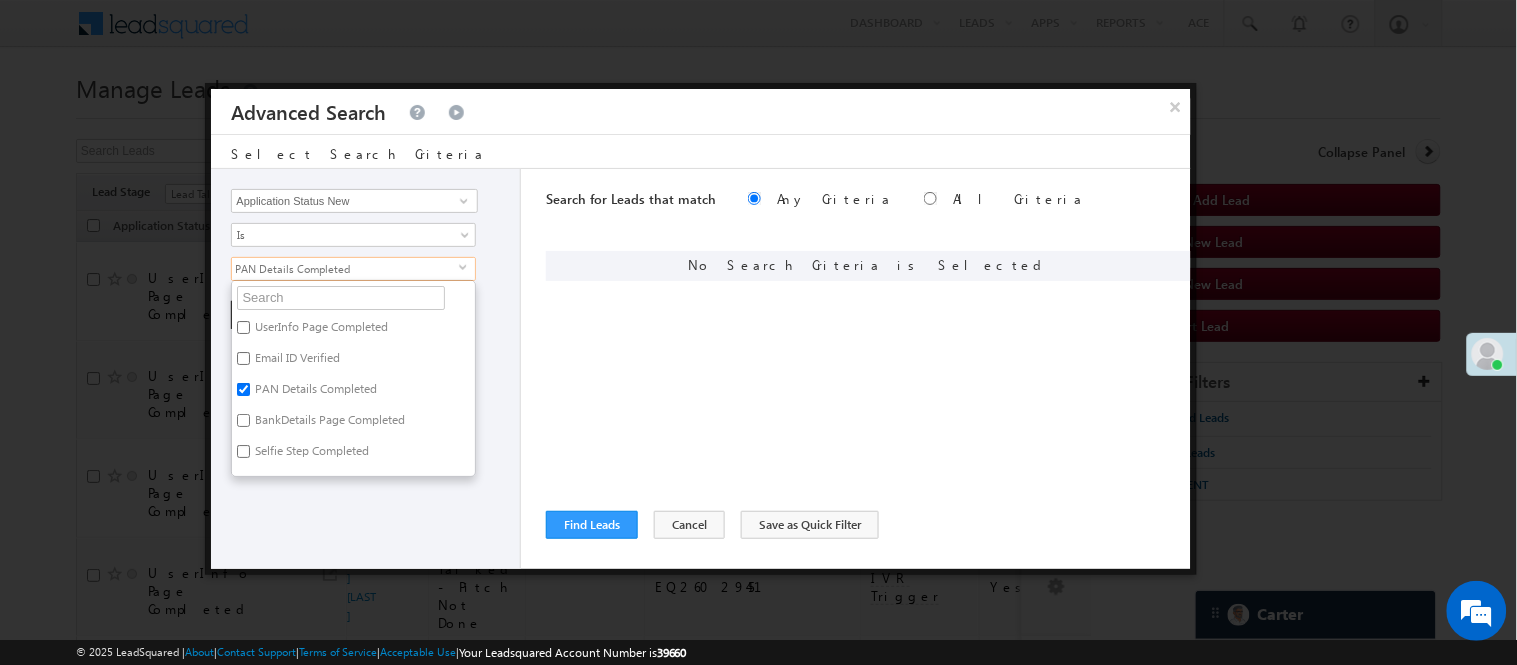 click on "BankDetails Page Completed" at bounding box center (243, 420) 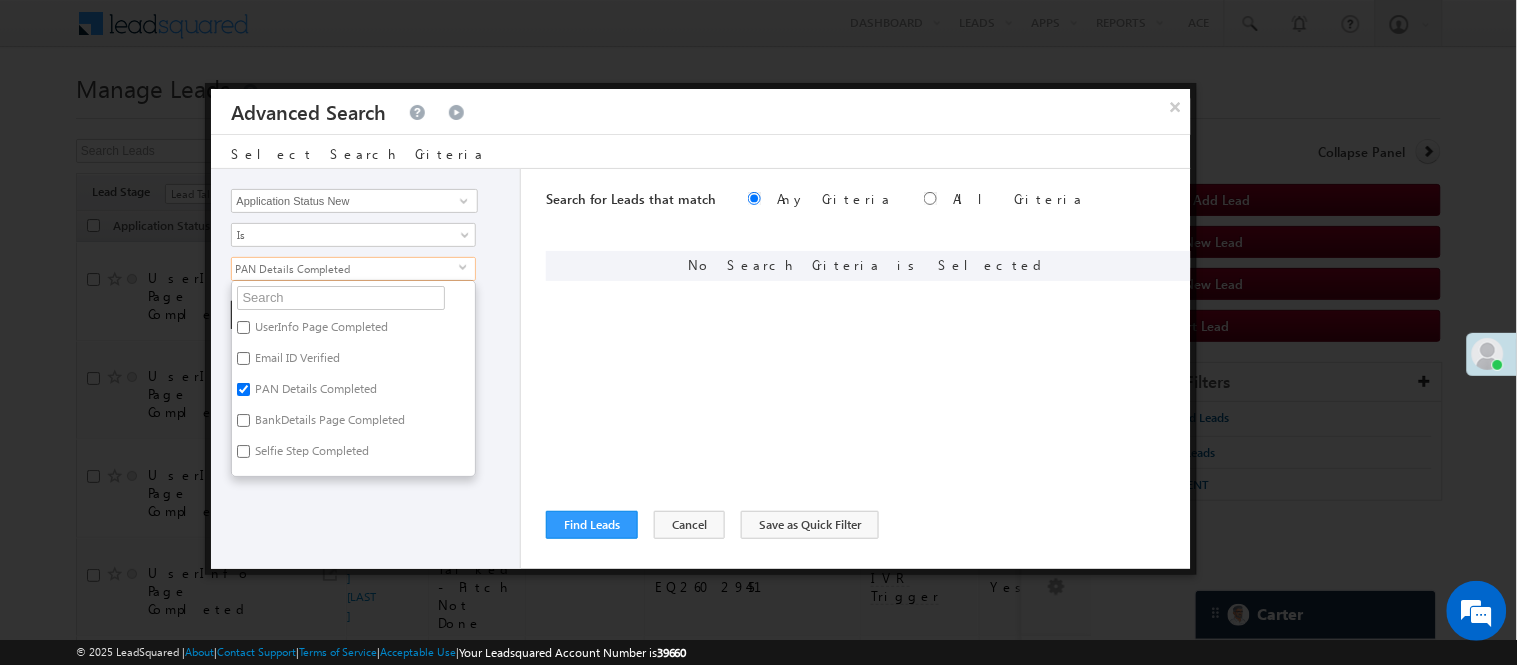 checkbox on "true" 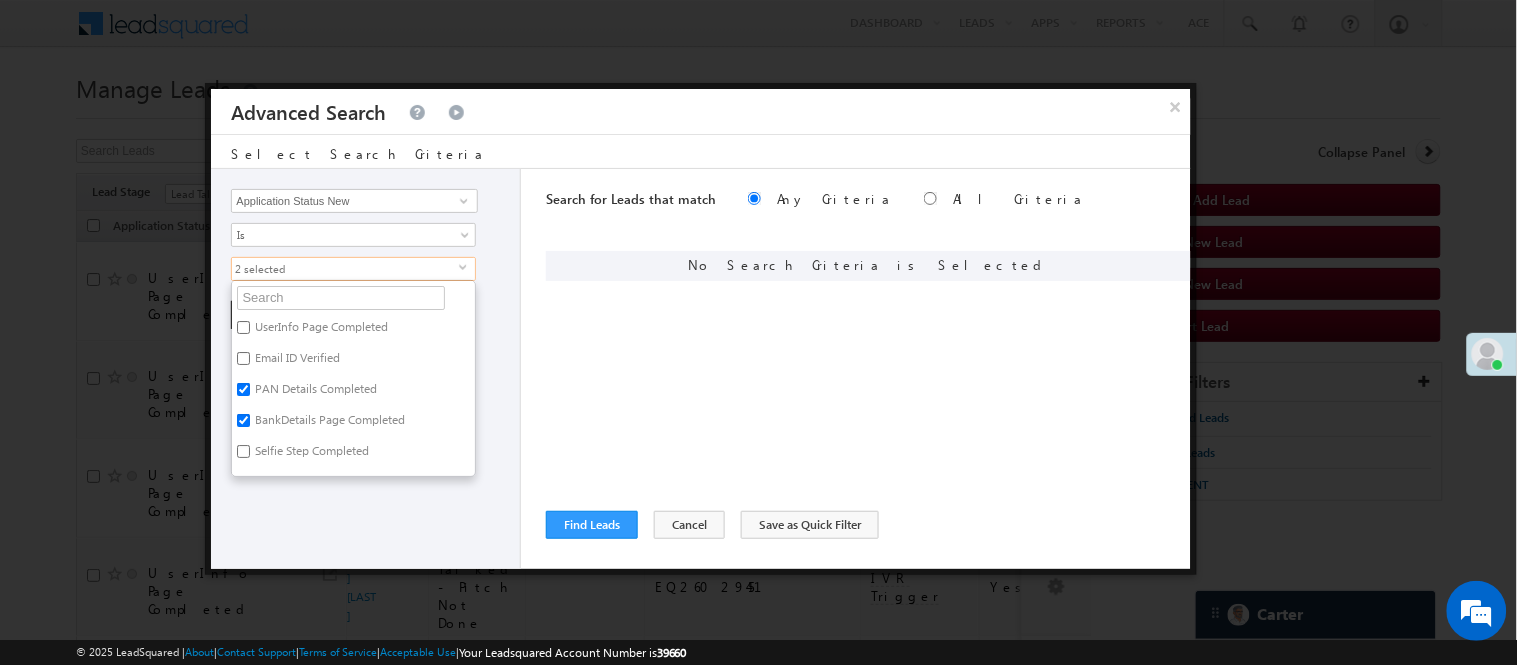 click on "PAN Details Completed" at bounding box center [314, 392] 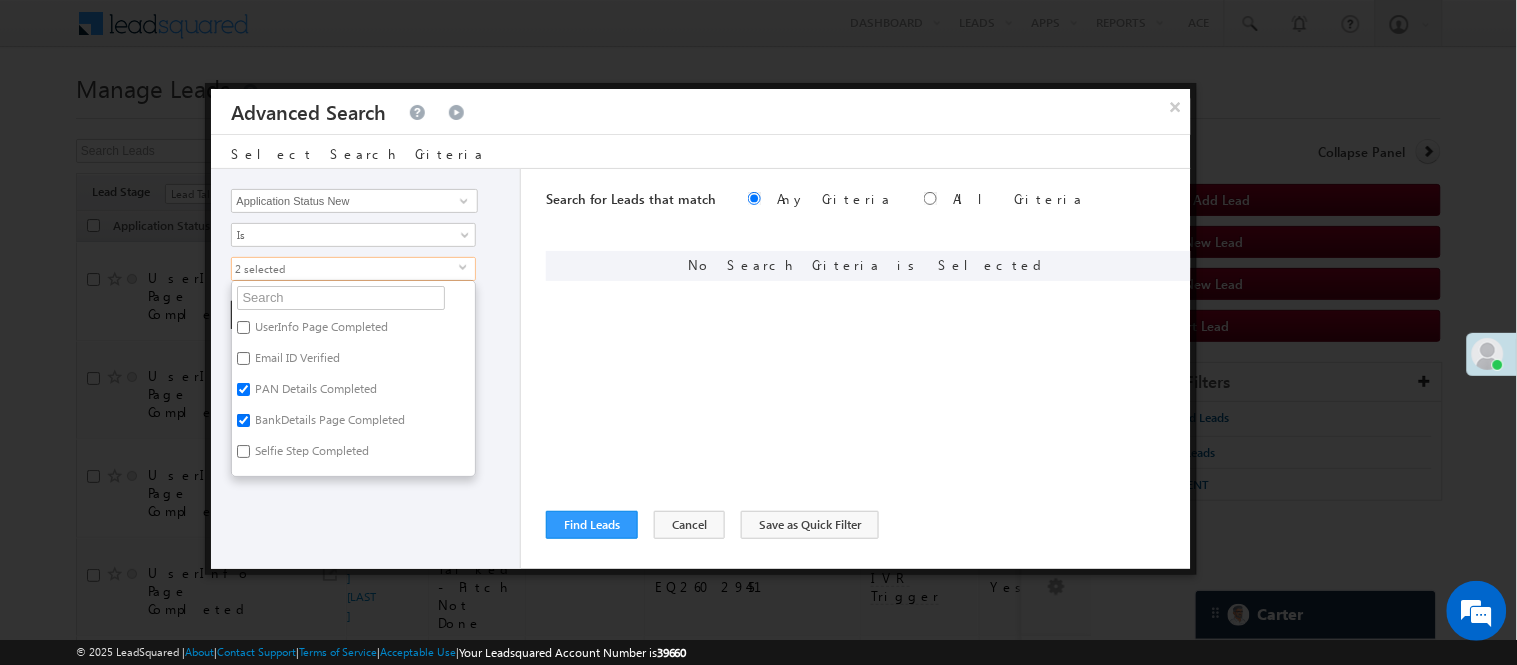 click on "PAN Details Completed" at bounding box center [243, 389] 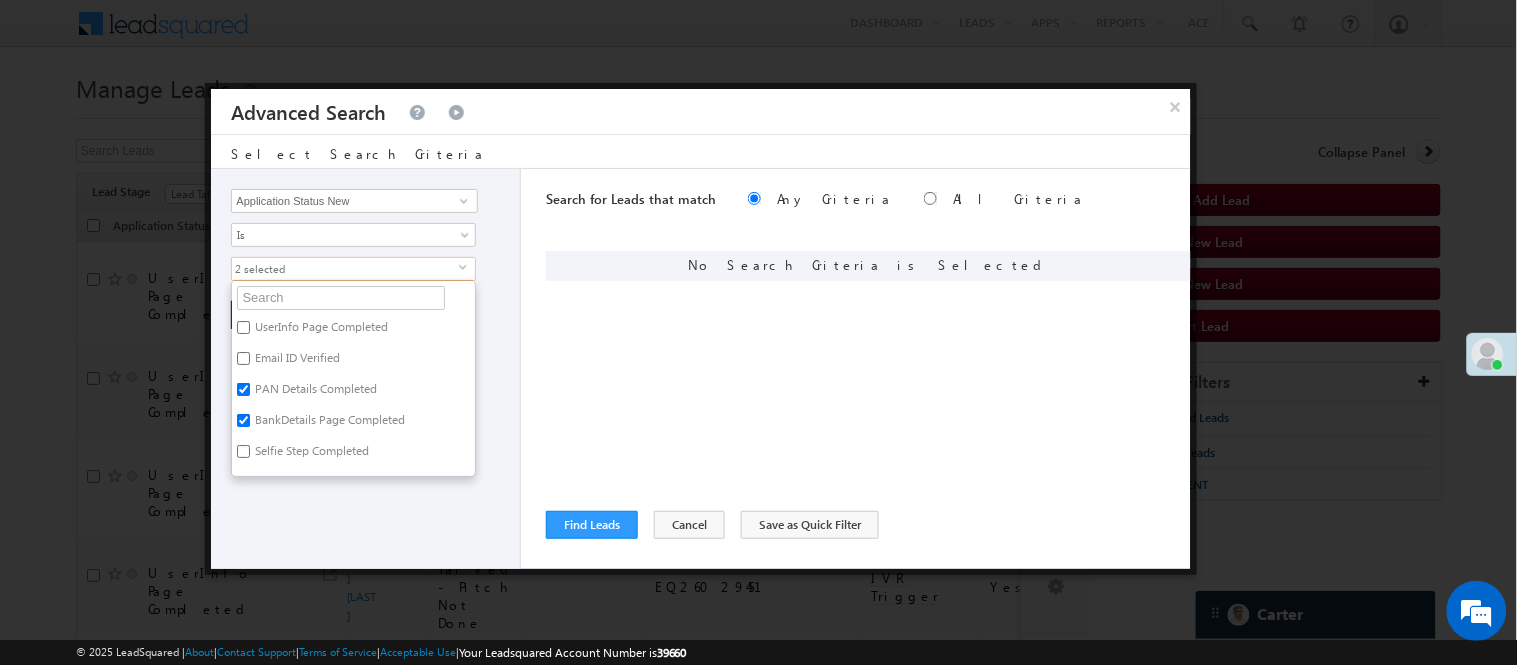 checkbox on "false" 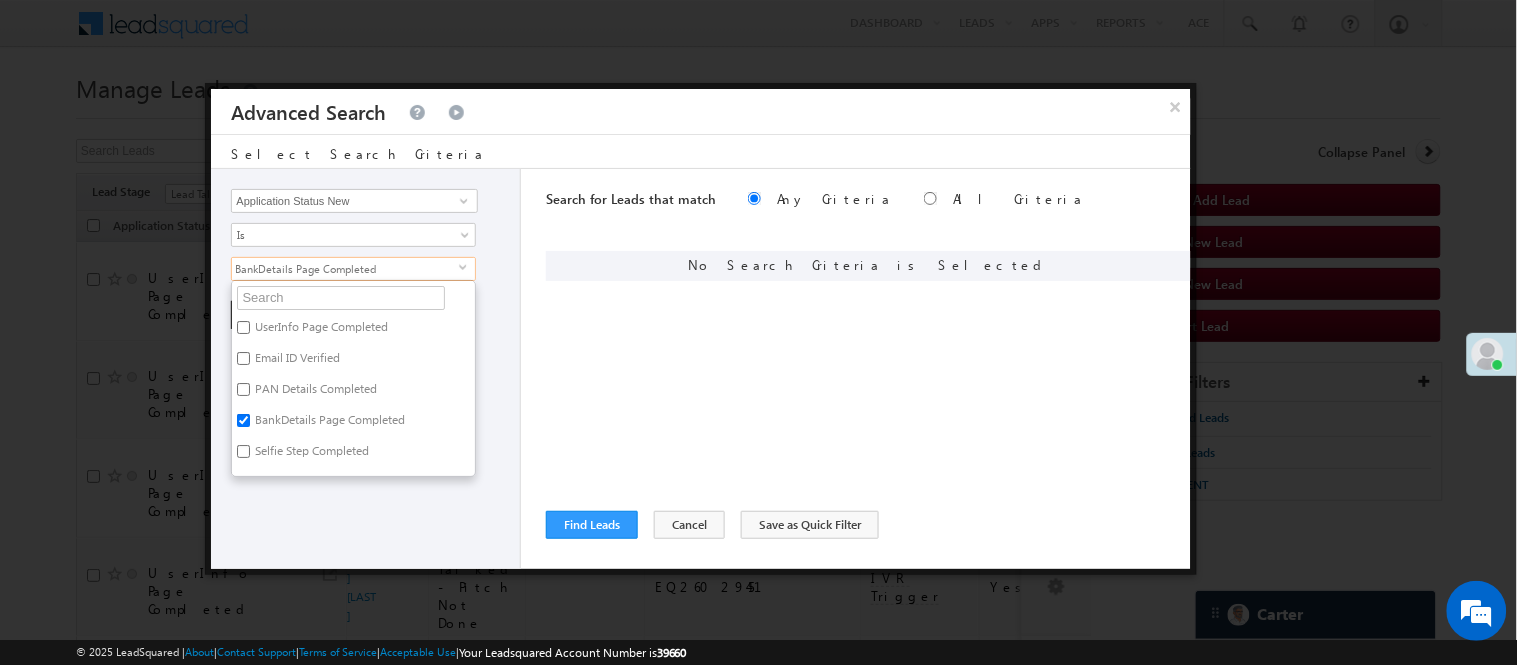 click on "Selfie Step Completed" at bounding box center (310, 454) 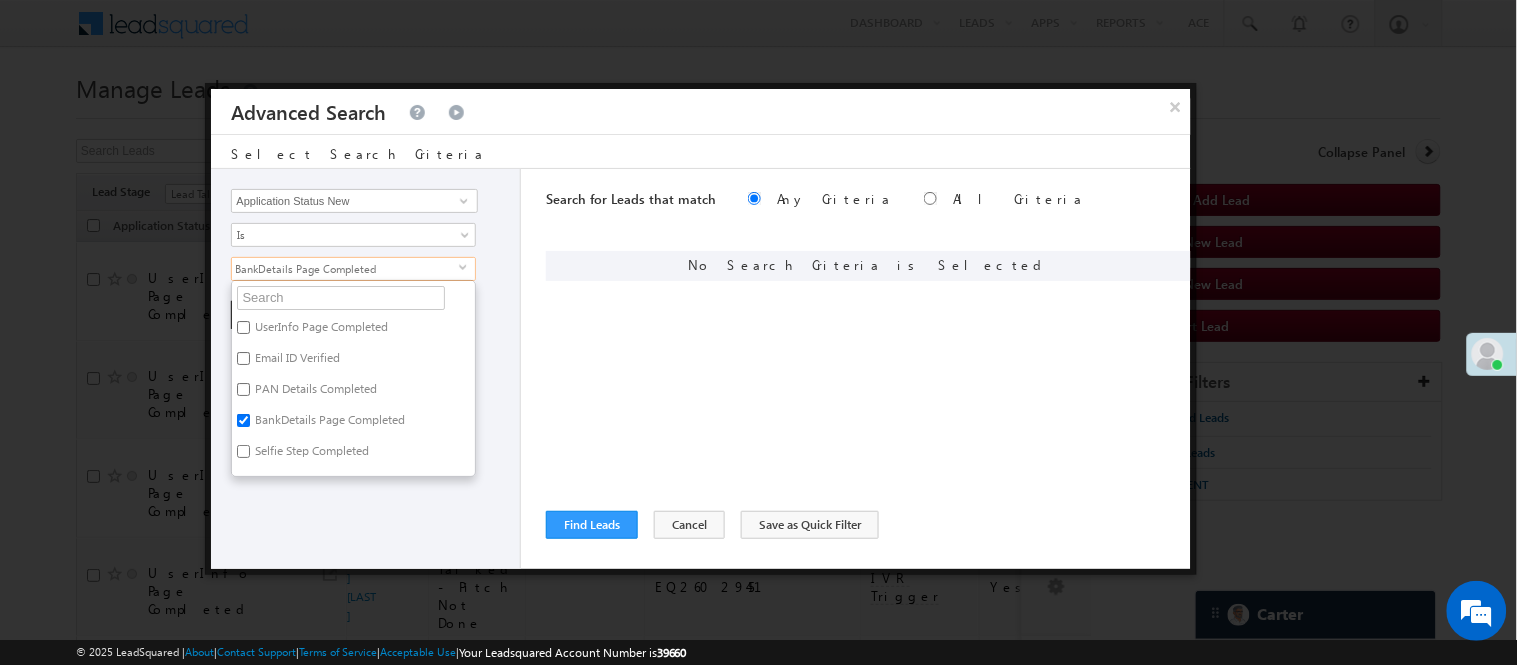 click on "Selfie Step Completed" at bounding box center (243, 451) 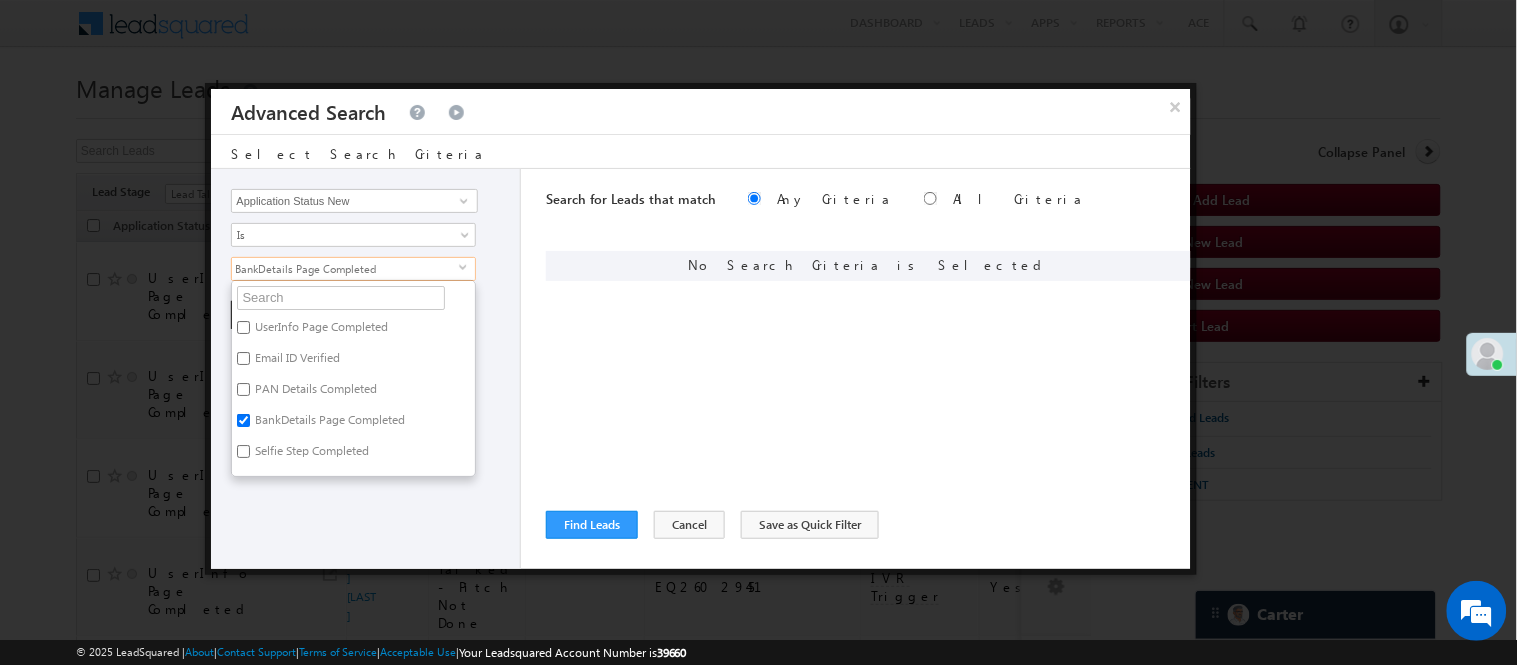 checkbox on "true" 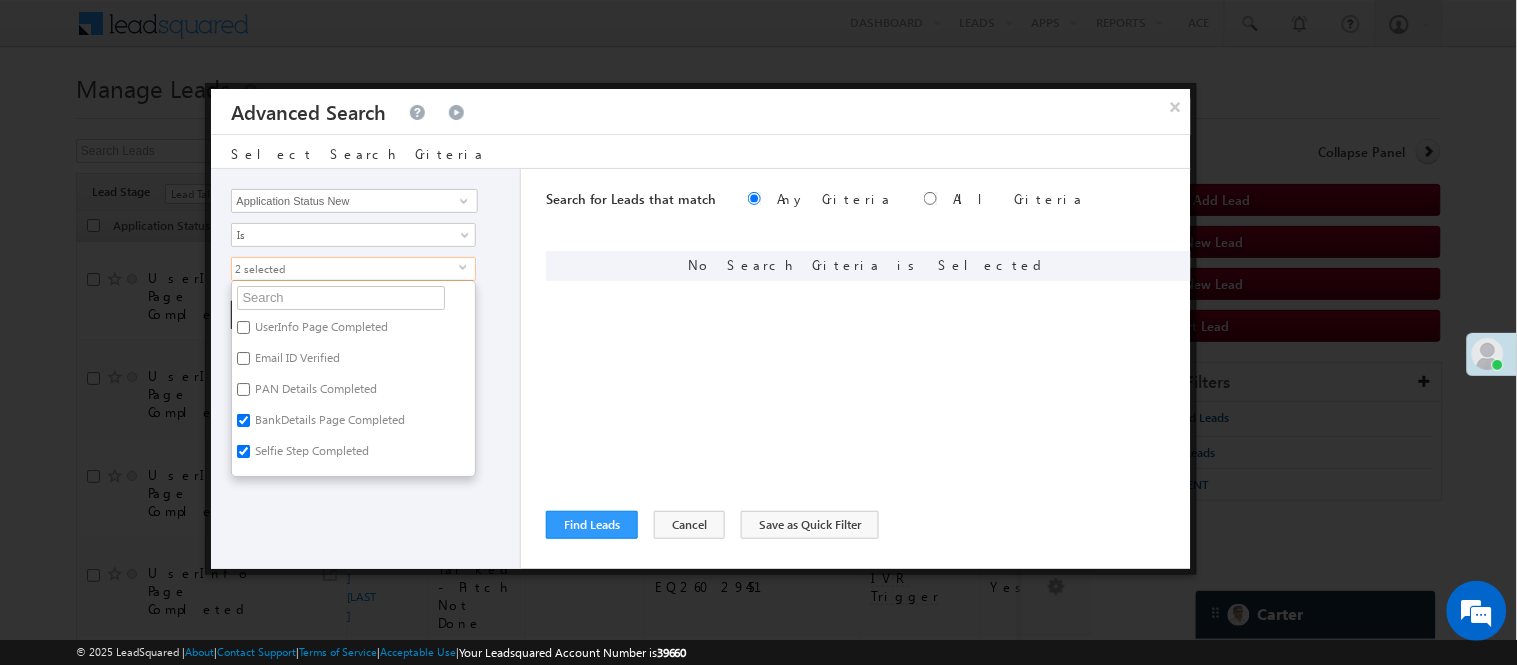 scroll, scrollTop: 111, scrollLeft: 0, axis: vertical 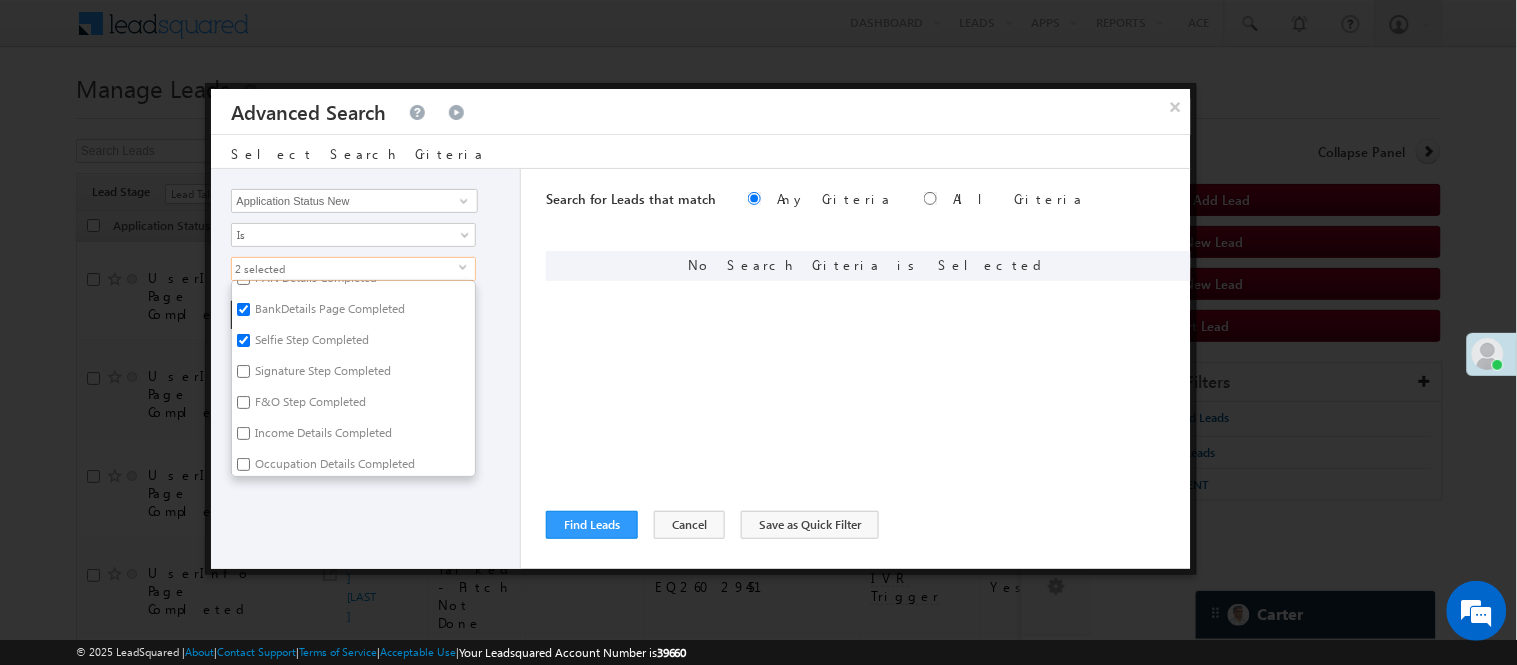 click on "Signature Step Completed" at bounding box center [321, 374] 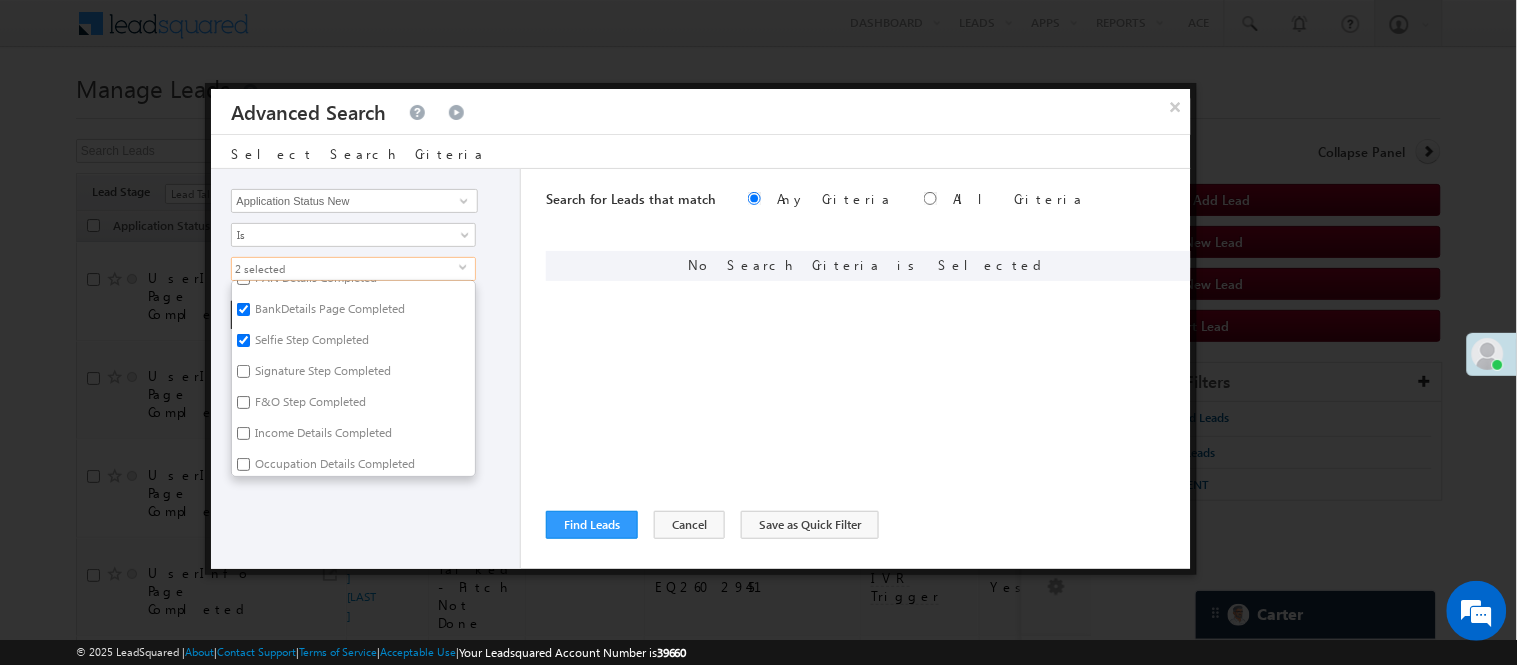 click on "Signature Step Completed" at bounding box center [243, 371] 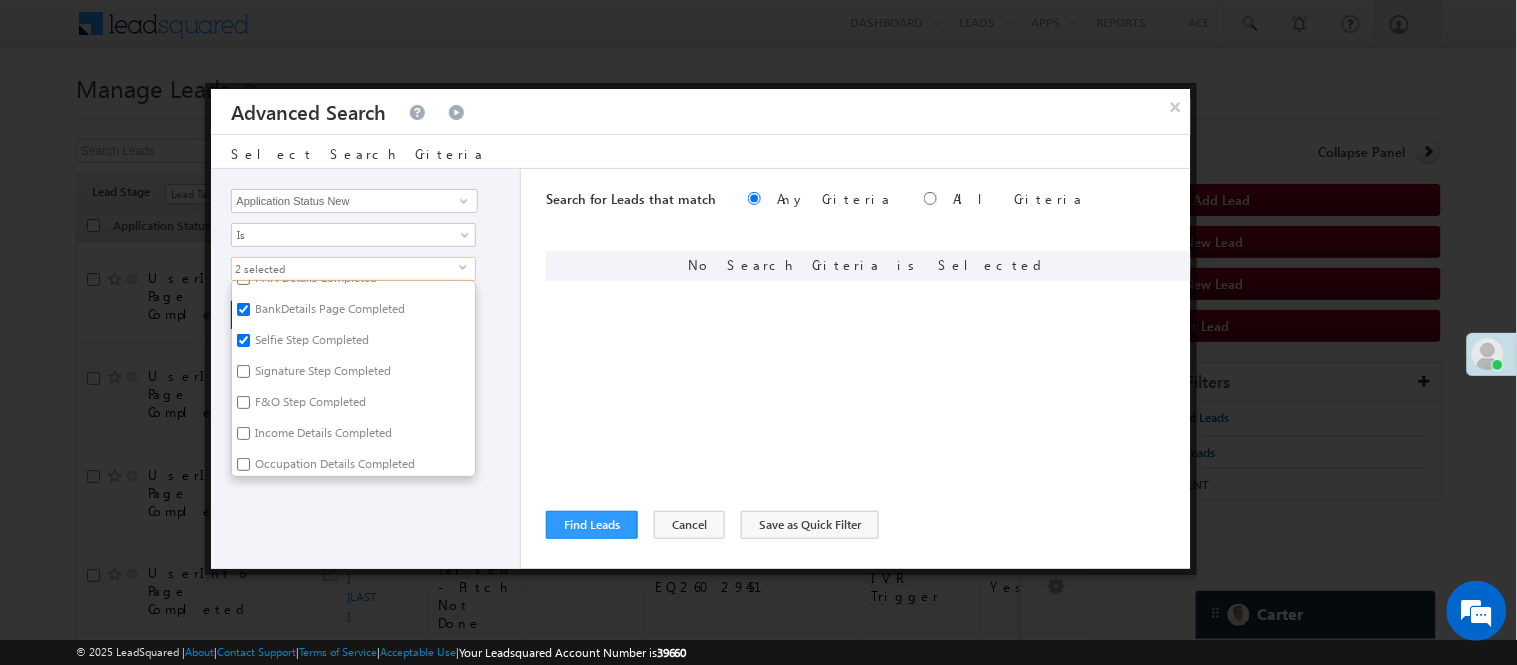checkbox on "true" 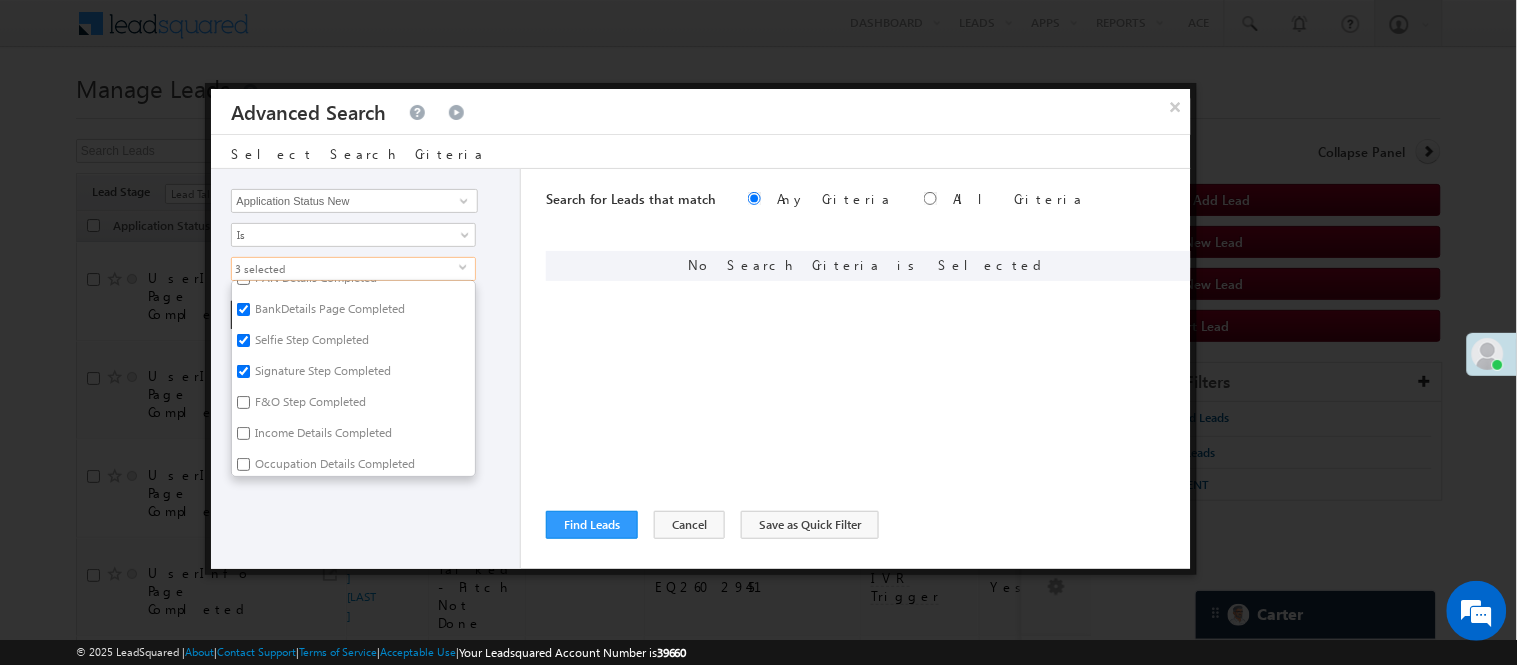 click on "F&O Step Completed" at bounding box center [309, 405] 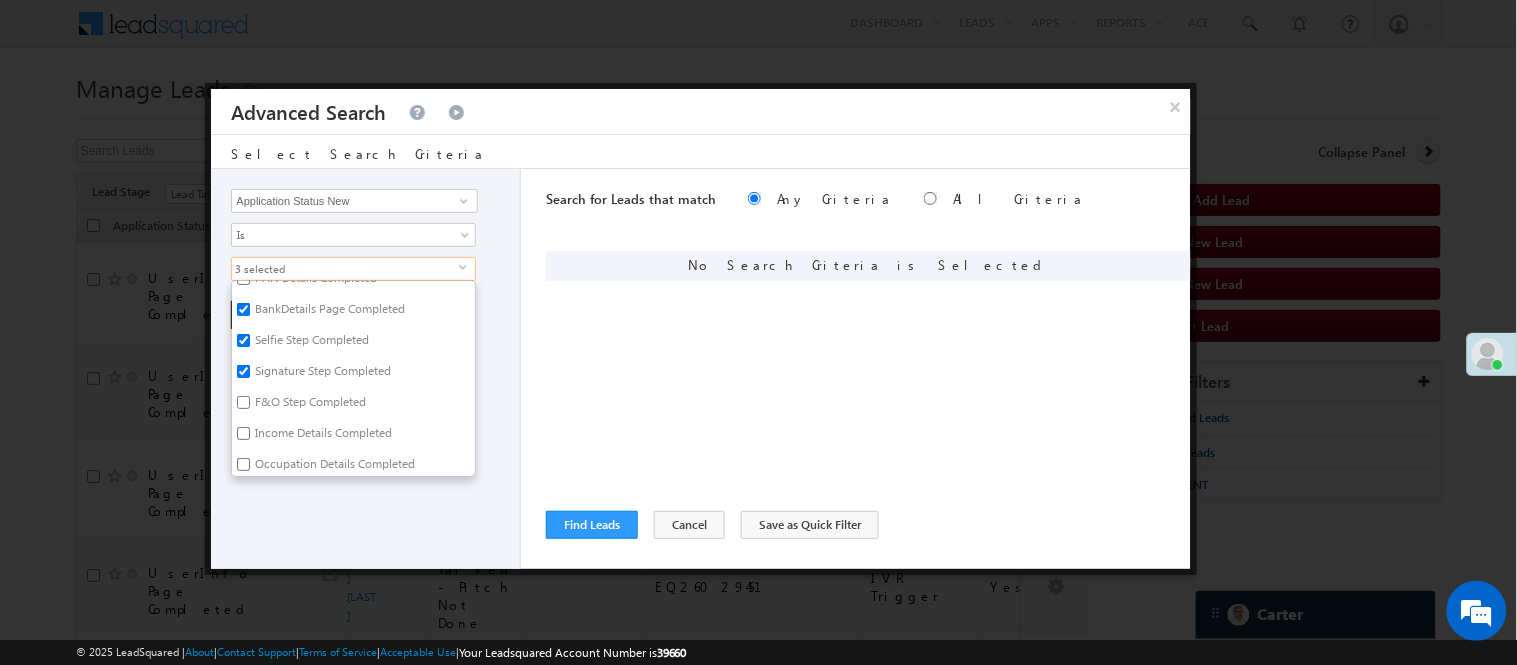 click on "F&O Step Completed" at bounding box center (243, 402) 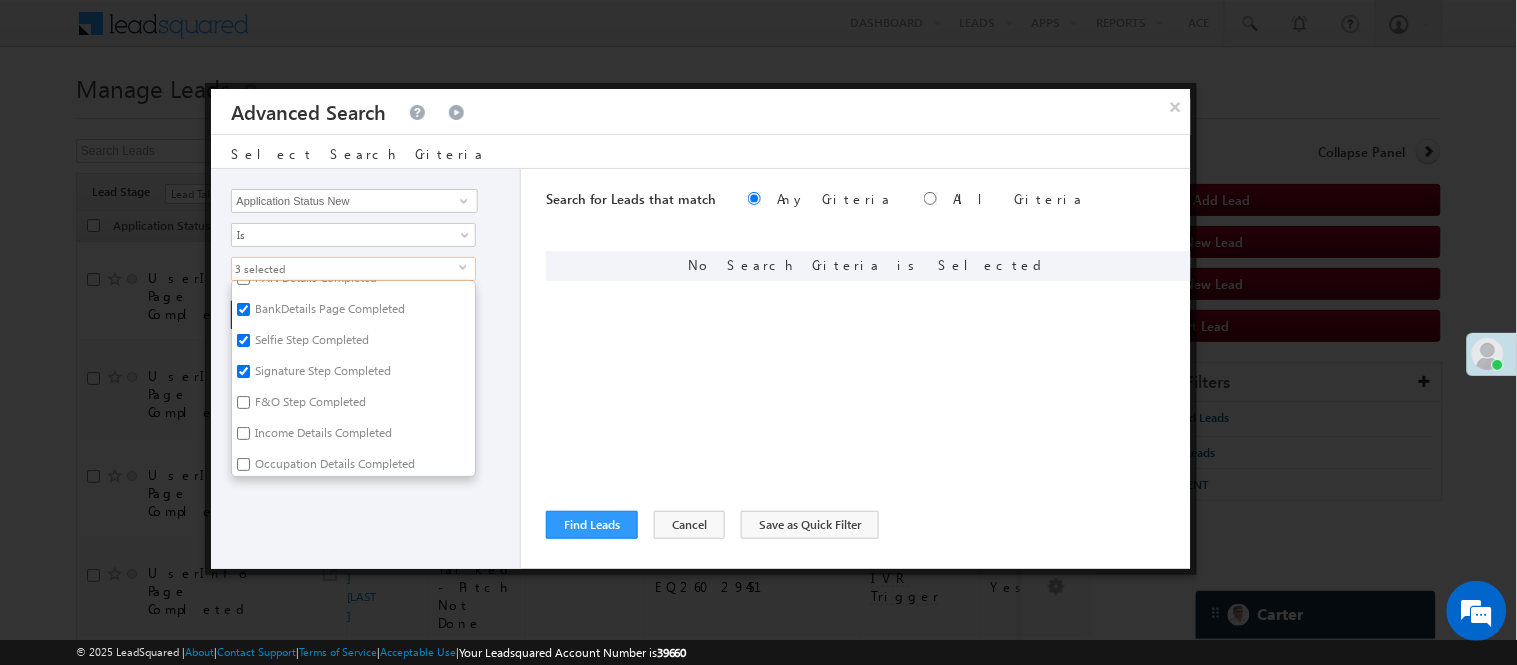 checkbox on "true" 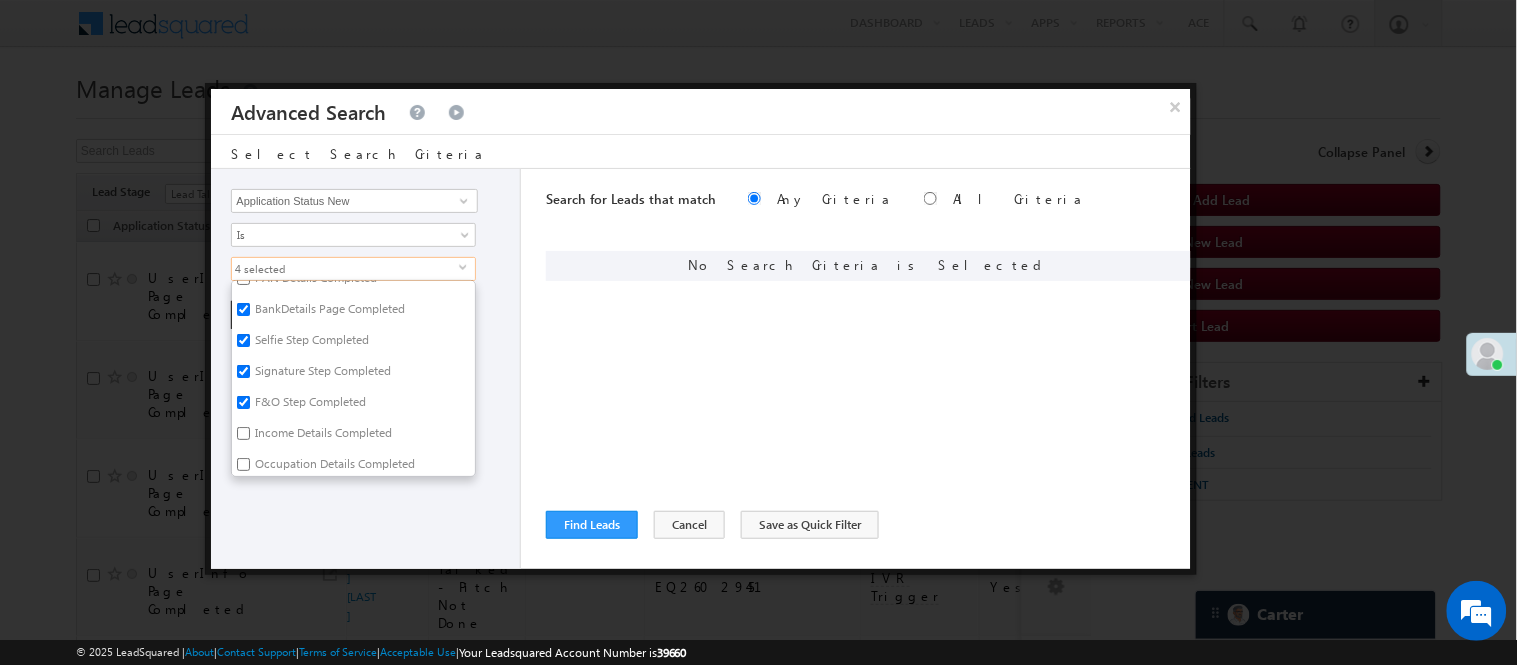 click on "Income Details Completed" at bounding box center [322, 436] 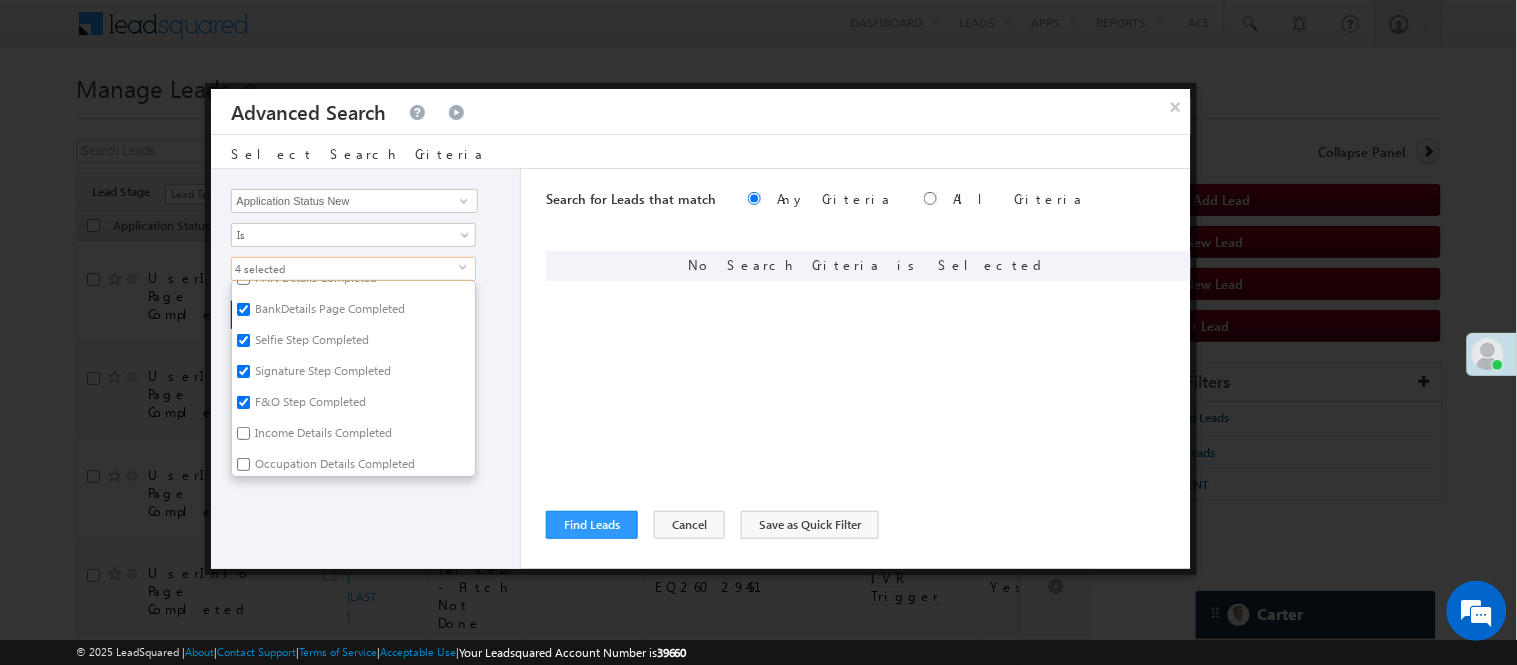 click on "Income Details Completed" at bounding box center (243, 433) 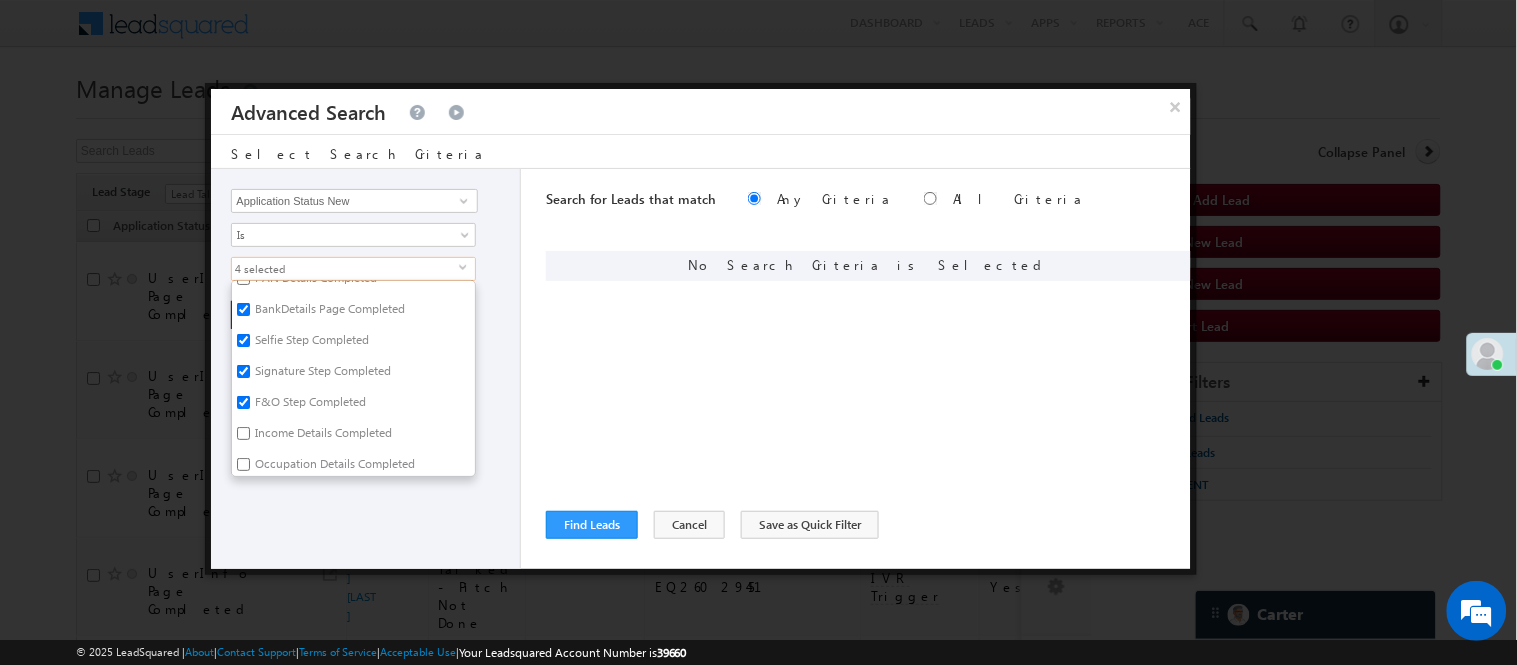 checkbox on "true" 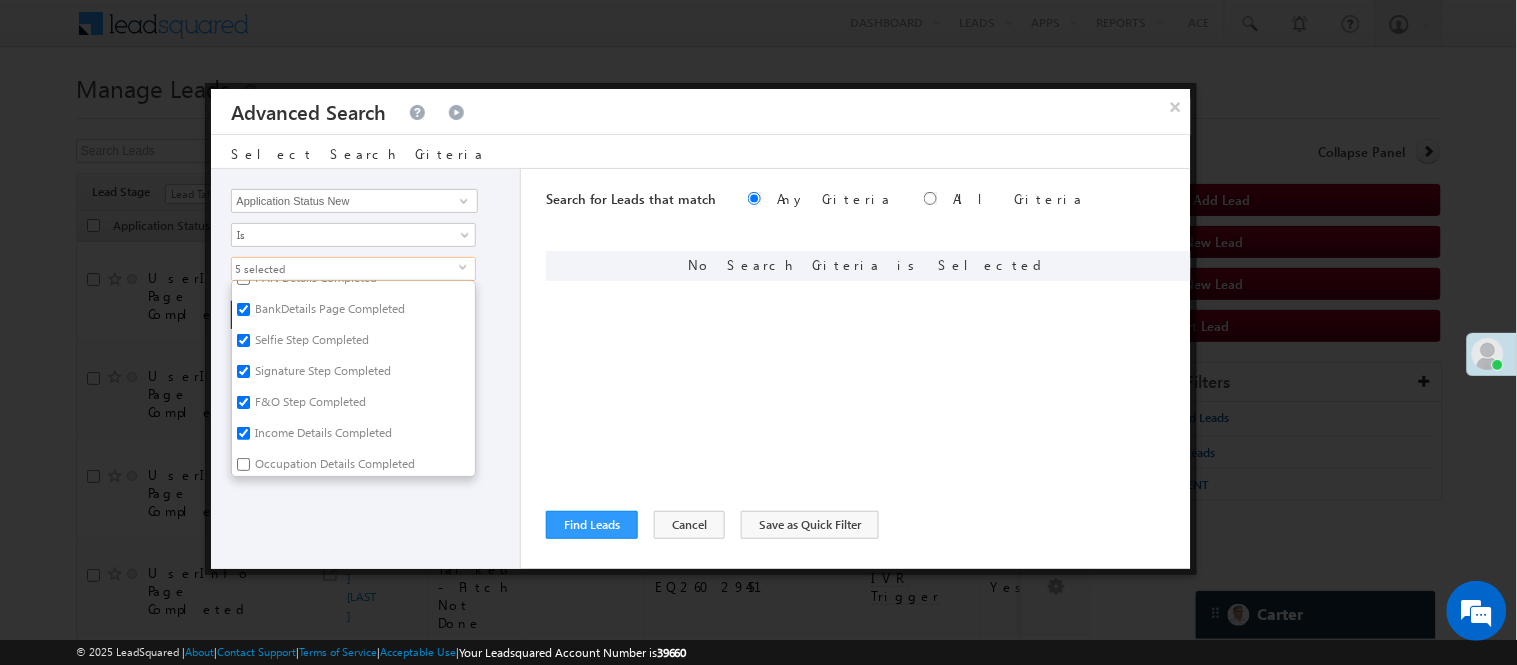 click on "Occupation Details Completed" at bounding box center [333, 467] 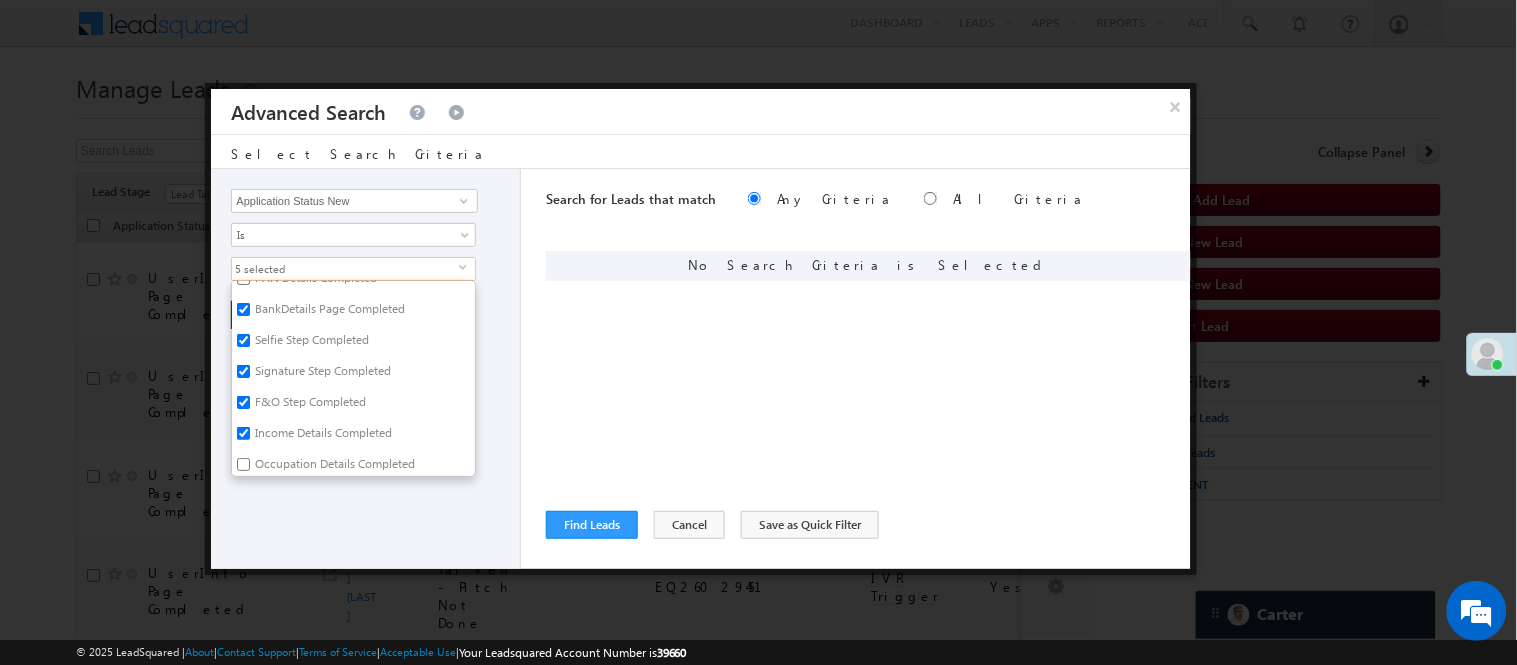 click on "Occupation Details Completed" at bounding box center [243, 464] 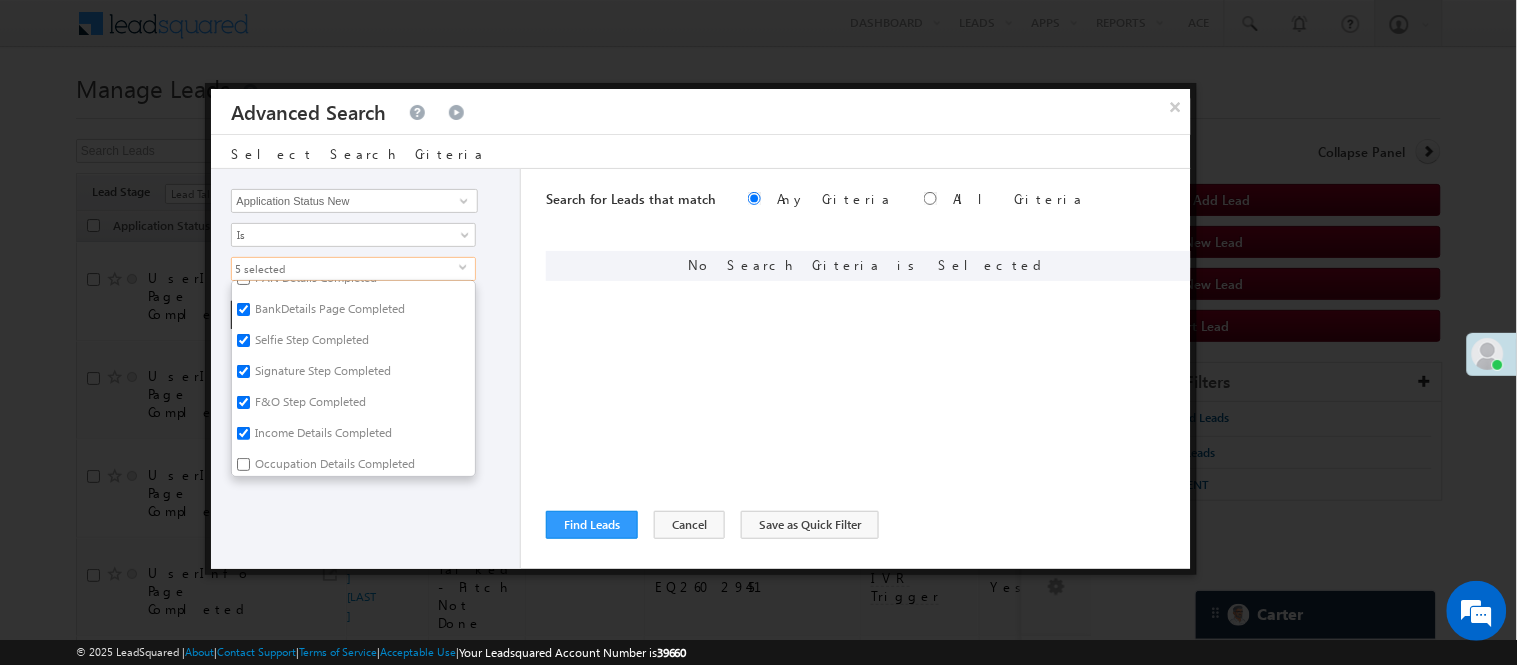 checkbox on "true" 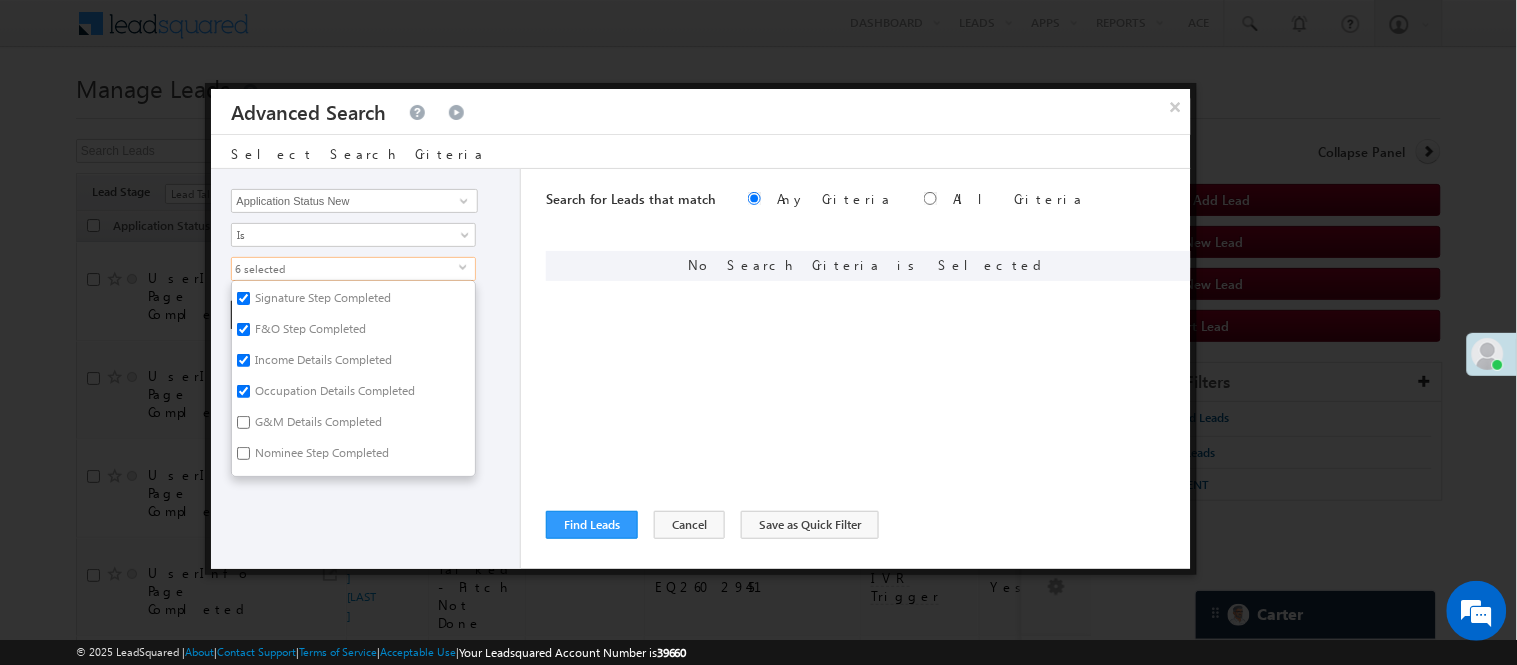 scroll, scrollTop: 222, scrollLeft: 0, axis: vertical 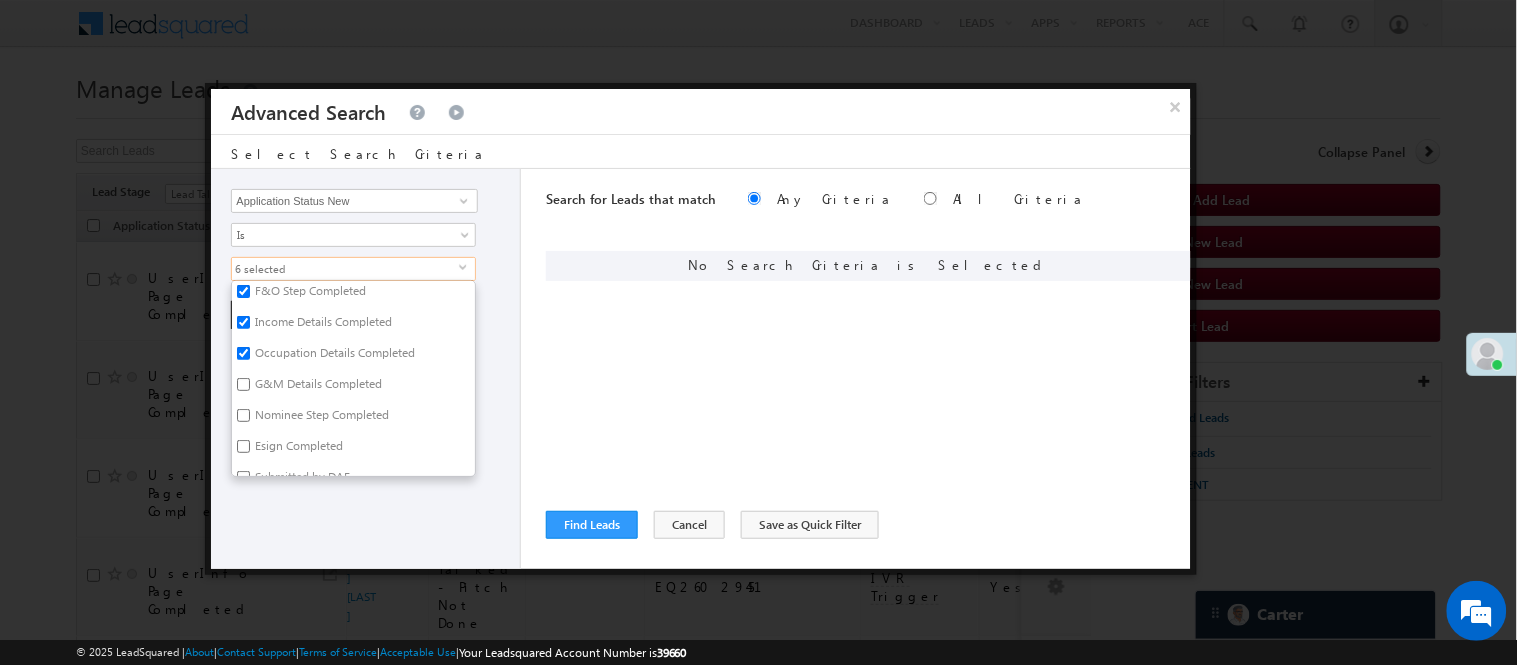 click on "G&M Details Completed" at bounding box center (317, 387) 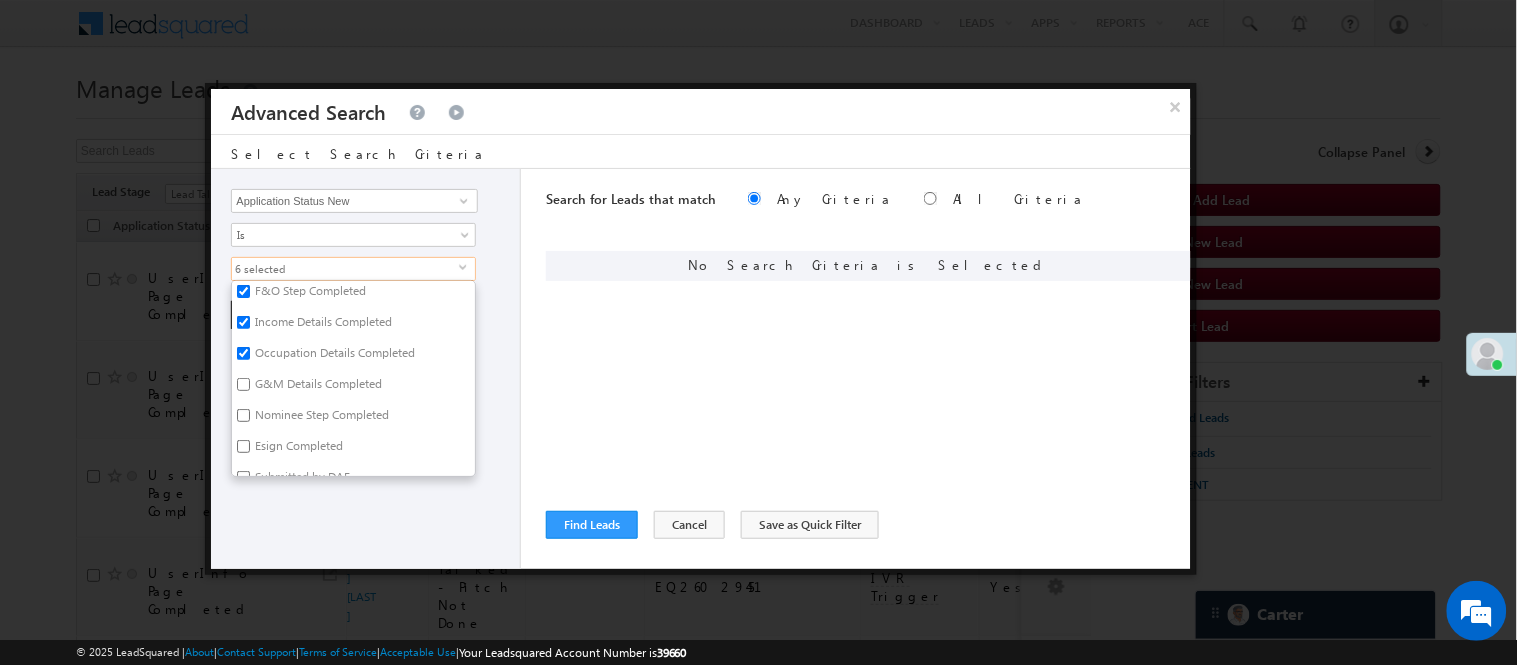 click on "G&M Details Completed" at bounding box center [243, 384] 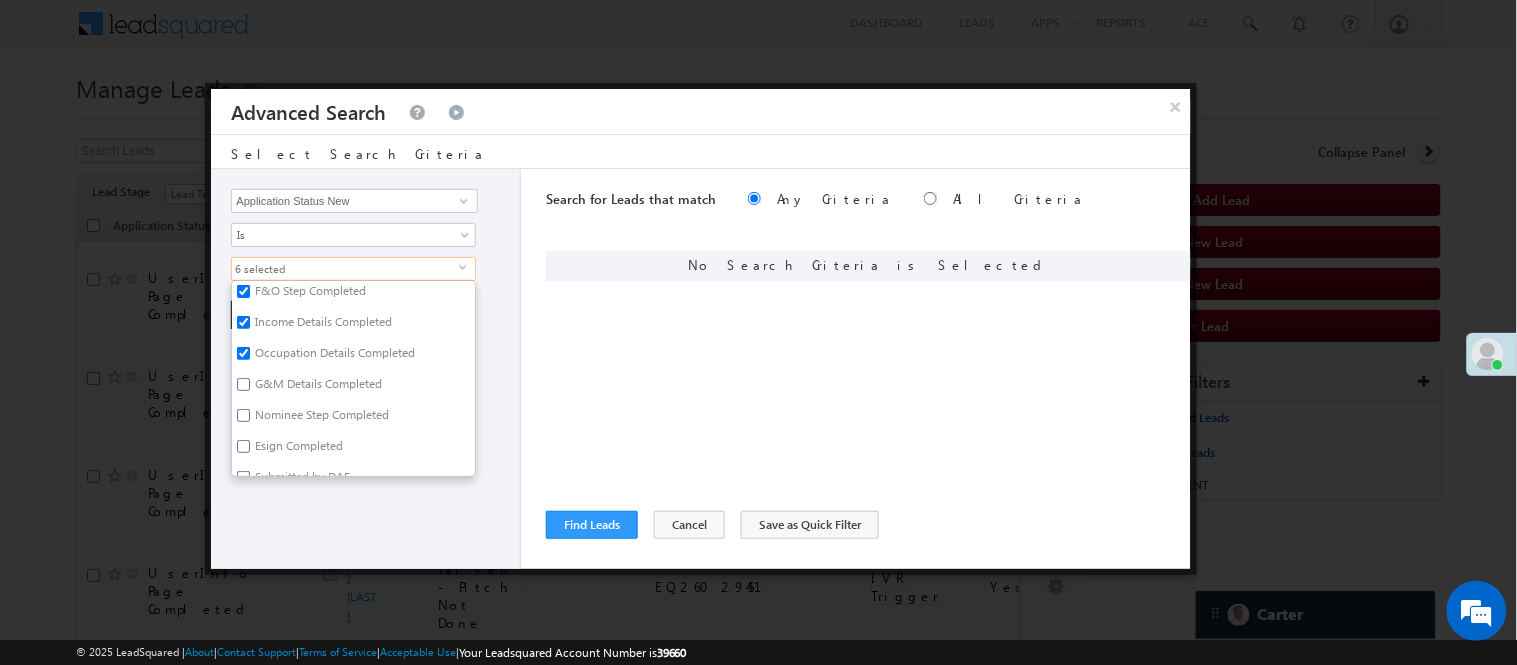 checkbox on "true" 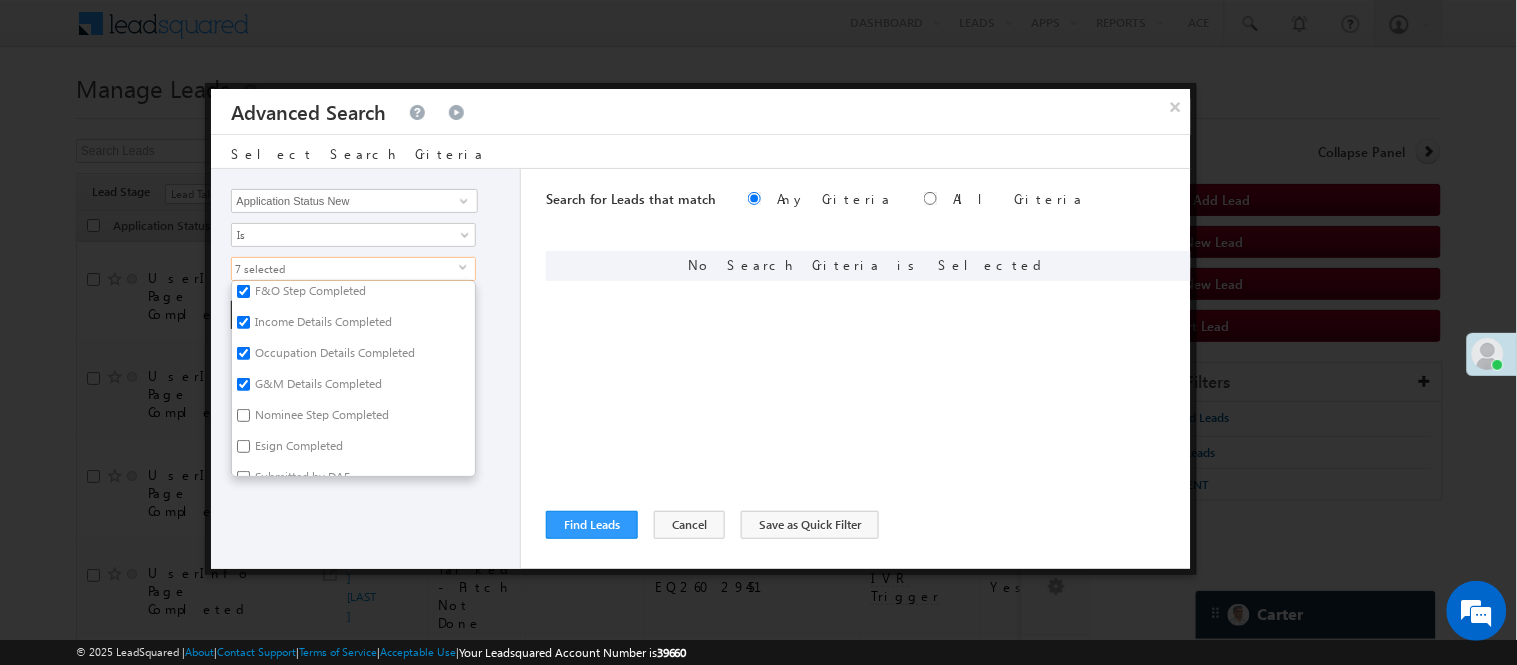 click on "Nominee Step Completed" at bounding box center [320, 418] 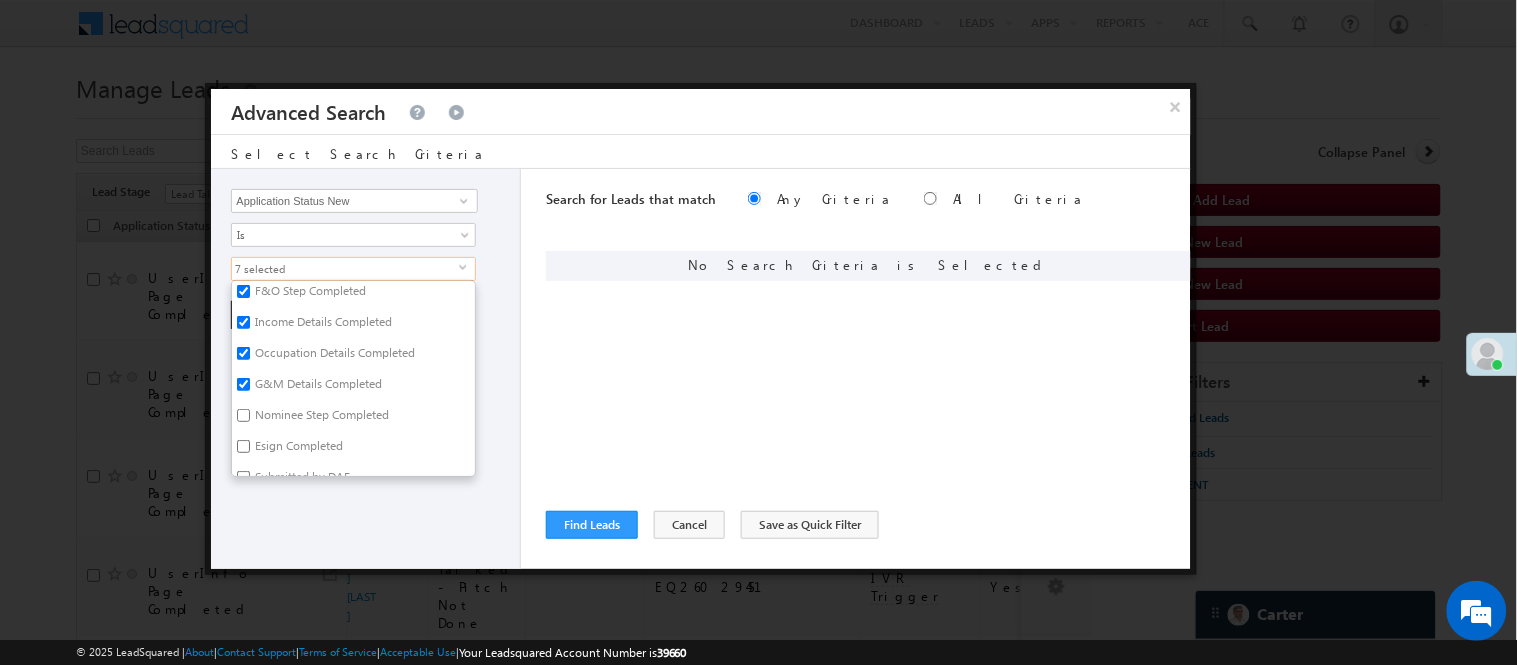 click on "Nominee Step Completed" at bounding box center [243, 415] 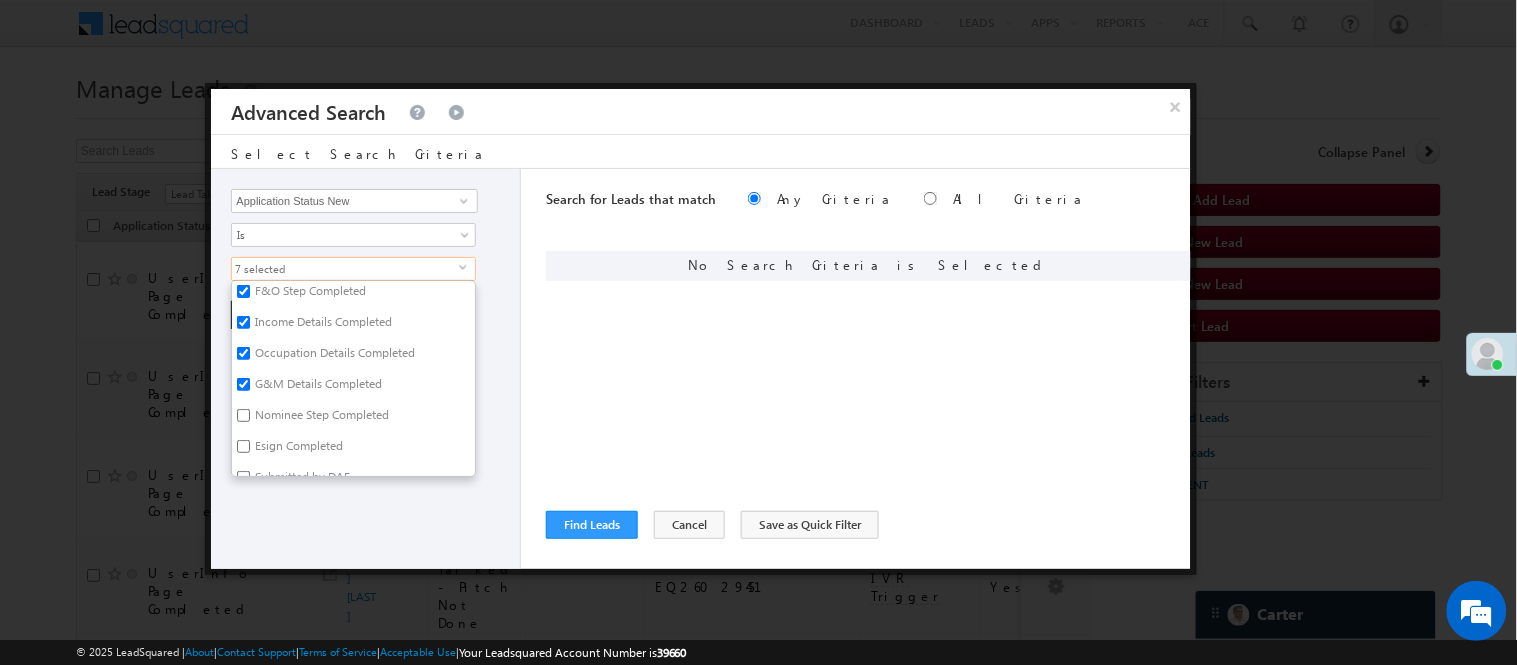 checkbox on "true" 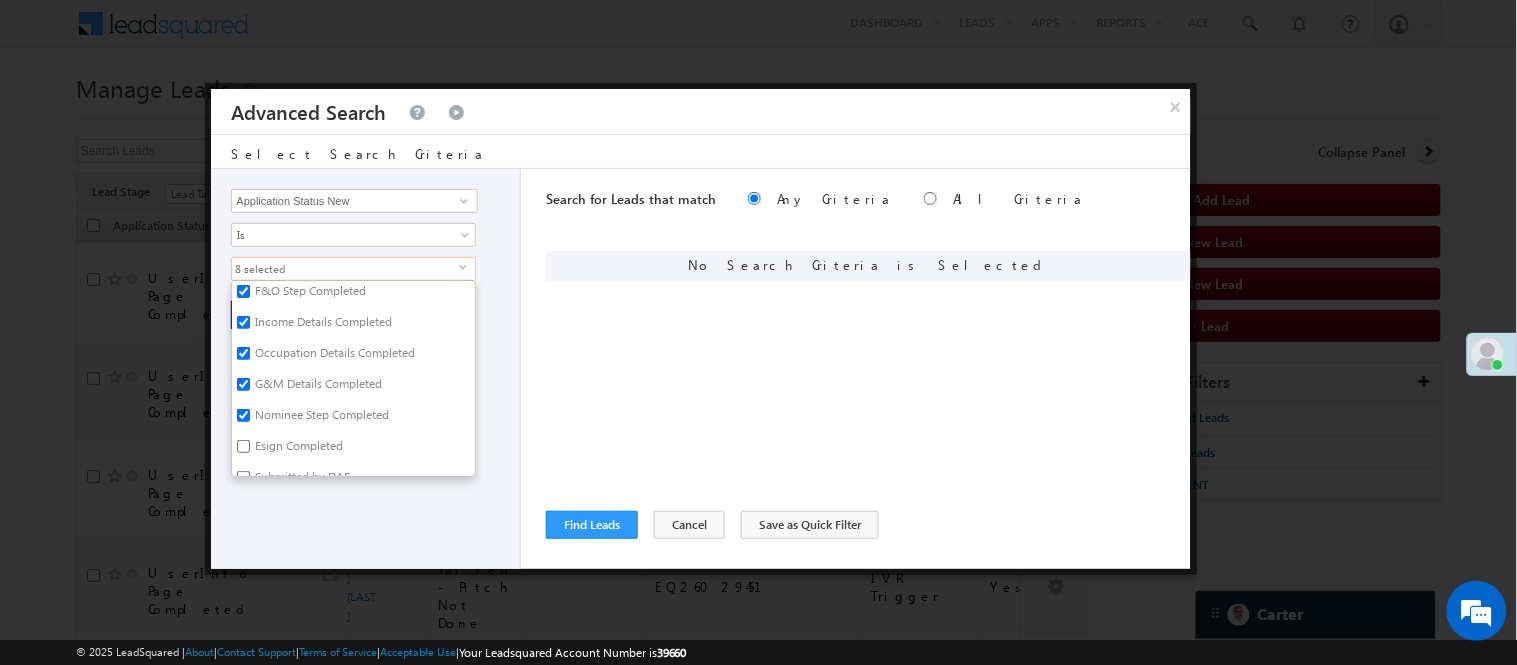 click on "Esign Completed" at bounding box center (297, 449) 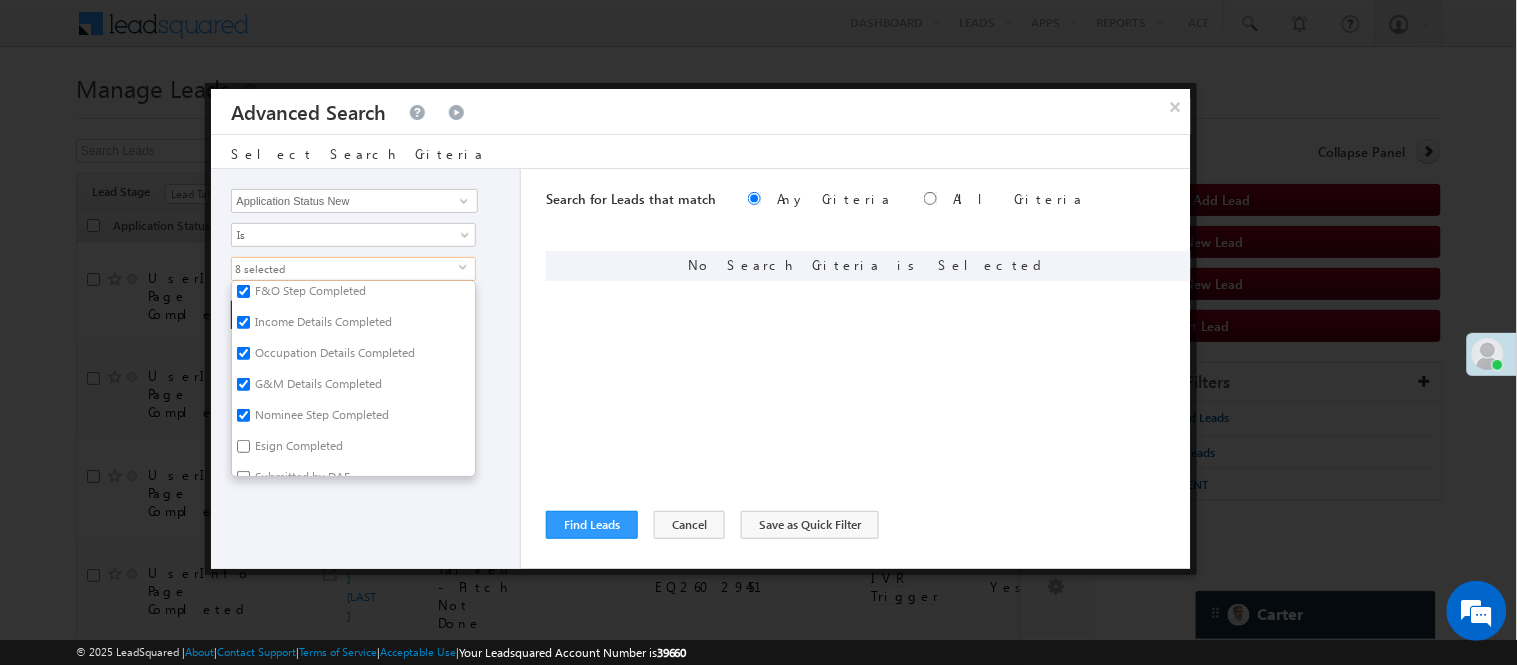 click on "Esign Completed" at bounding box center [243, 446] 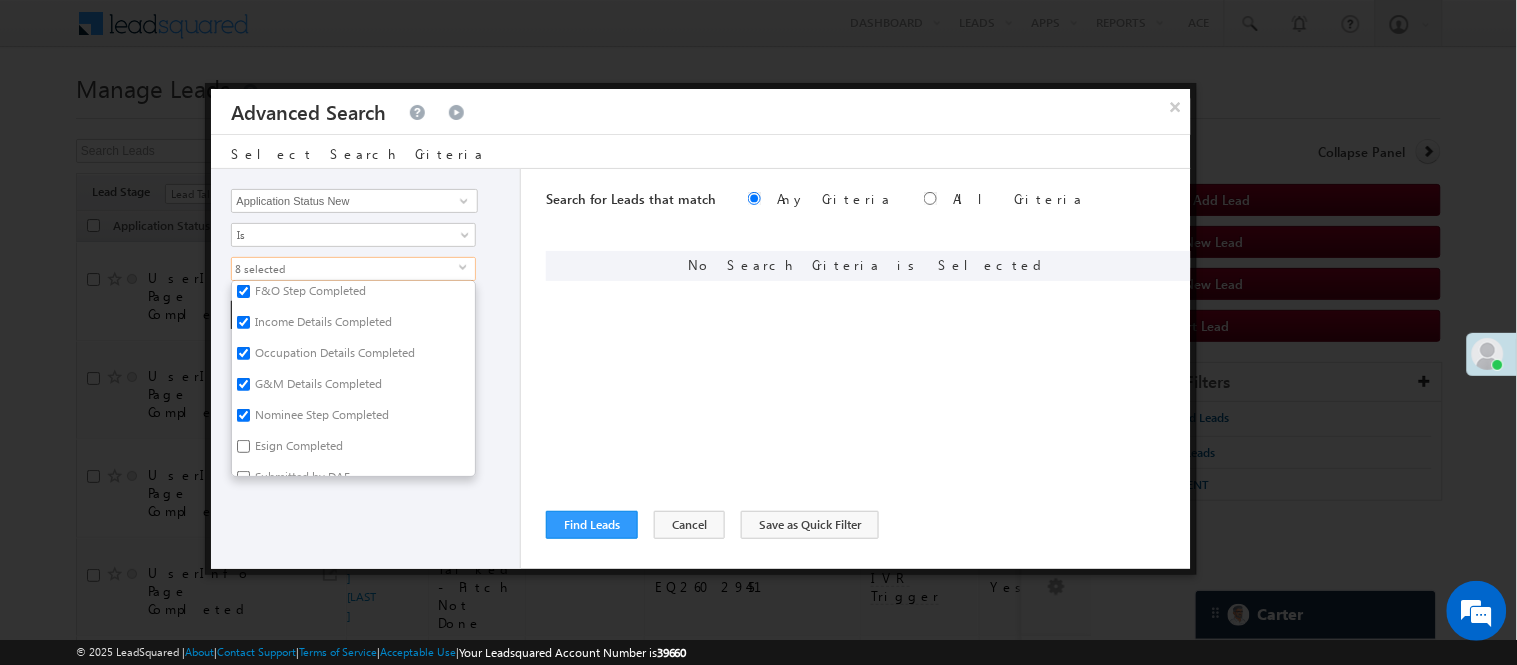 checkbox on "true" 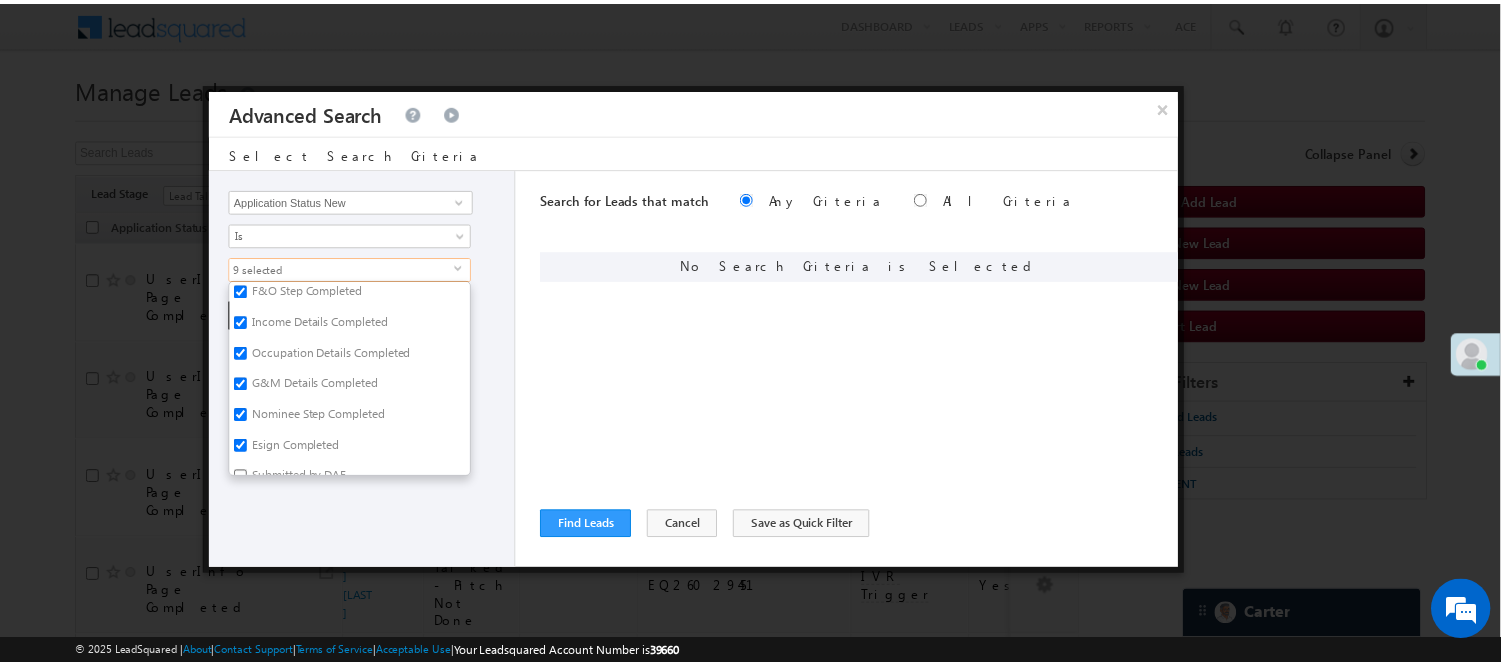scroll, scrollTop: 333, scrollLeft: 0, axis: vertical 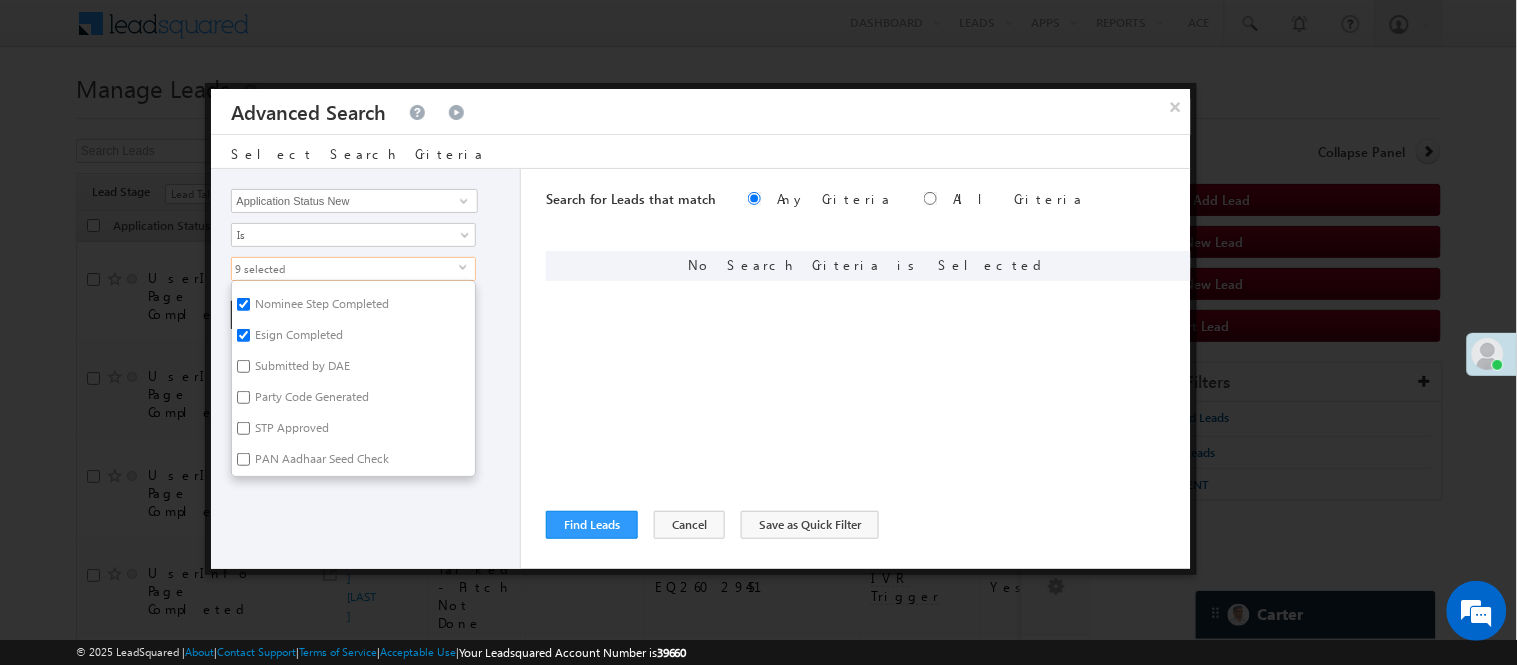 click on "STP Approved" at bounding box center (290, 431) 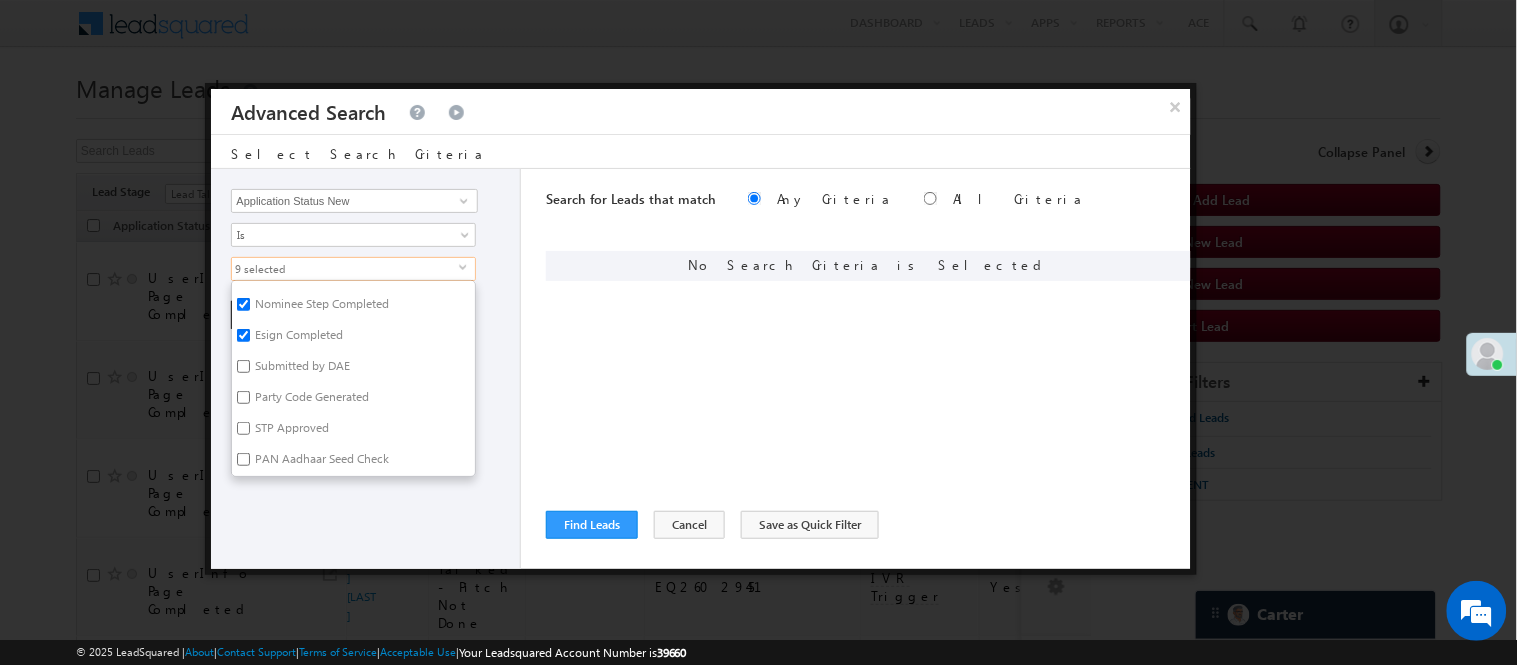 click on "STP Approved" at bounding box center (243, 428) 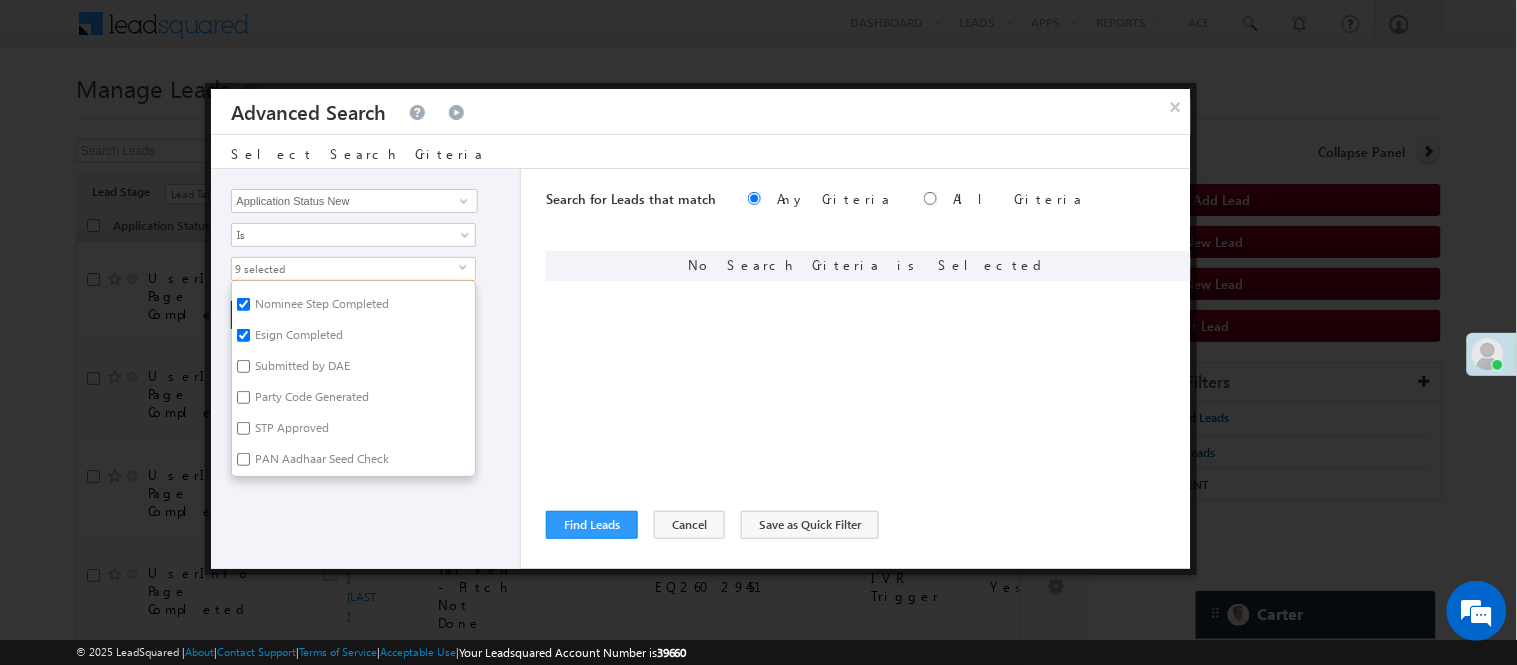 checkbox on "true" 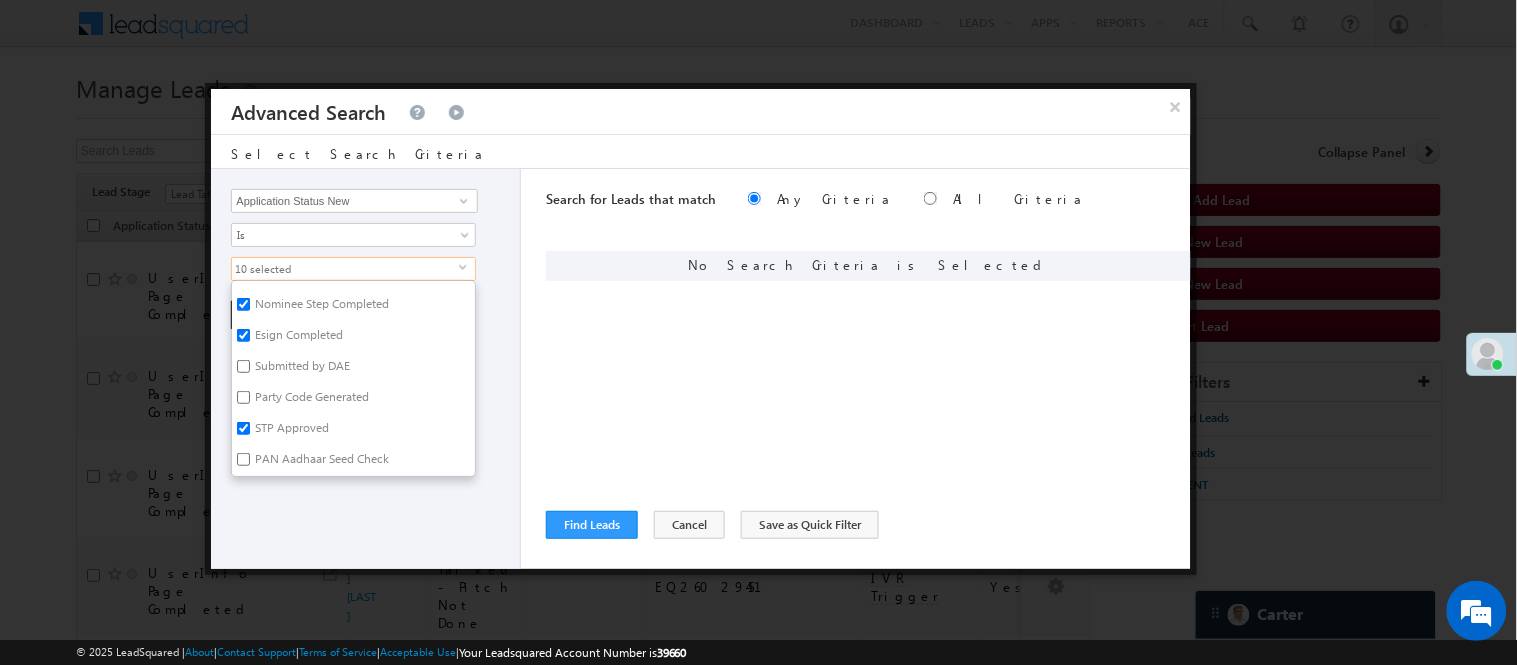 click on "PAN Aadhaar Seed Check" at bounding box center (320, 462) 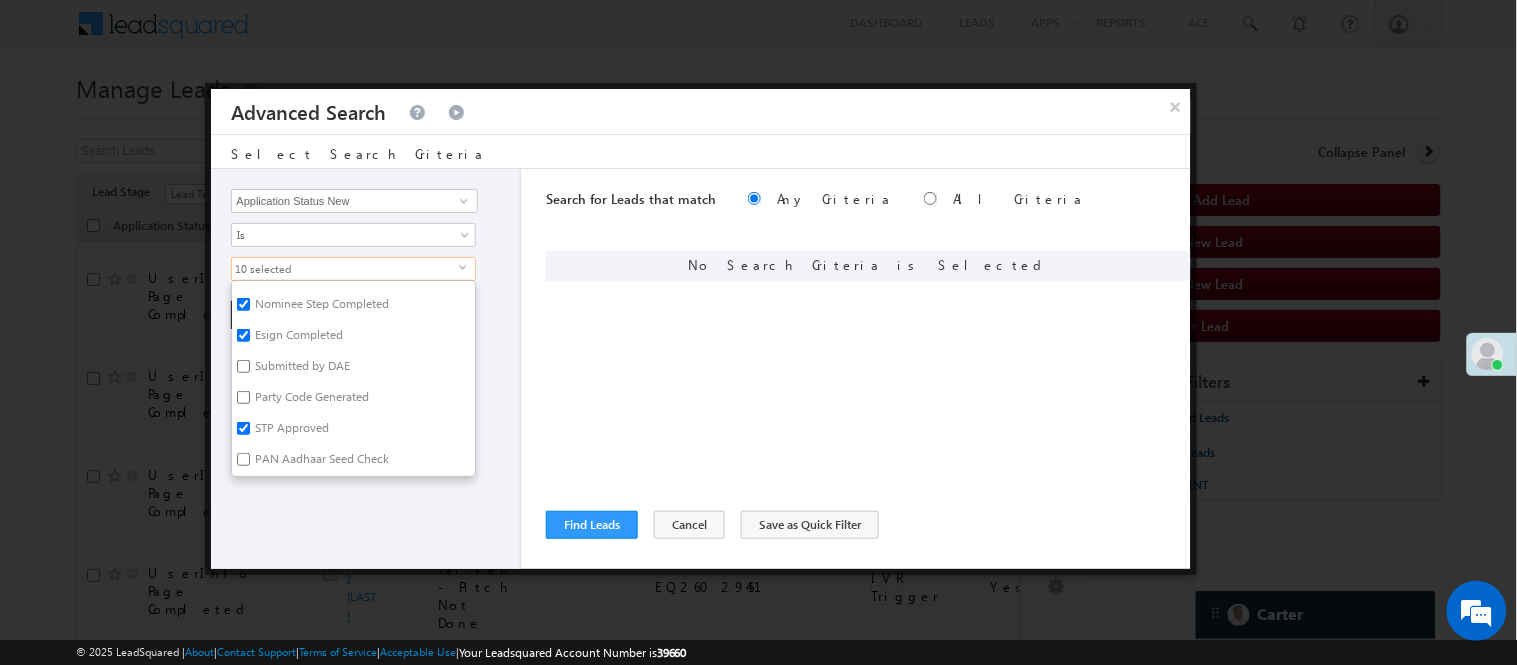 click on "PAN Aadhaar Seed Check" at bounding box center [243, 459] 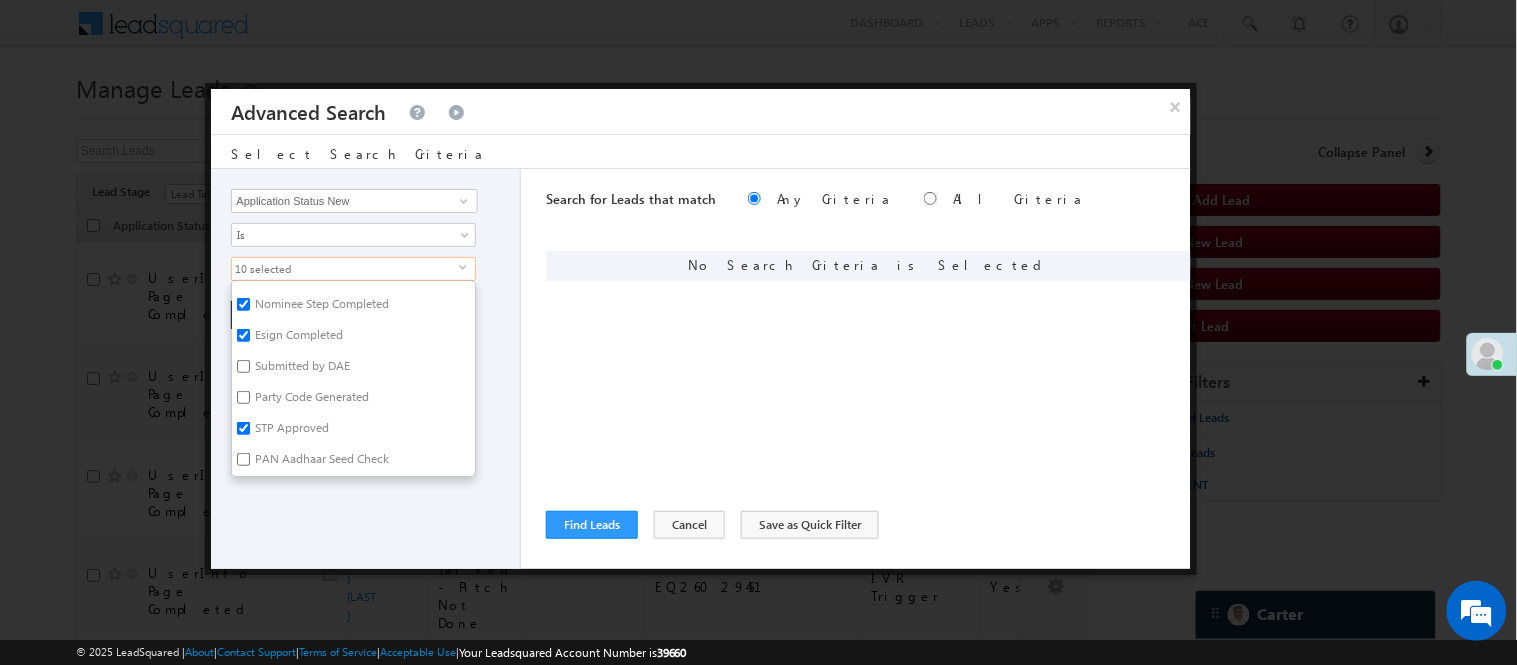 checkbox on "true" 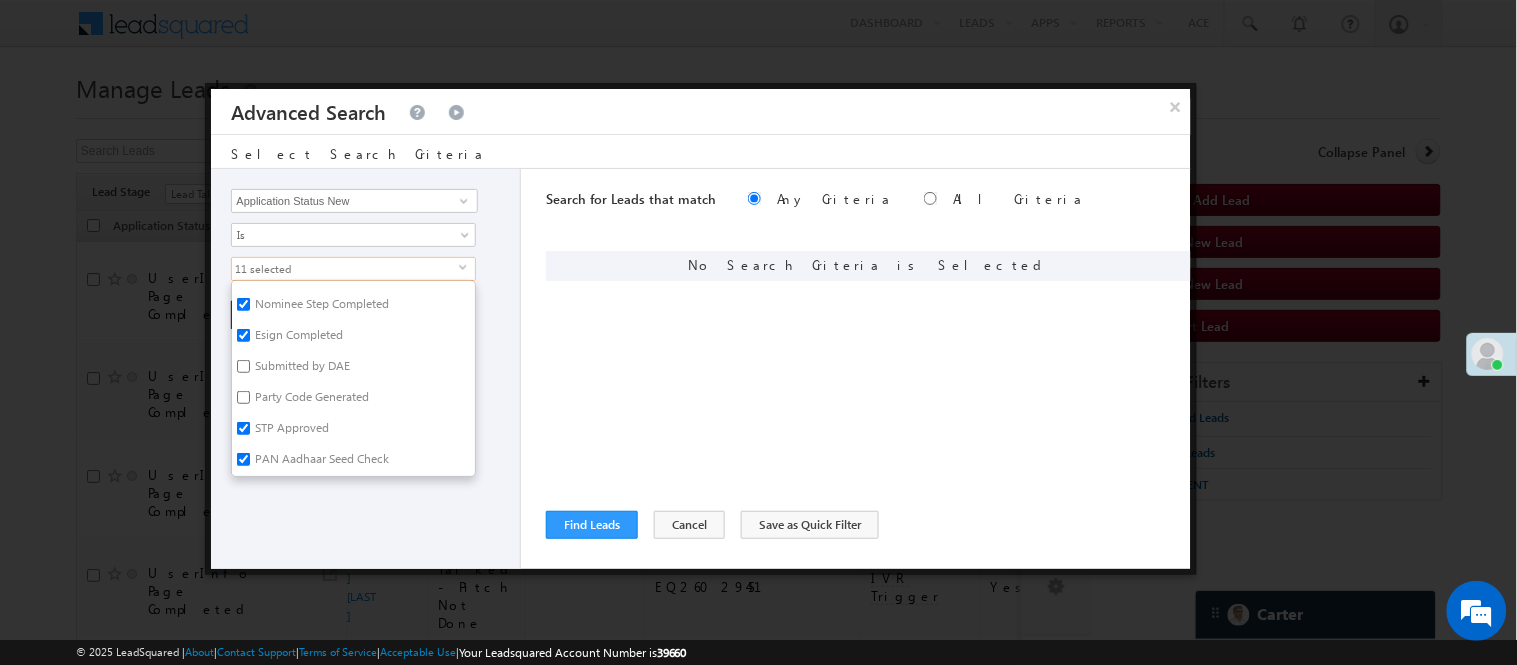 drag, startPoint x: 364, startPoint y: 531, endPoint x: 296, endPoint y: 357, distance: 186.81541 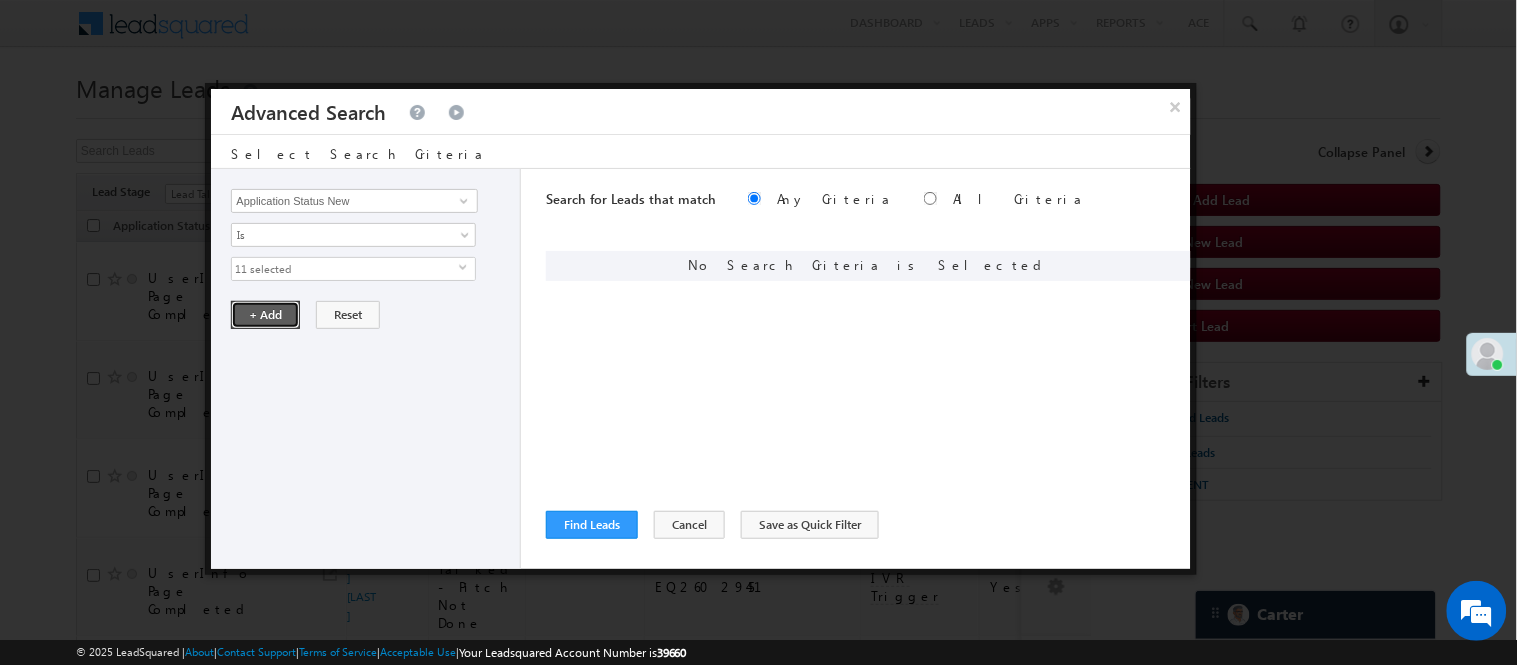 click on "+ Add" at bounding box center (265, 315) 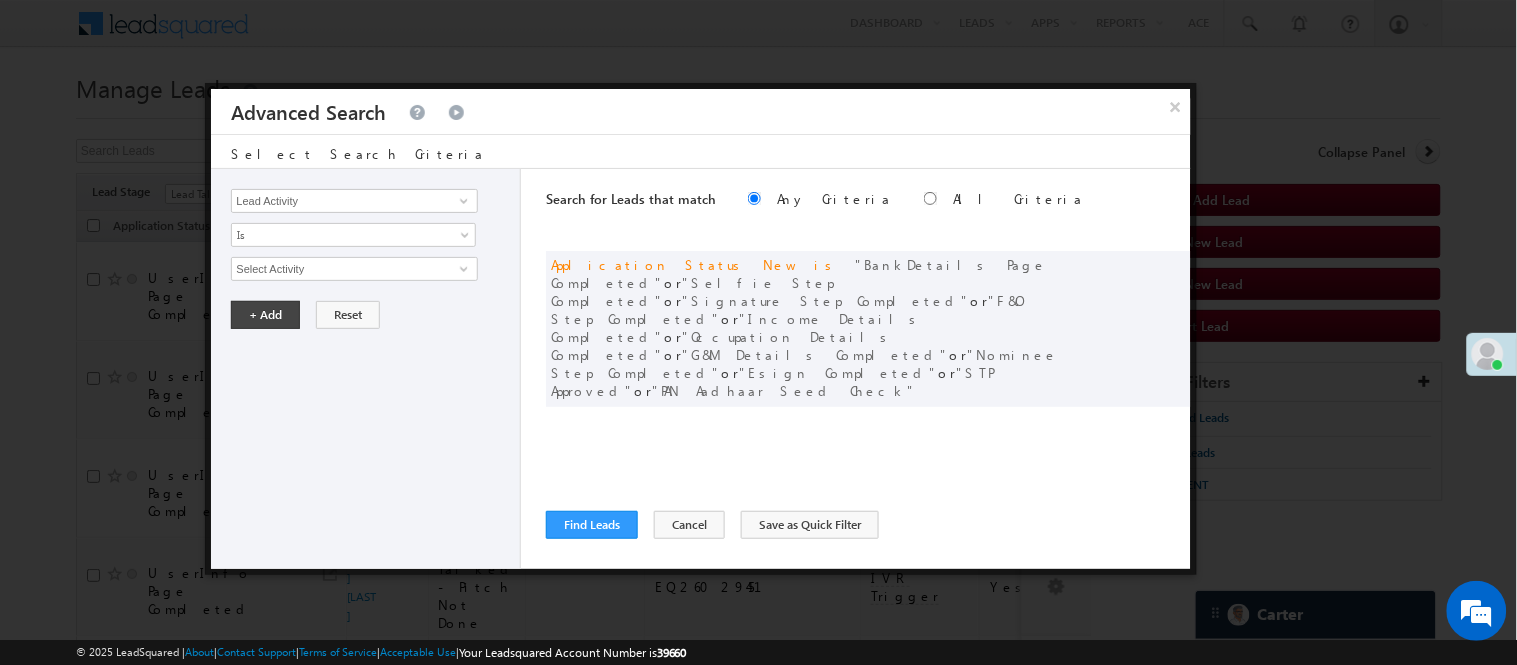 click on "Search for Leads that match
Any Criteria
All Criteria
Note that the current triggering entity  is not considered  in the condition
If more than one opportunities are returned, the opportunity which is  most recently created  will be considered.
Descending
Ascending
or  Application Status New   is   BankDetails Page Completed" at bounding box center (868, 369) 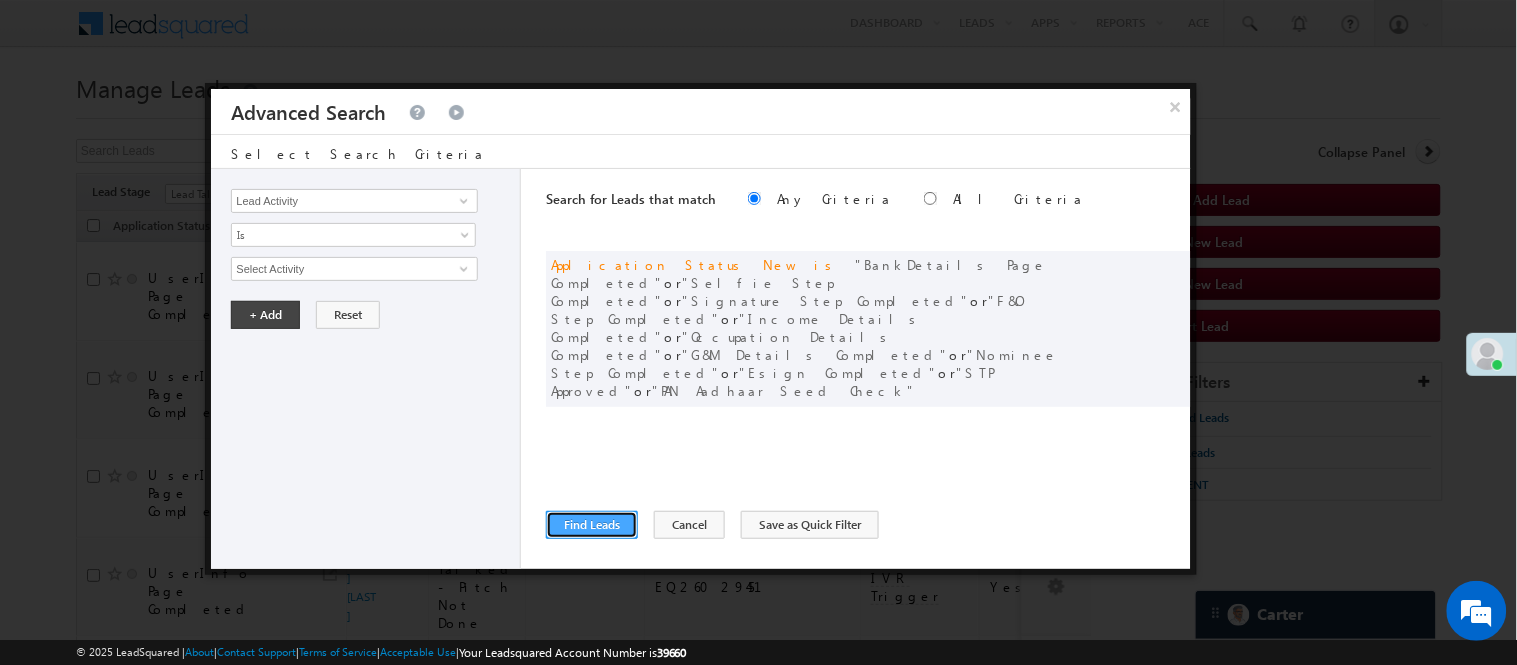click on "Find Leads" at bounding box center (592, 525) 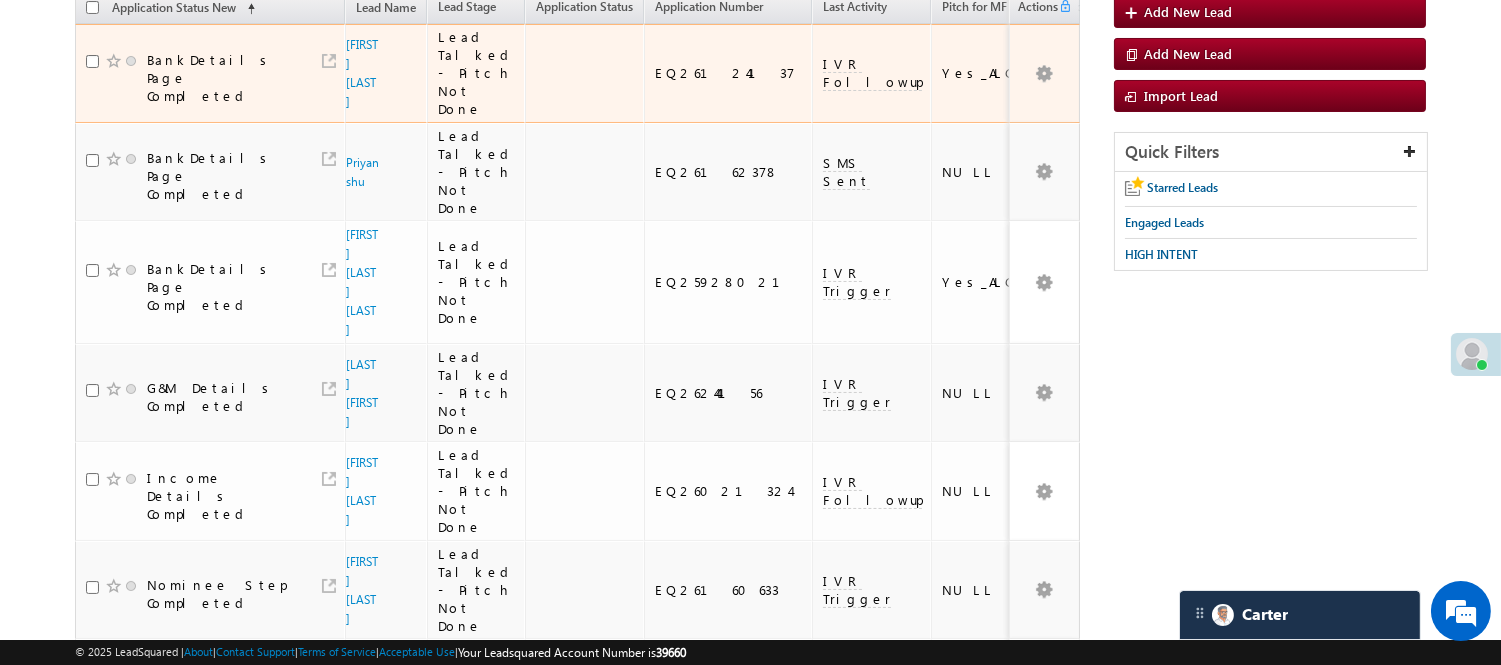 scroll, scrollTop: 0, scrollLeft: 0, axis: both 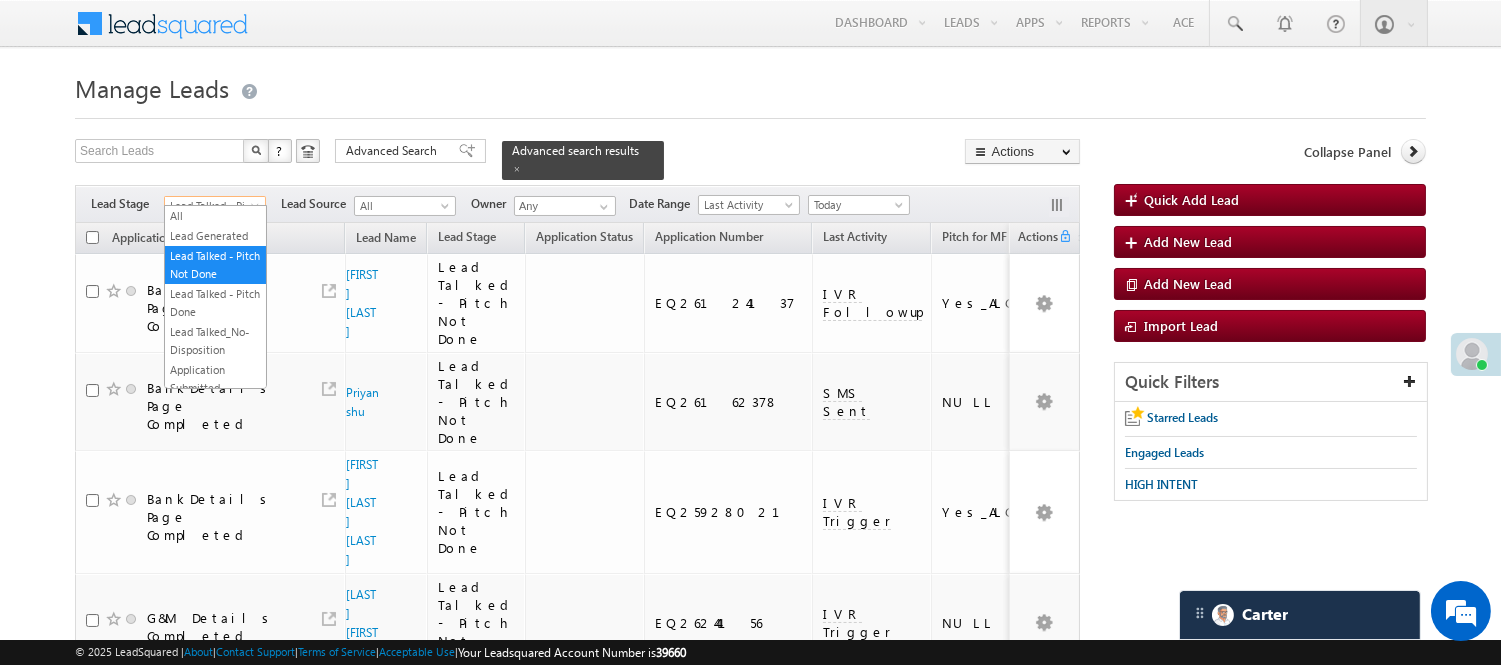 click on "Lead Talked - Pitch Not Done" at bounding box center (212, 206) 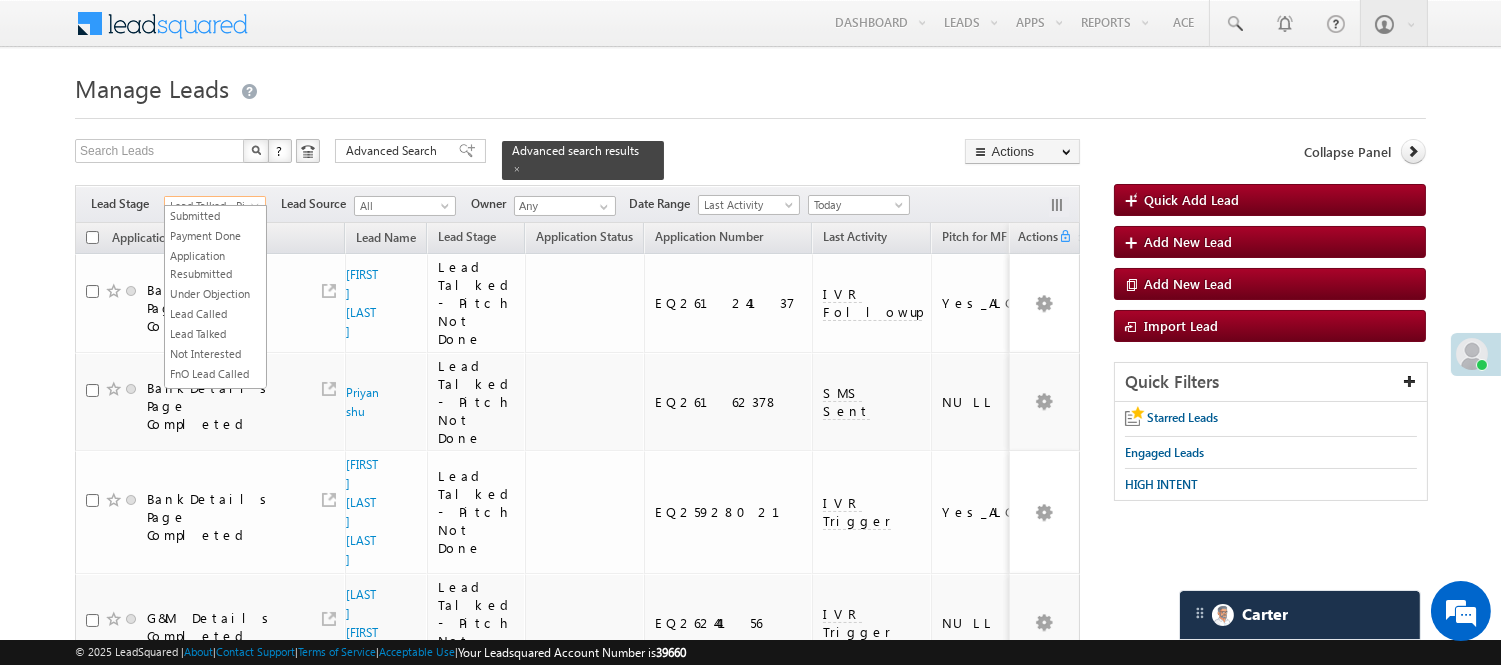 scroll, scrollTop: 163, scrollLeft: 0, axis: vertical 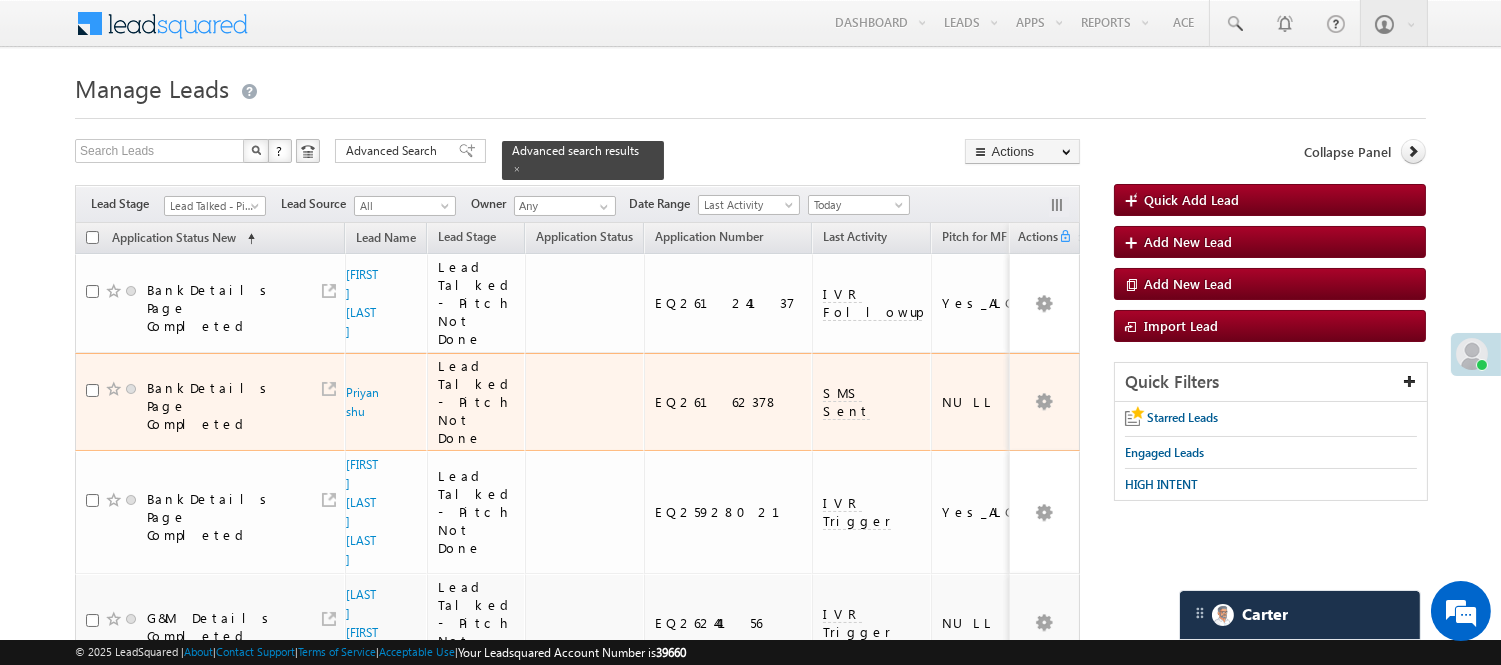 drag, startPoint x: 210, startPoint y: 395, endPoint x: 217, endPoint y: 370, distance: 25.96151 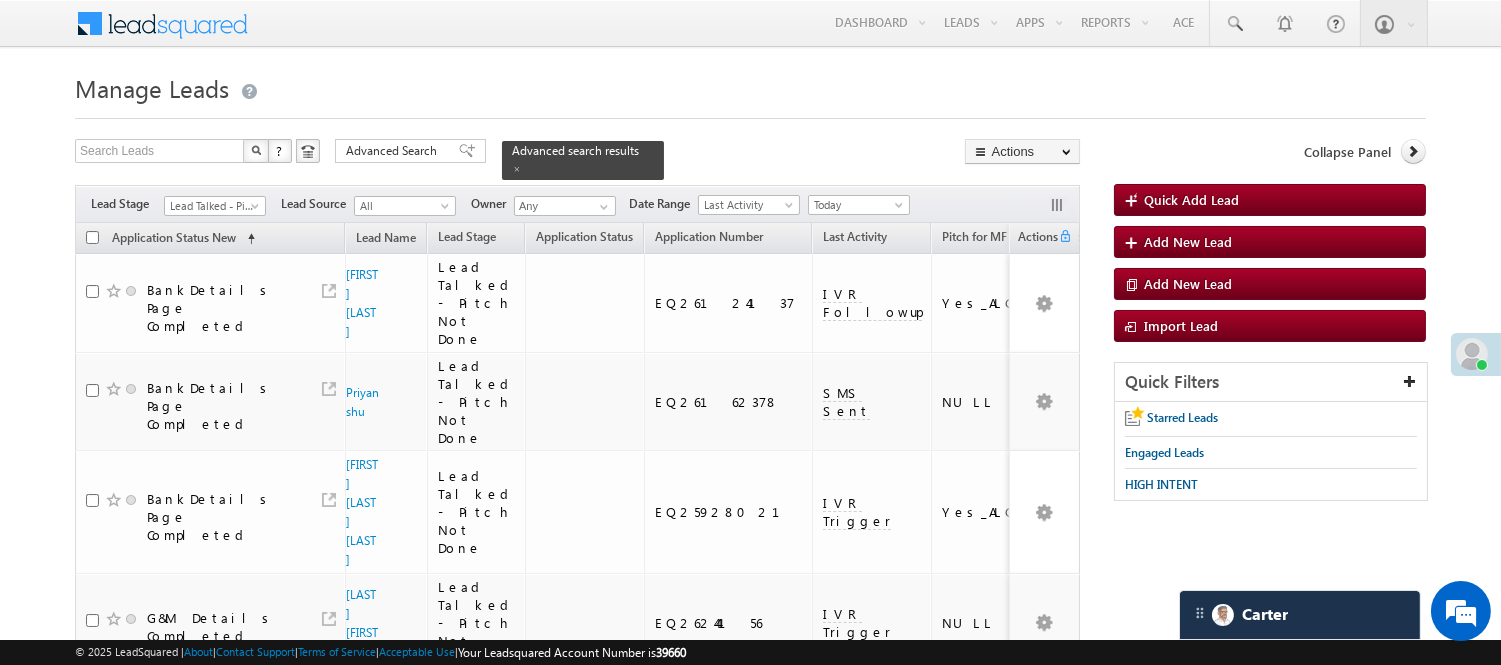 click on "Filters
Lead Stage
All Lead Generated Lead Talked - Pitch Not Done Lead Talked - Pitch Done Lead Talked_No-Disposition Application Submitted Payment Done Application Resubmitted Under Objection Lead Called Lead Talked Not Interested FnO Lead Called FnO Lead Talked FnO submitted FnO Not Interested FnO Approved FnO Rejected FnO Lead Generated Code Generated CG NI Lead Talked - Pitch Not Done
Lead Source
All All" at bounding box center [577, 204] 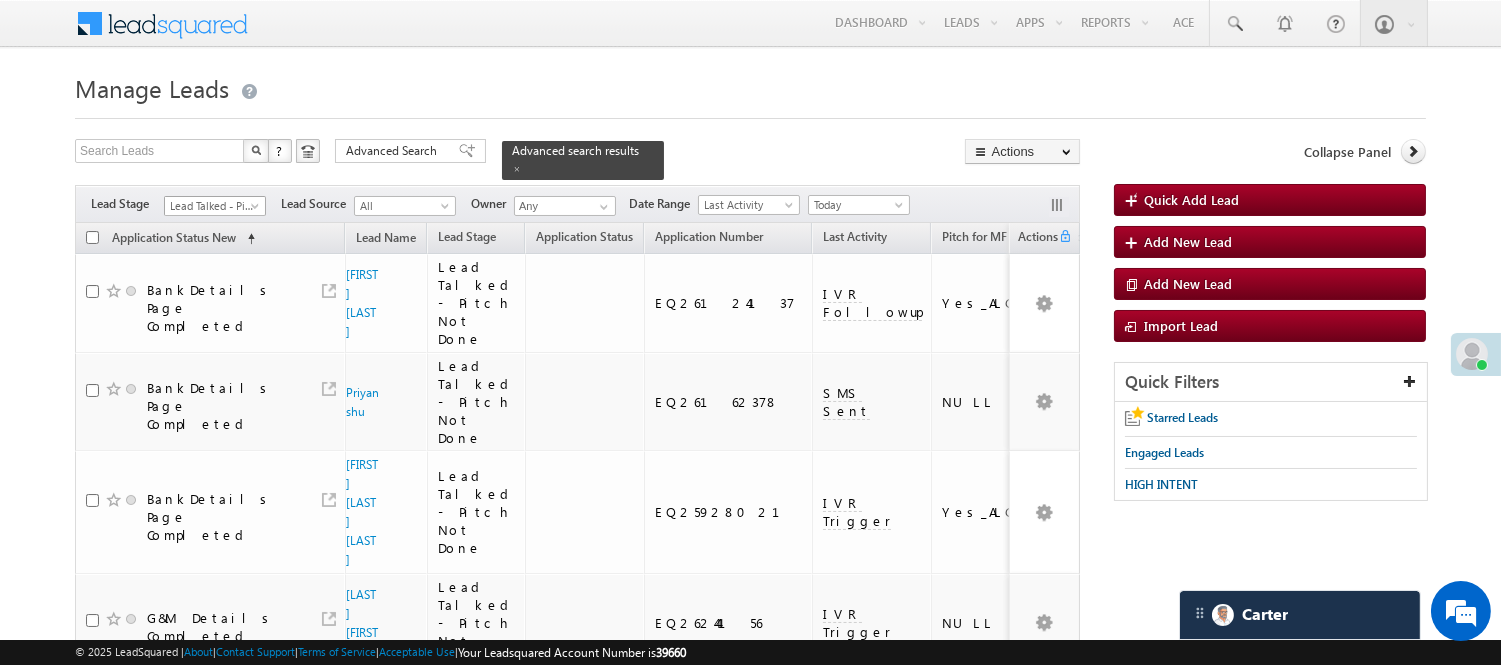 scroll, scrollTop: 0, scrollLeft: 0, axis: both 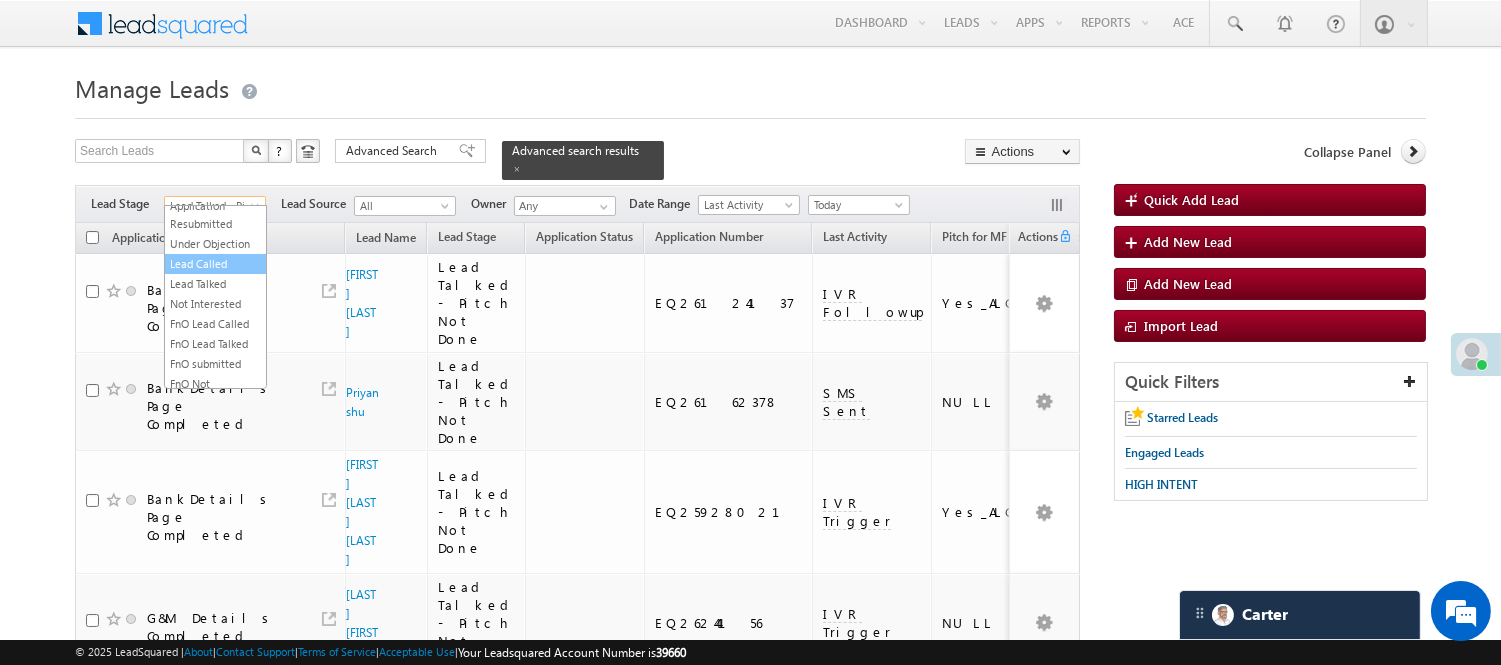 click on "Lead Called" at bounding box center (215, 264) 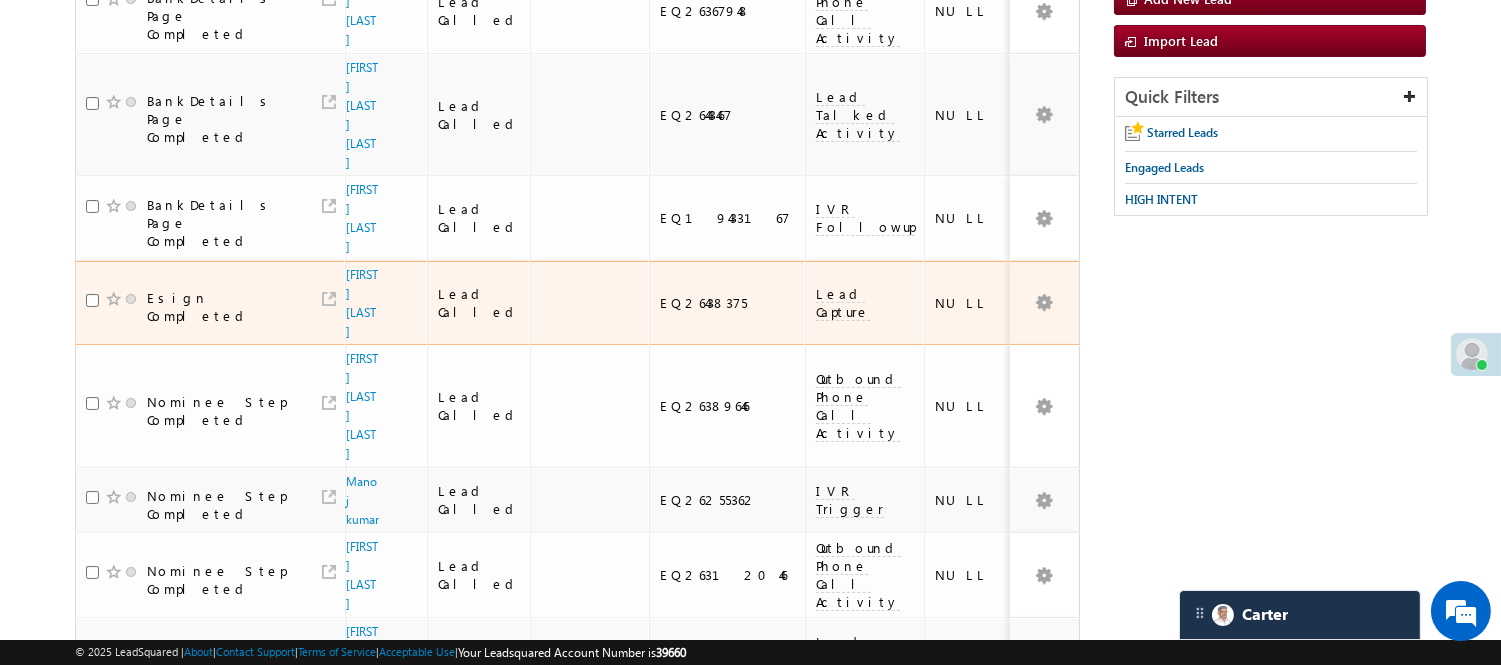 scroll, scrollTop: 63, scrollLeft: 0, axis: vertical 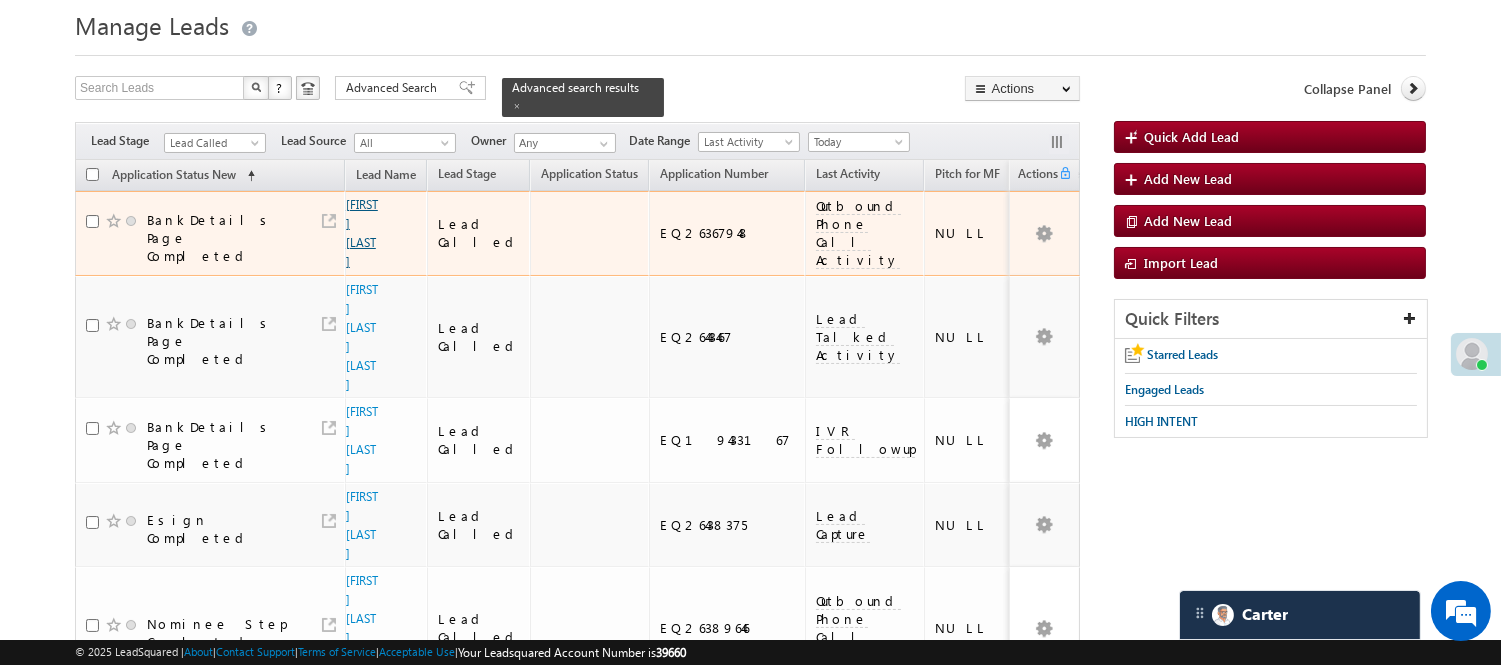 click on "Deepak jat" at bounding box center (362, 233) 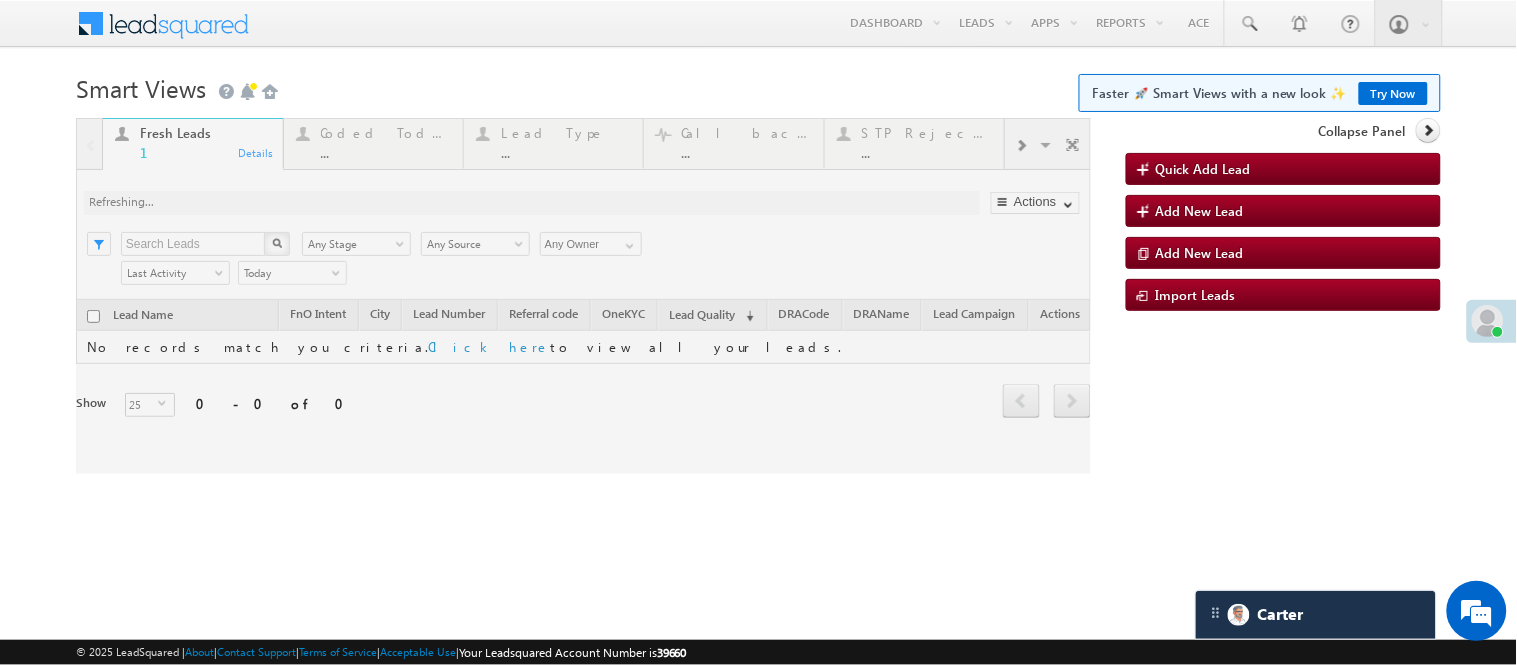 scroll, scrollTop: 0, scrollLeft: 0, axis: both 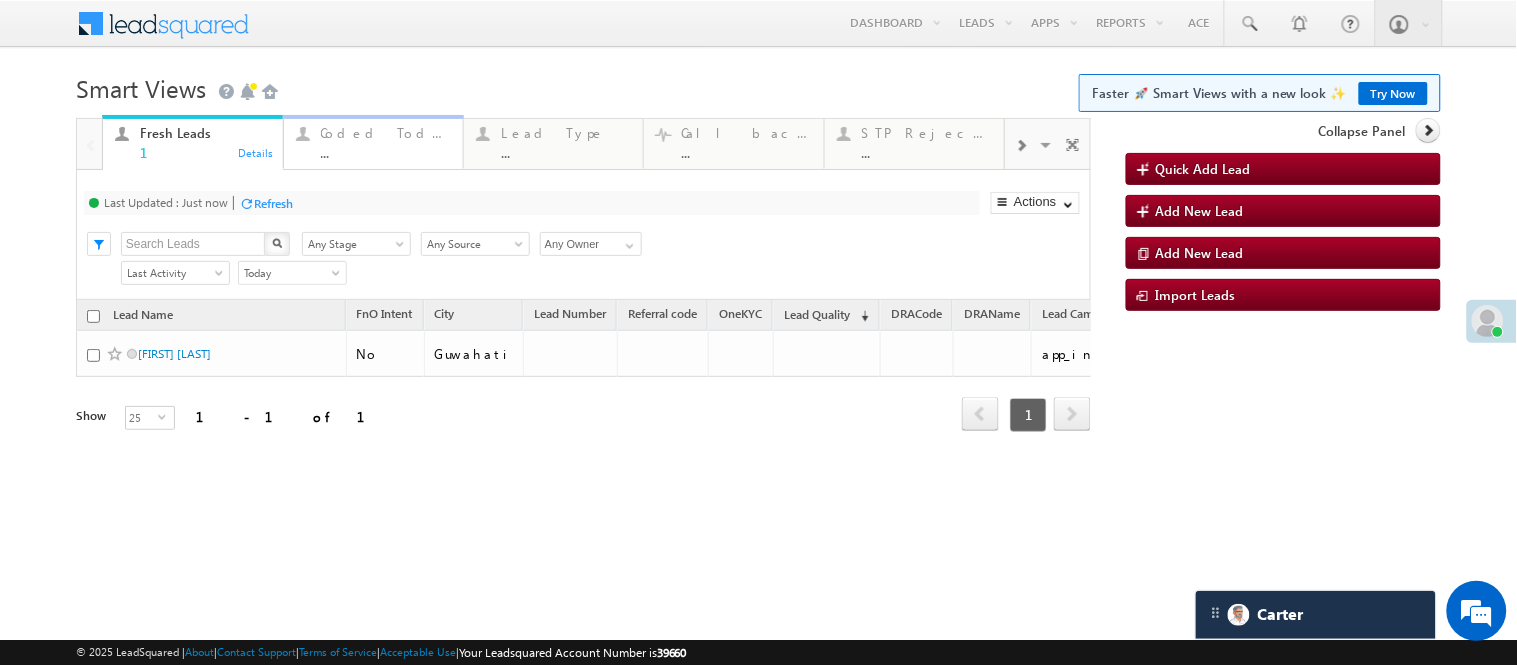 click on "Coded Today ..." at bounding box center [386, 140] 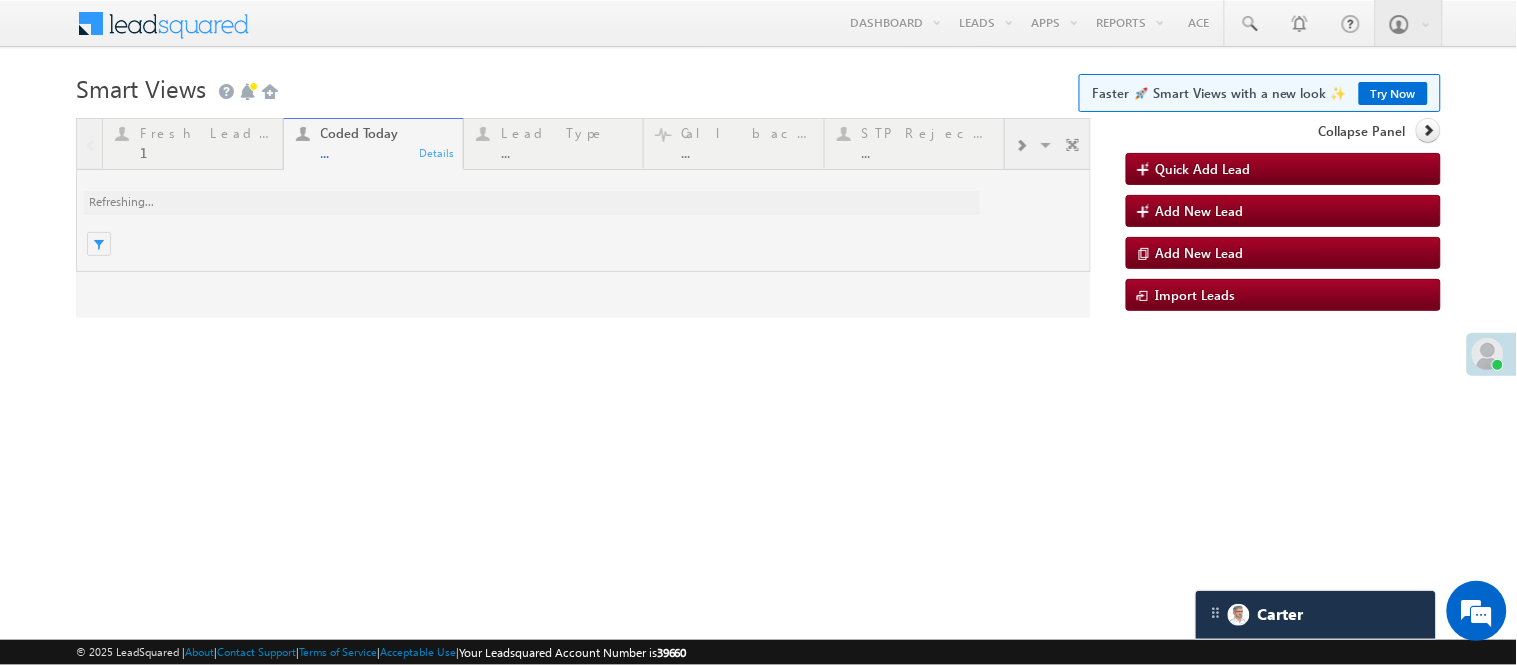 scroll, scrollTop: 0, scrollLeft: 0, axis: both 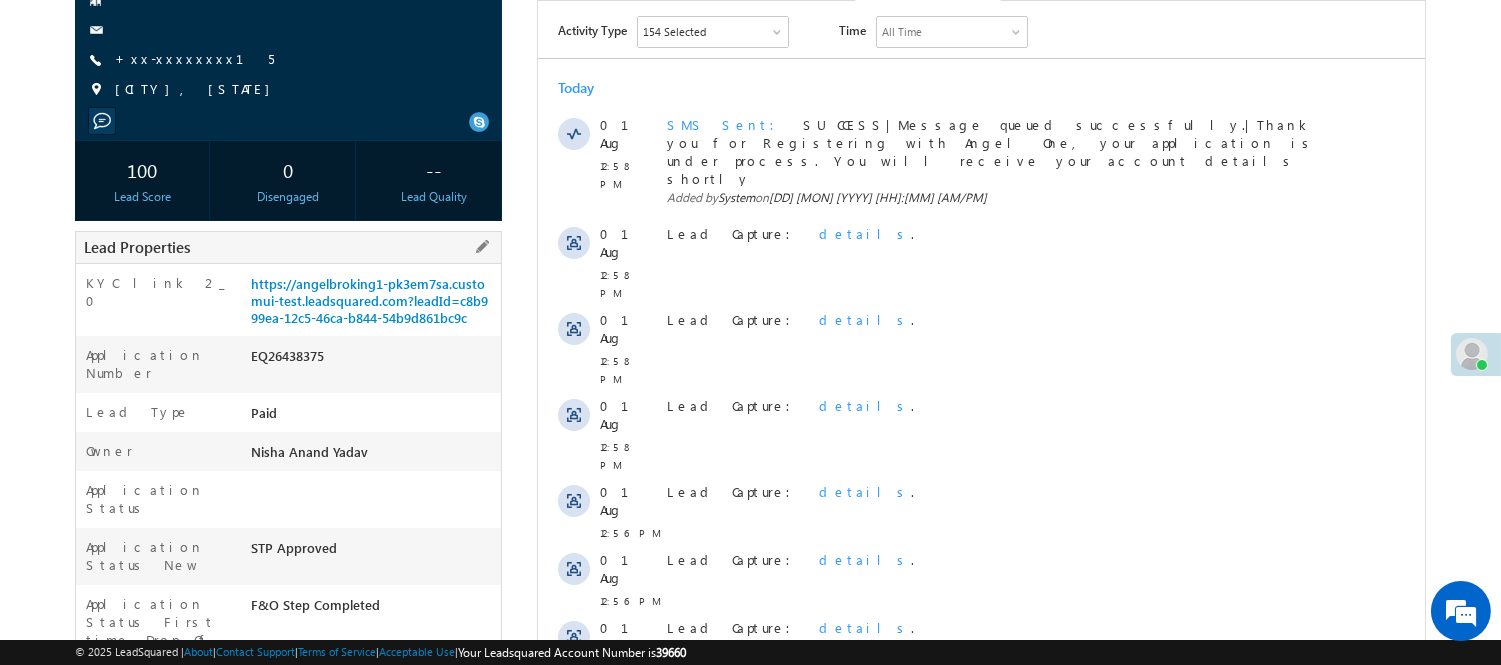 click on "EQ26438375" at bounding box center [373, 360] 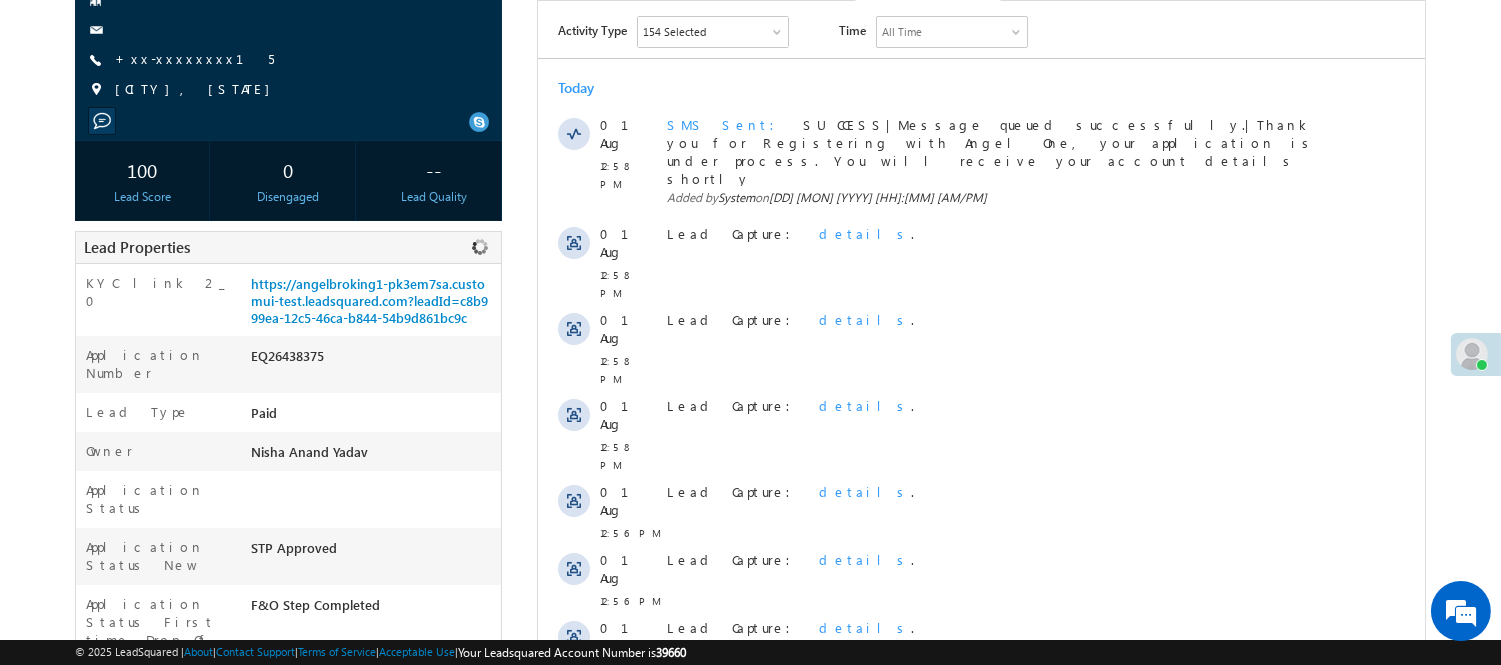 copy on "EQ26438375" 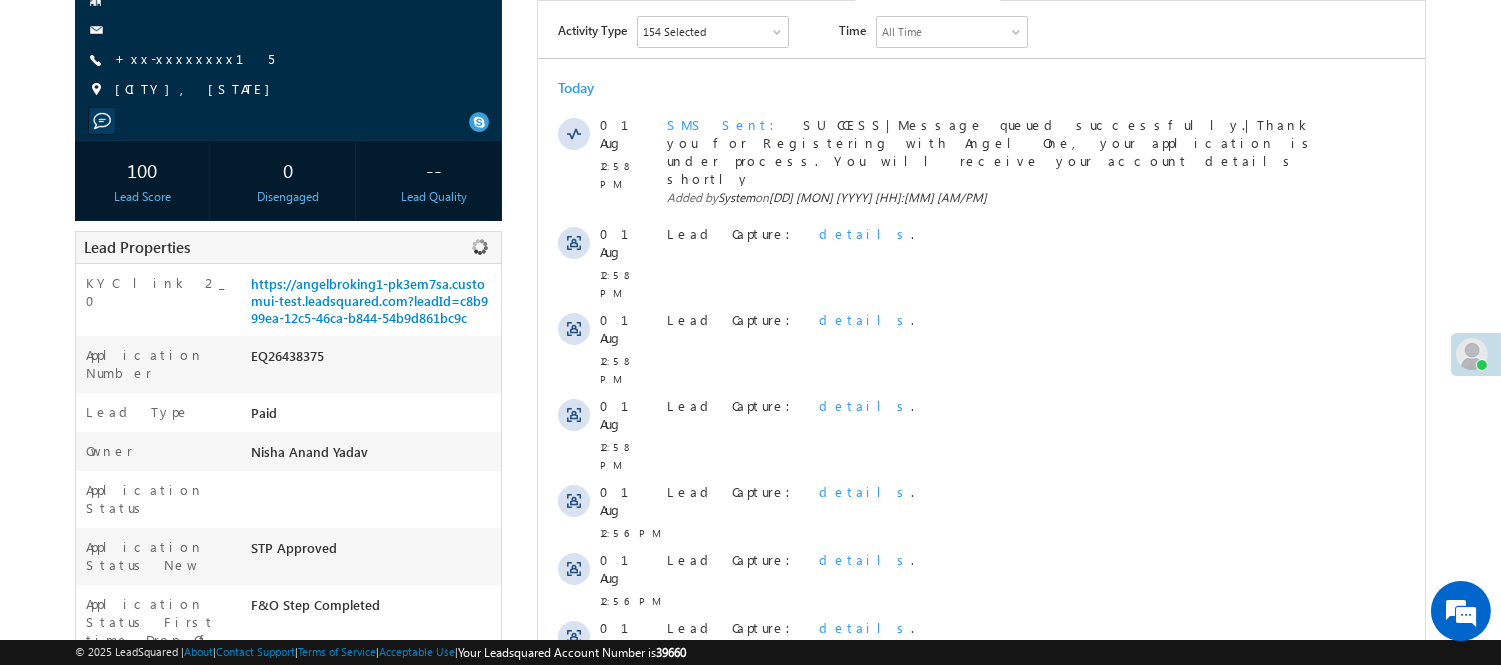 copy on "EQ26438375" 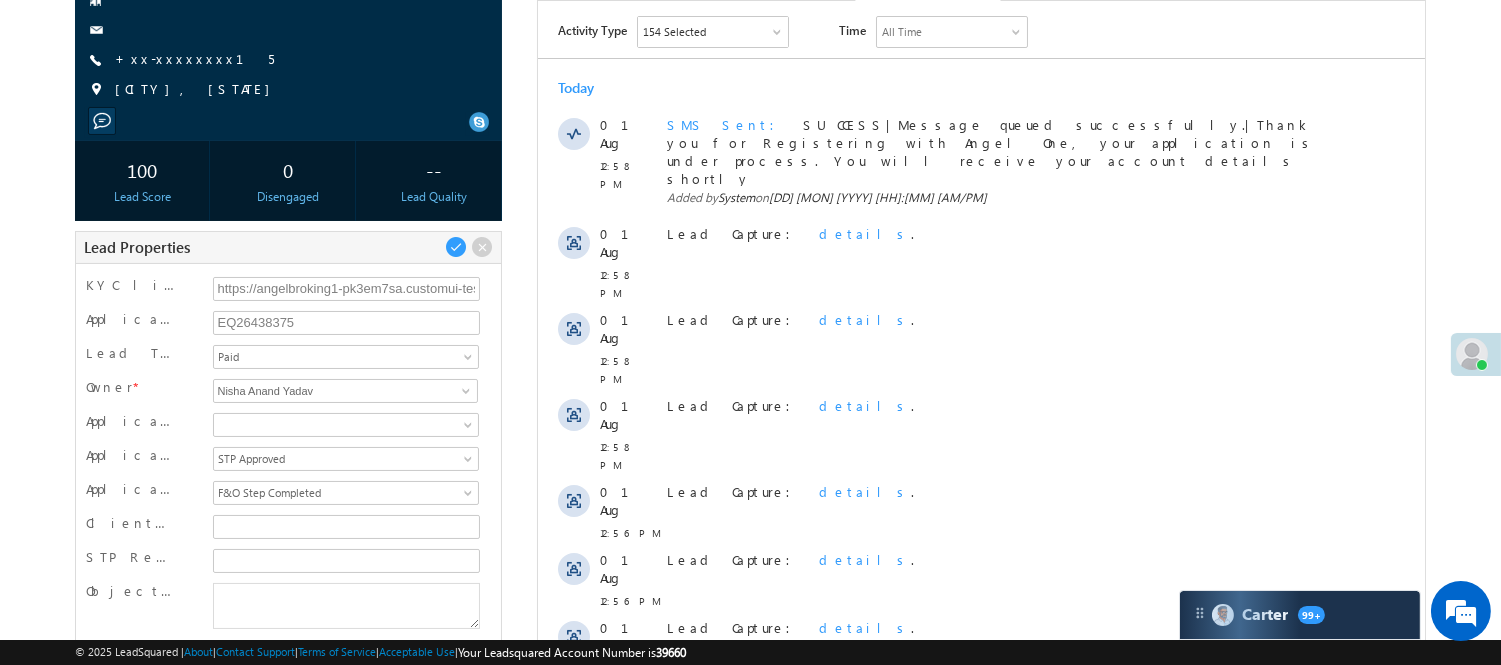 scroll, scrollTop: 0, scrollLeft: 0, axis: both 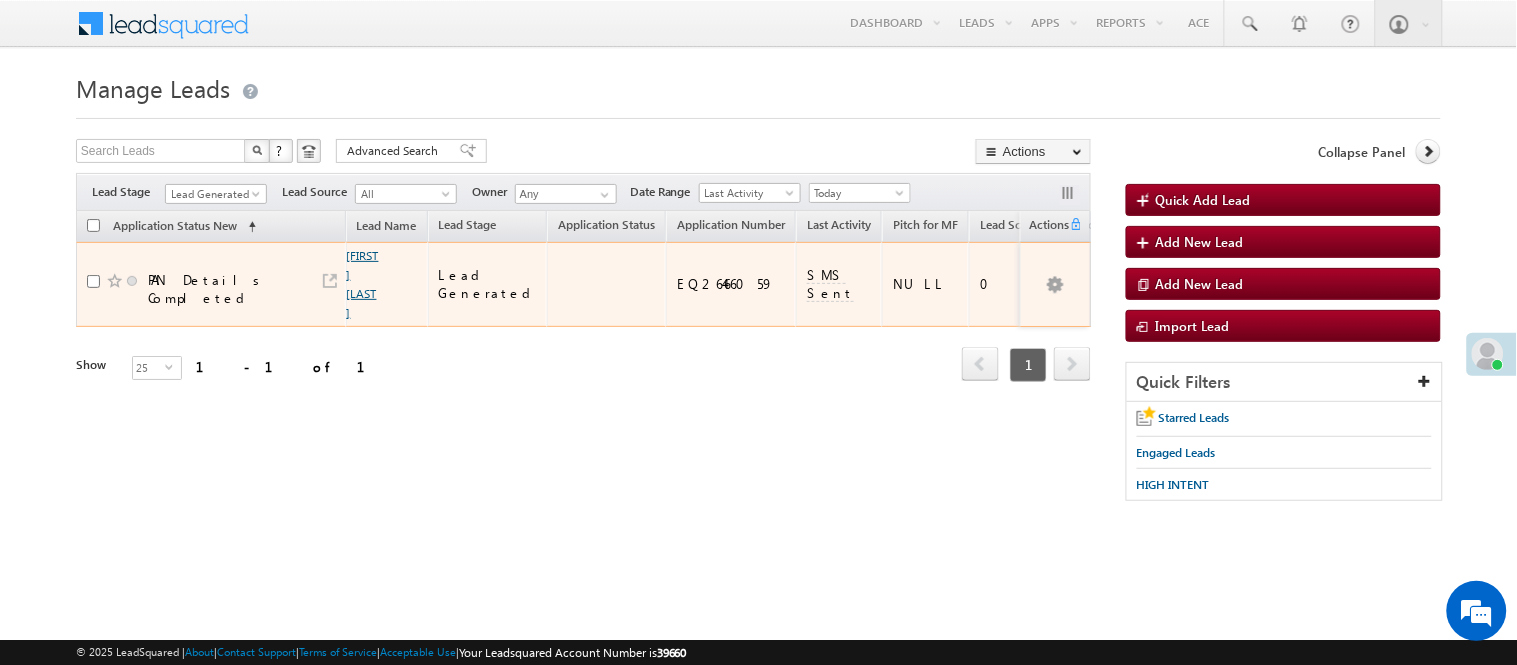 click on "[FIRST] [LAST]" at bounding box center [363, 284] 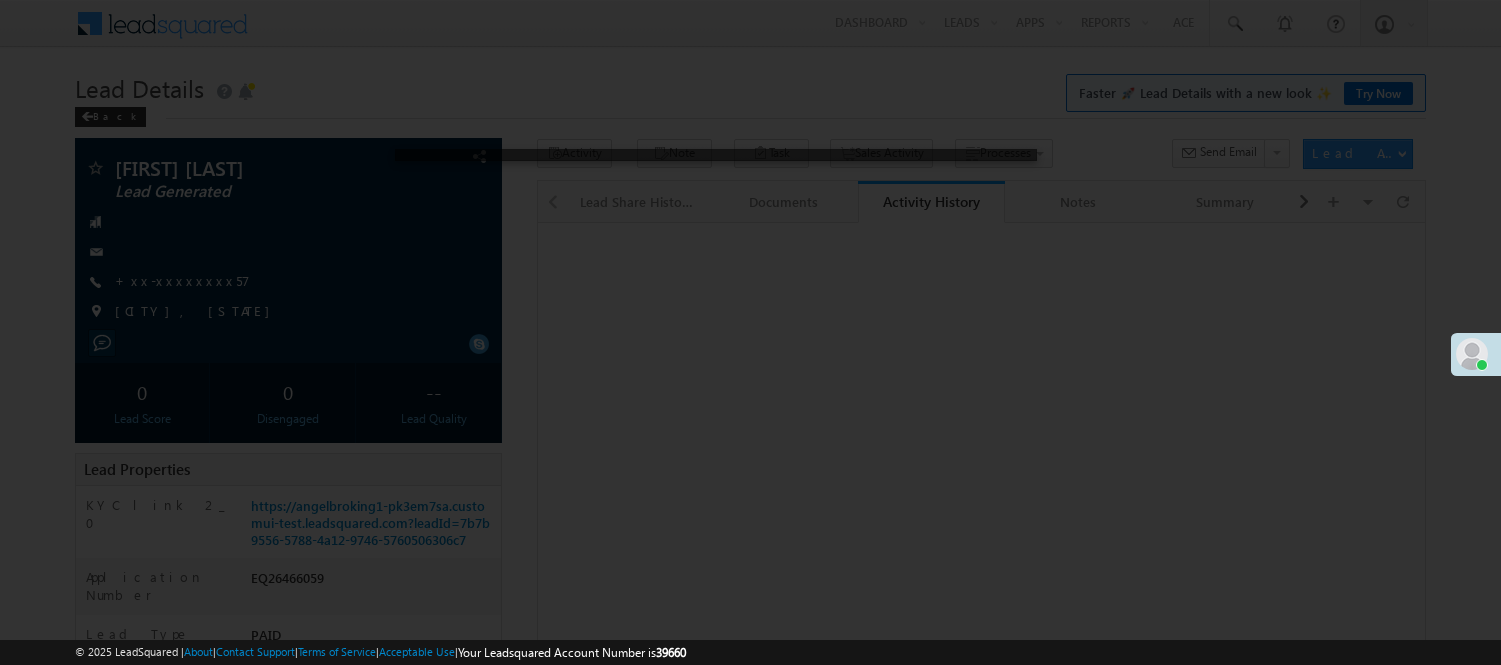 scroll, scrollTop: 0, scrollLeft: 0, axis: both 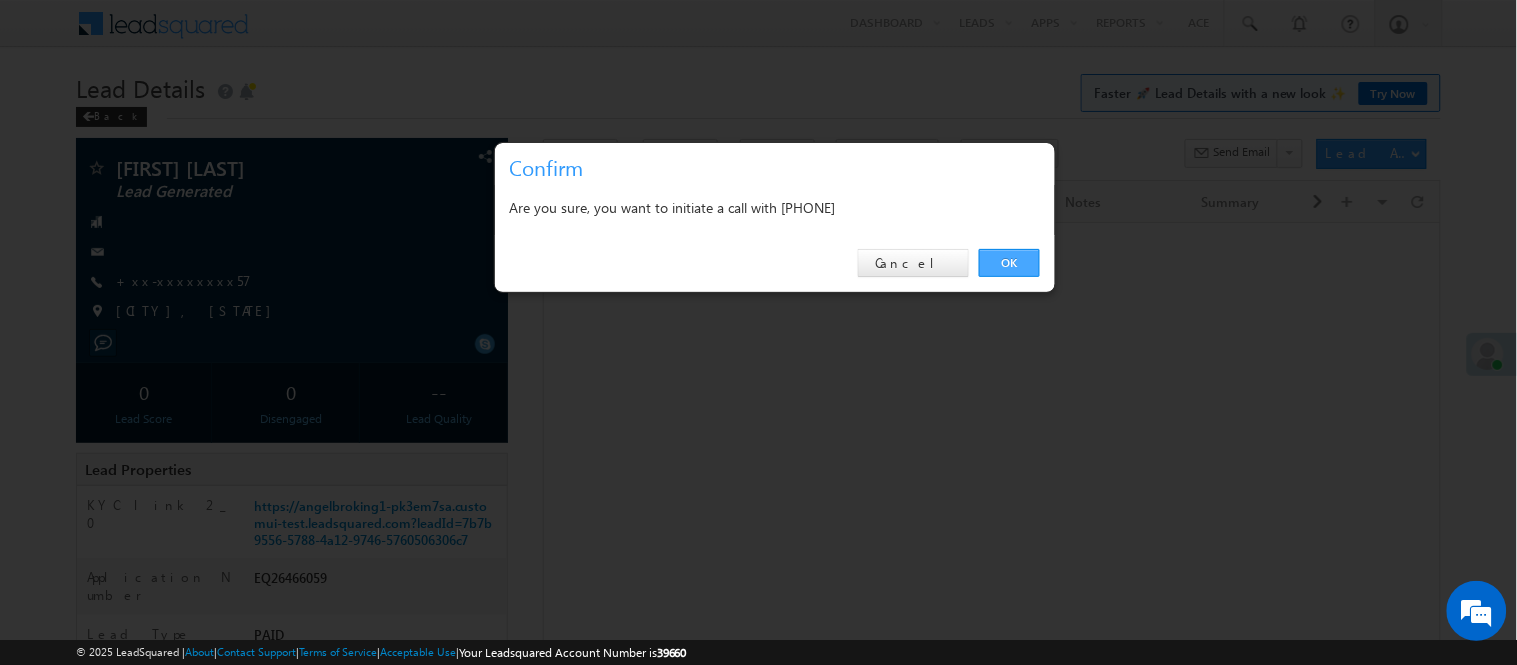 click on "OK" at bounding box center (1009, 263) 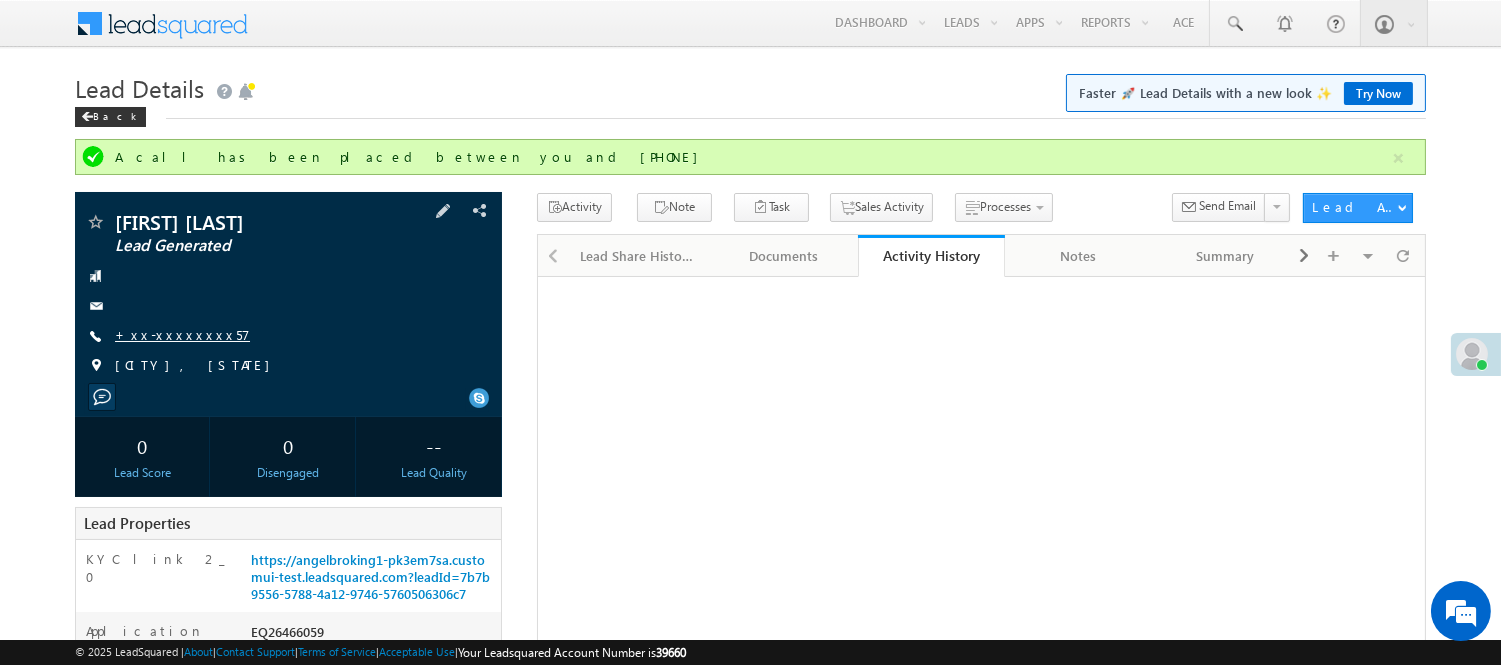 click at bounding box center [288, 306] 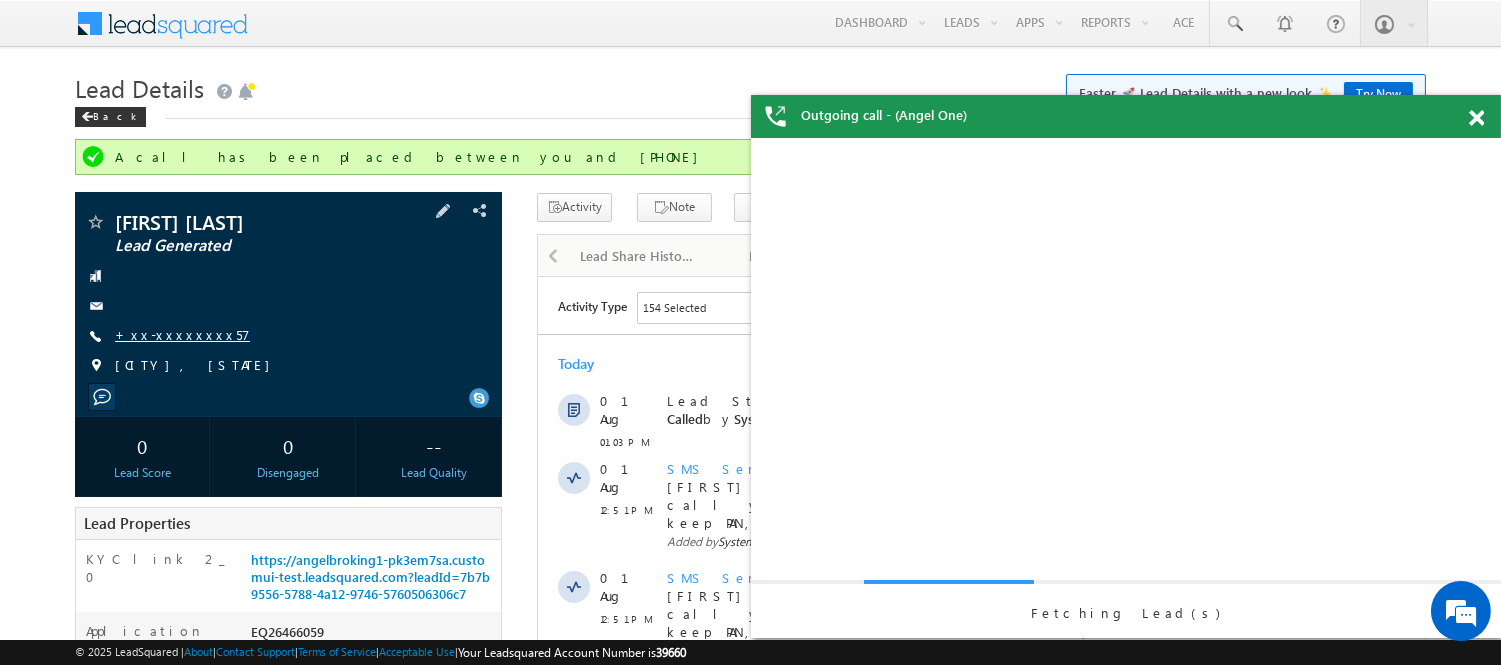 scroll, scrollTop: 0, scrollLeft: 0, axis: both 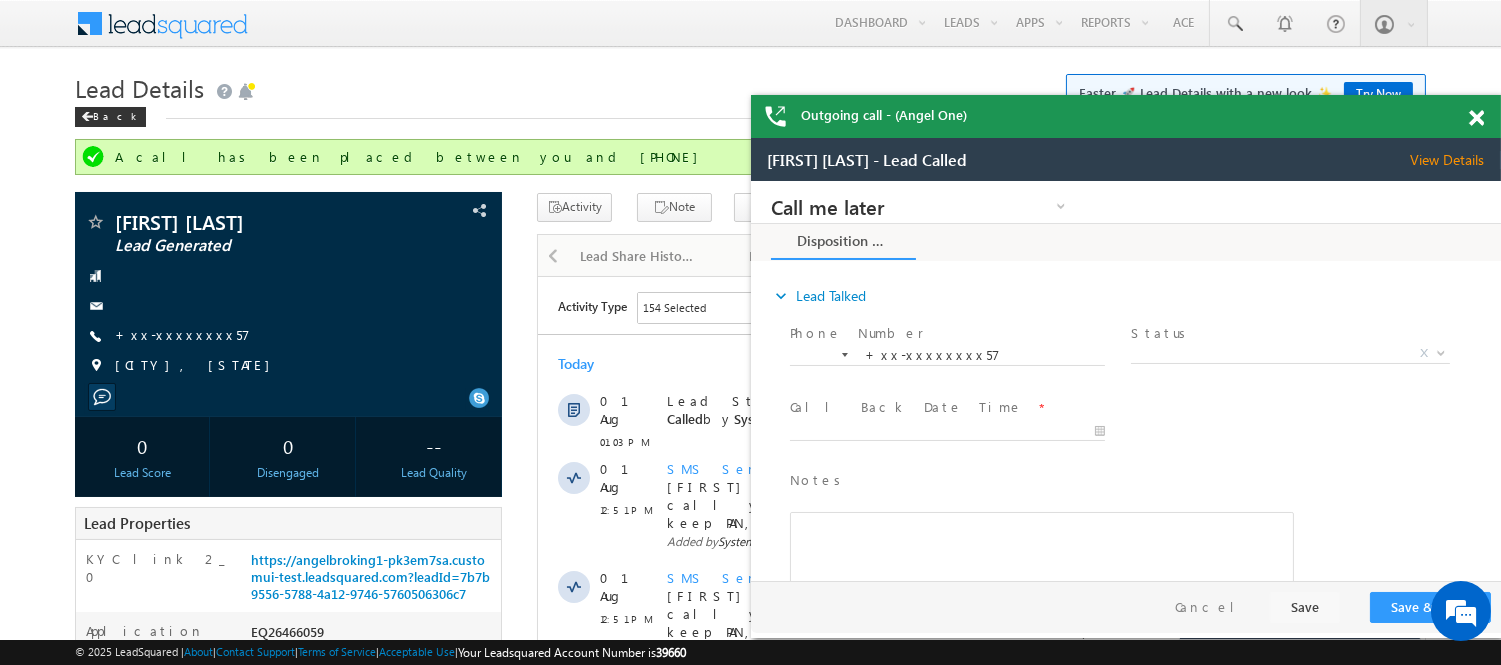 click at bounding box center [1476, 118] 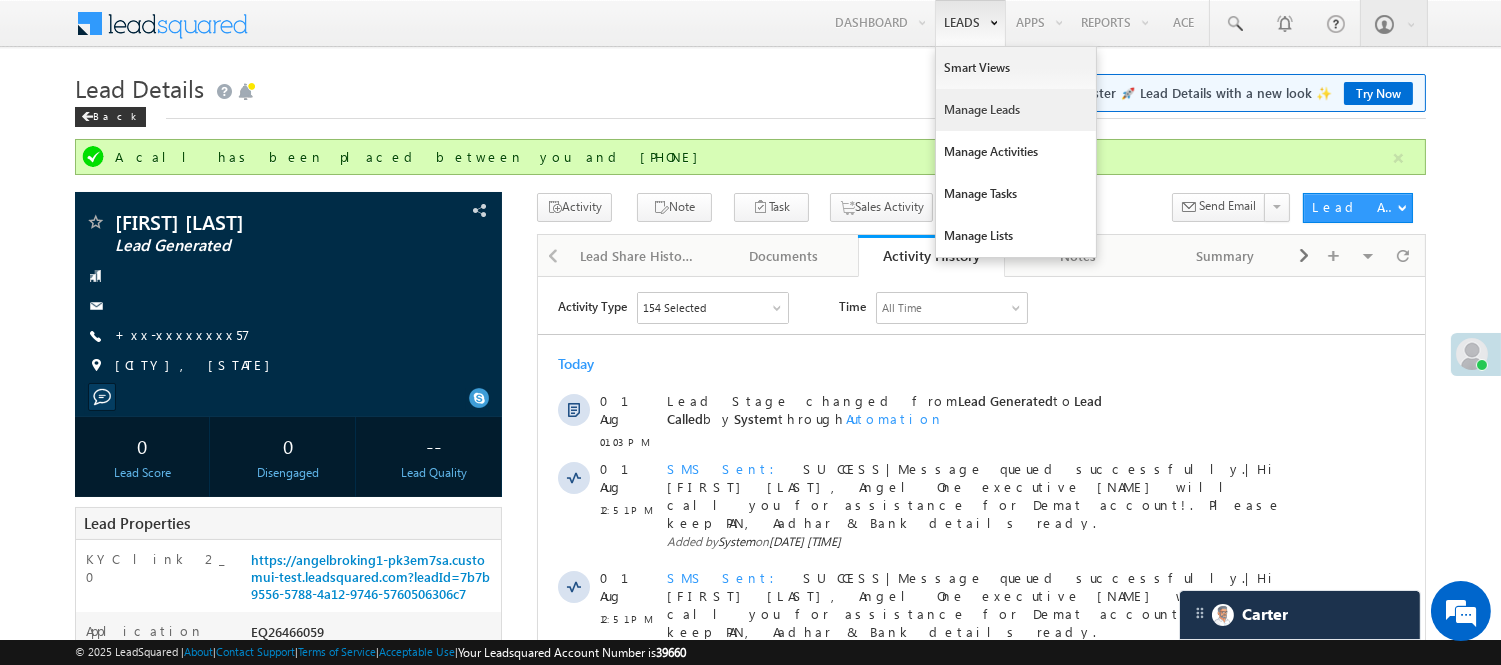 click on "Manage Leads" at bounding box center (1016, 110) 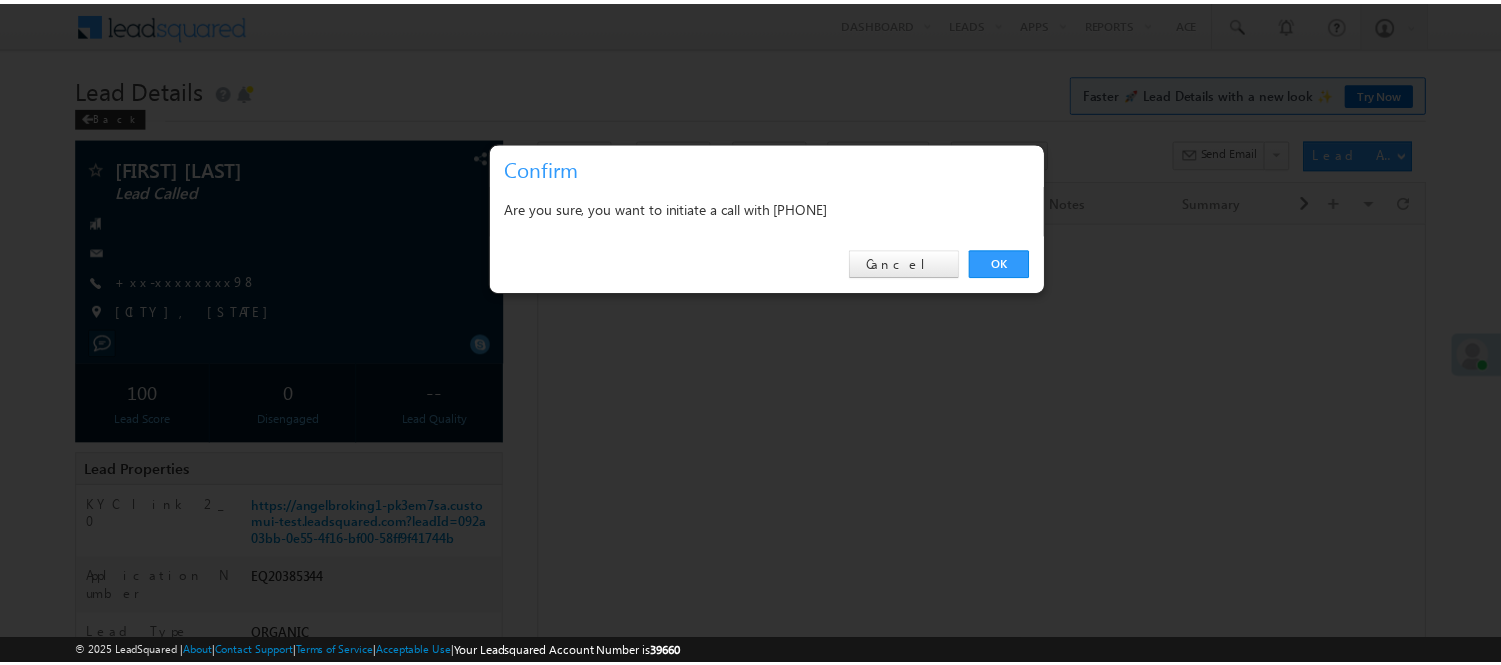 scroll, scrollTop: 0, scrollLeft: 0, axis: both 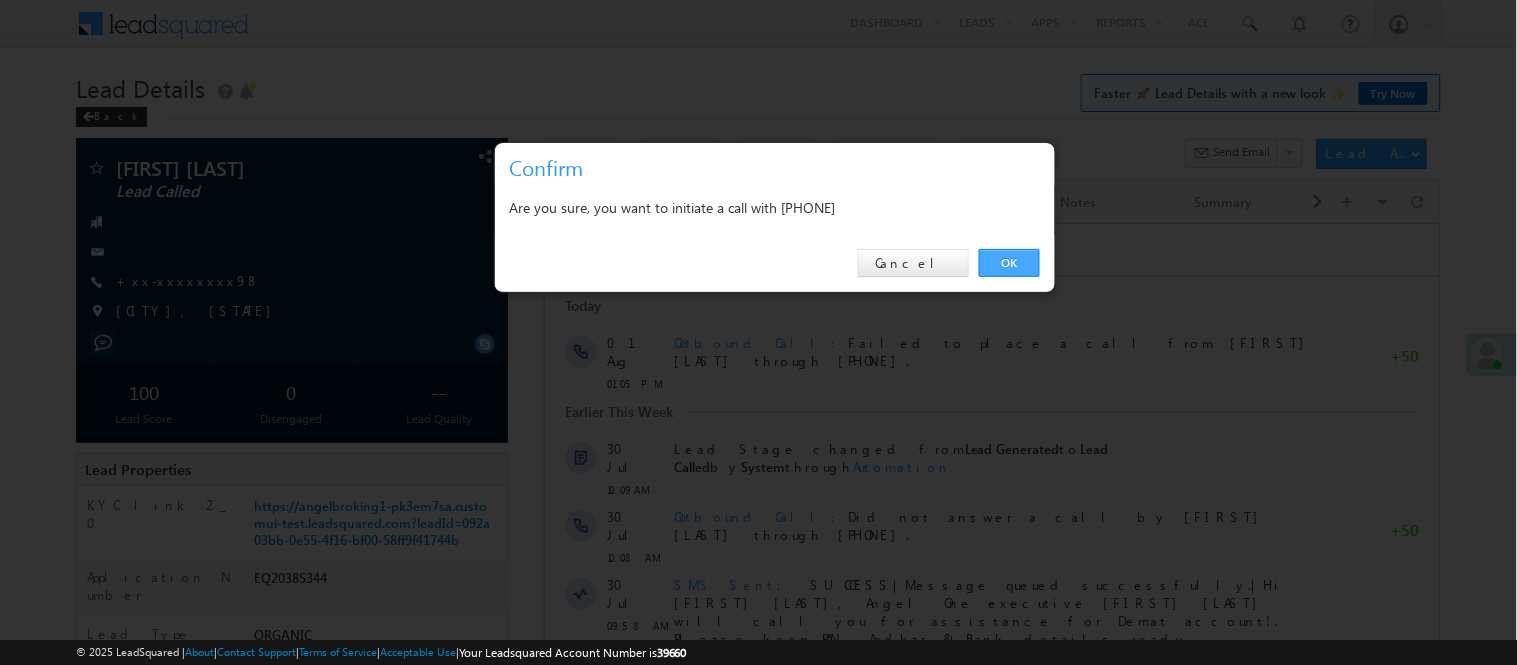 click on "OK" at bounding box center [1009, 263] 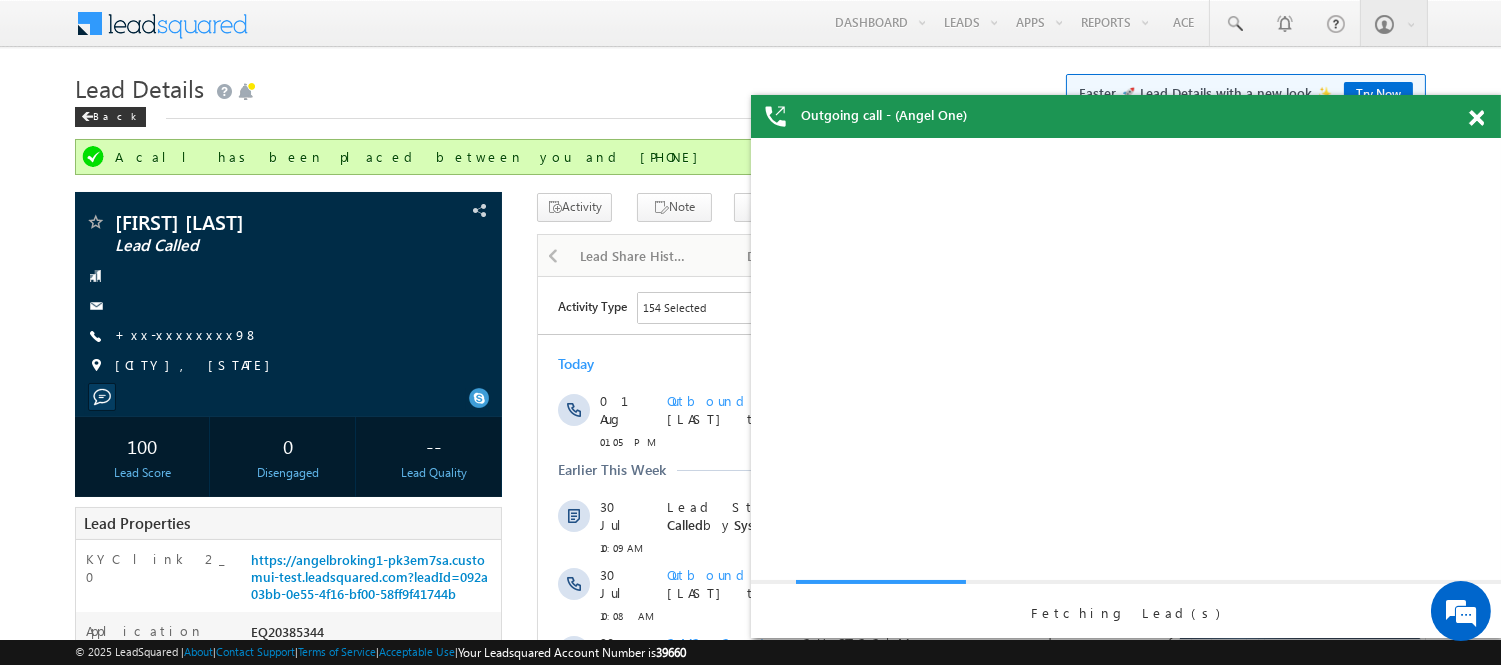 scroll, scrollTop: 0, scrollLeft: 0, axis: both 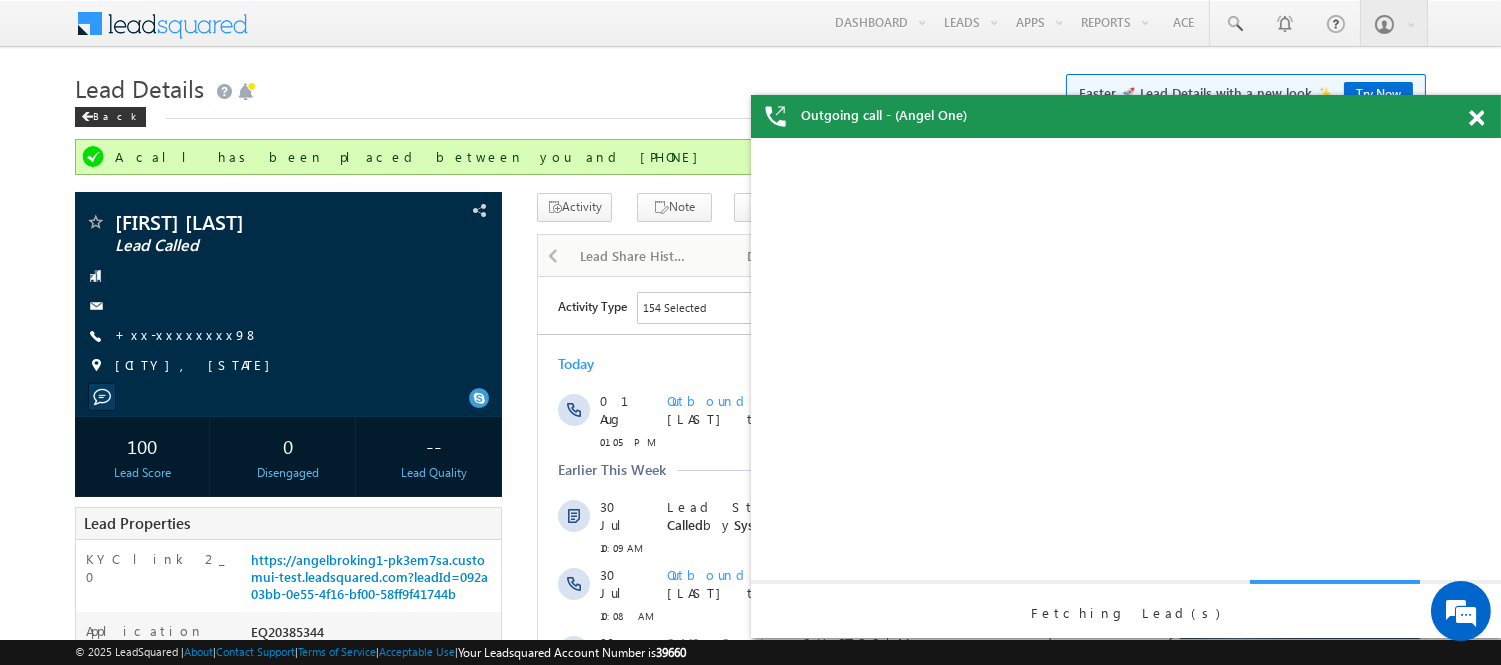 click on "SMS Sent" at bounding box center [726, 641] 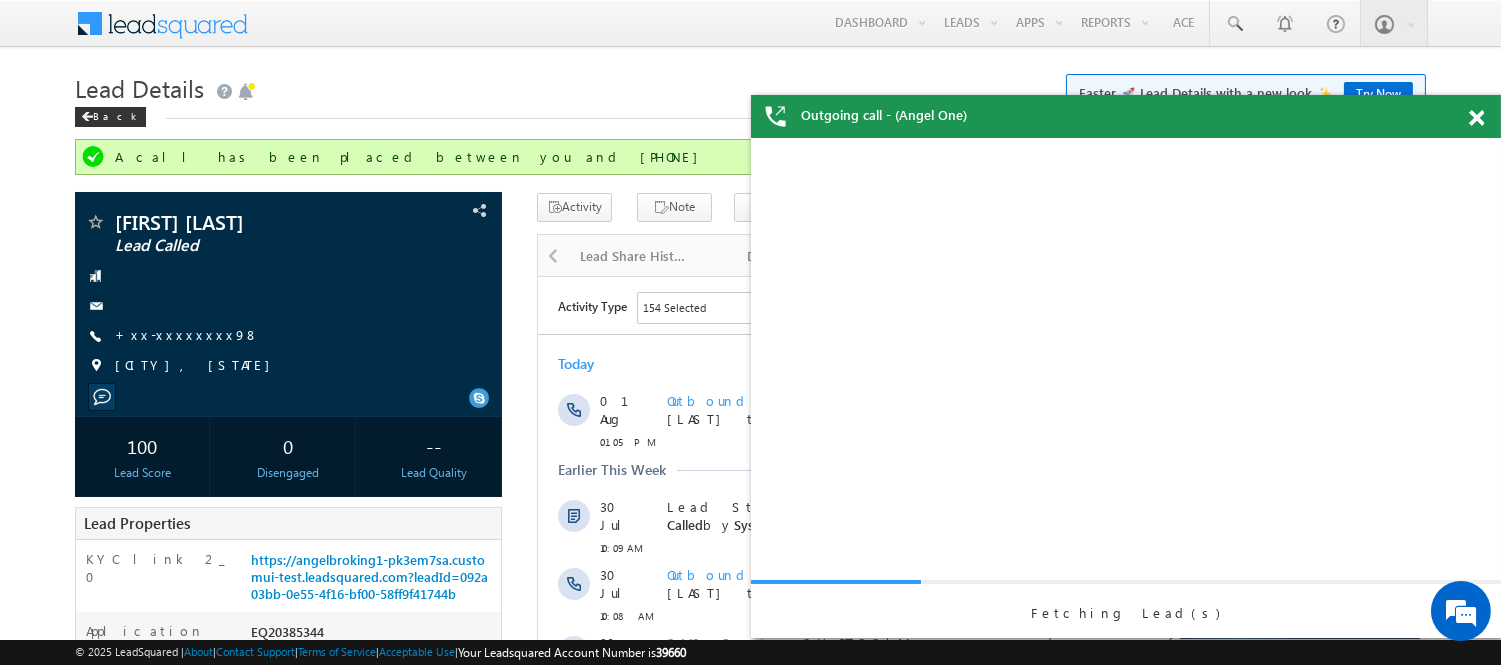 click on "SMS Sent" at bounding box center (726, 641) 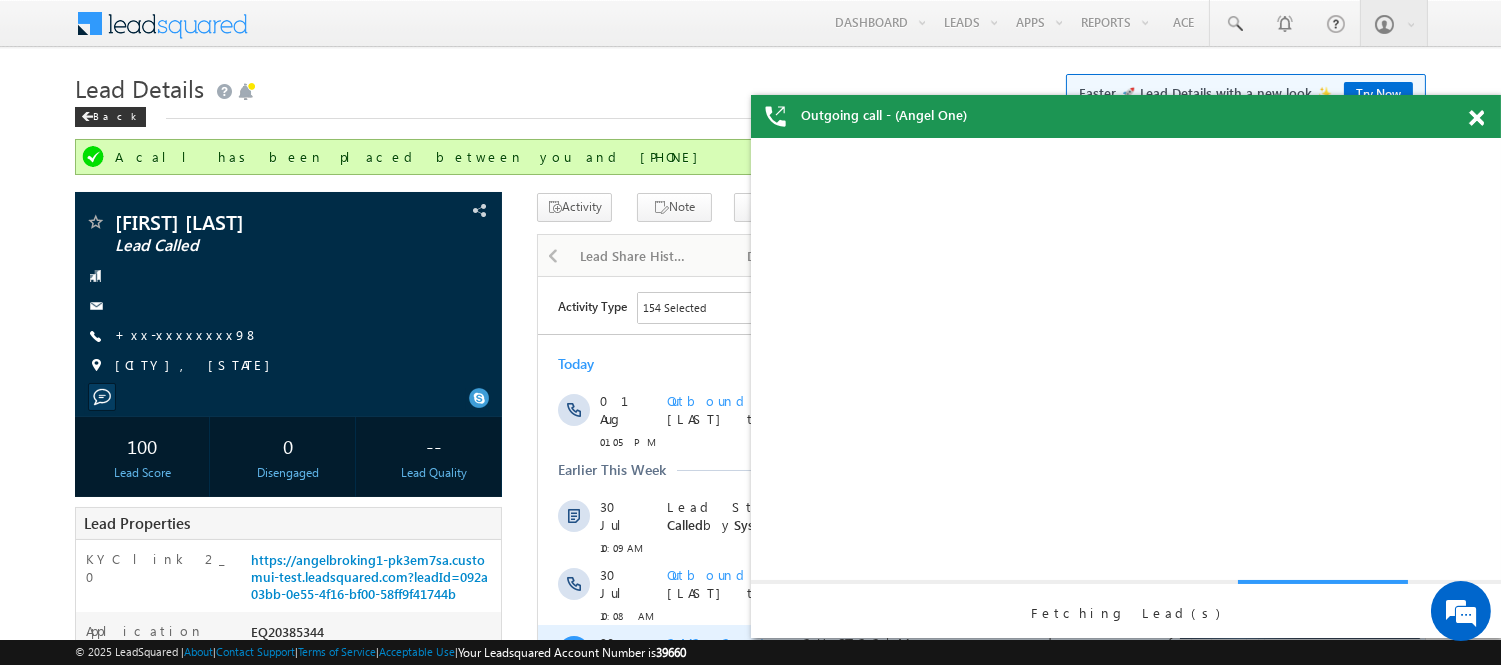 click on "SMS Sent" at bounding box center [726, 641] 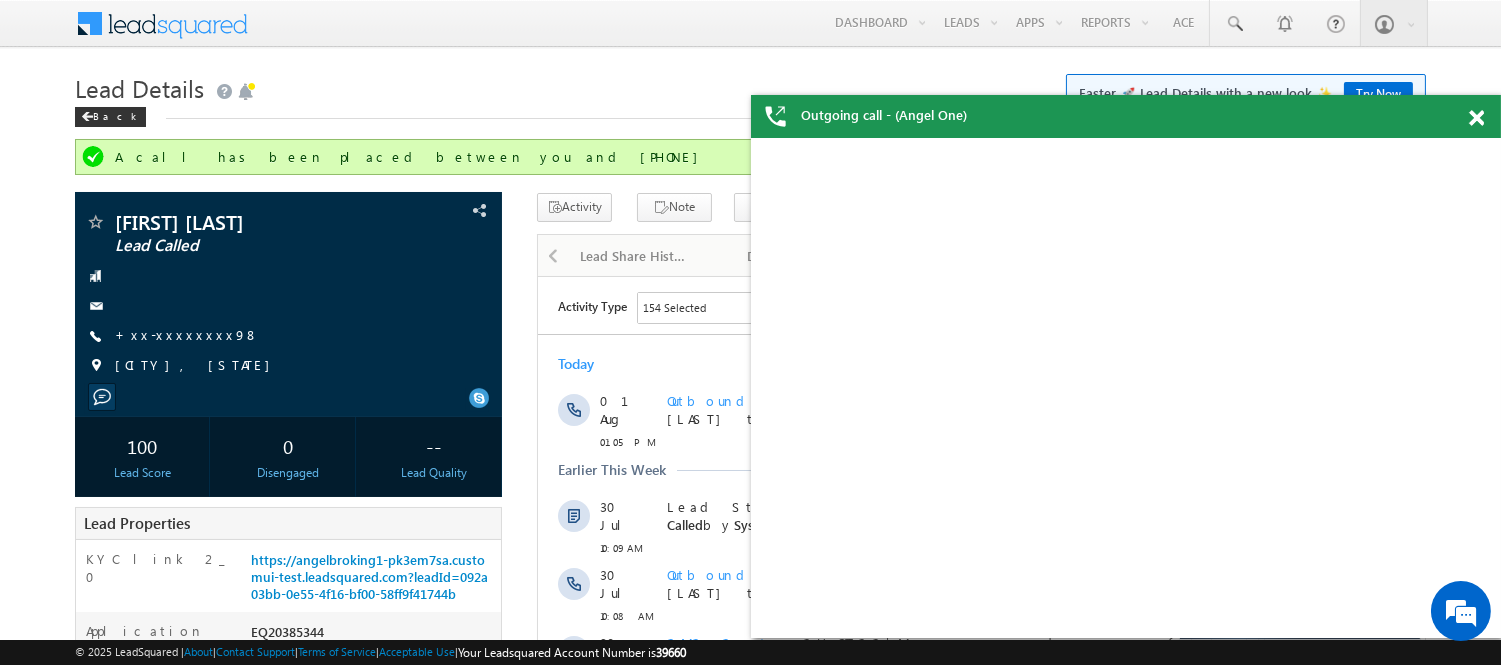 scroll, scrollTop: 555, scrollLeft: 0, axis: vertical 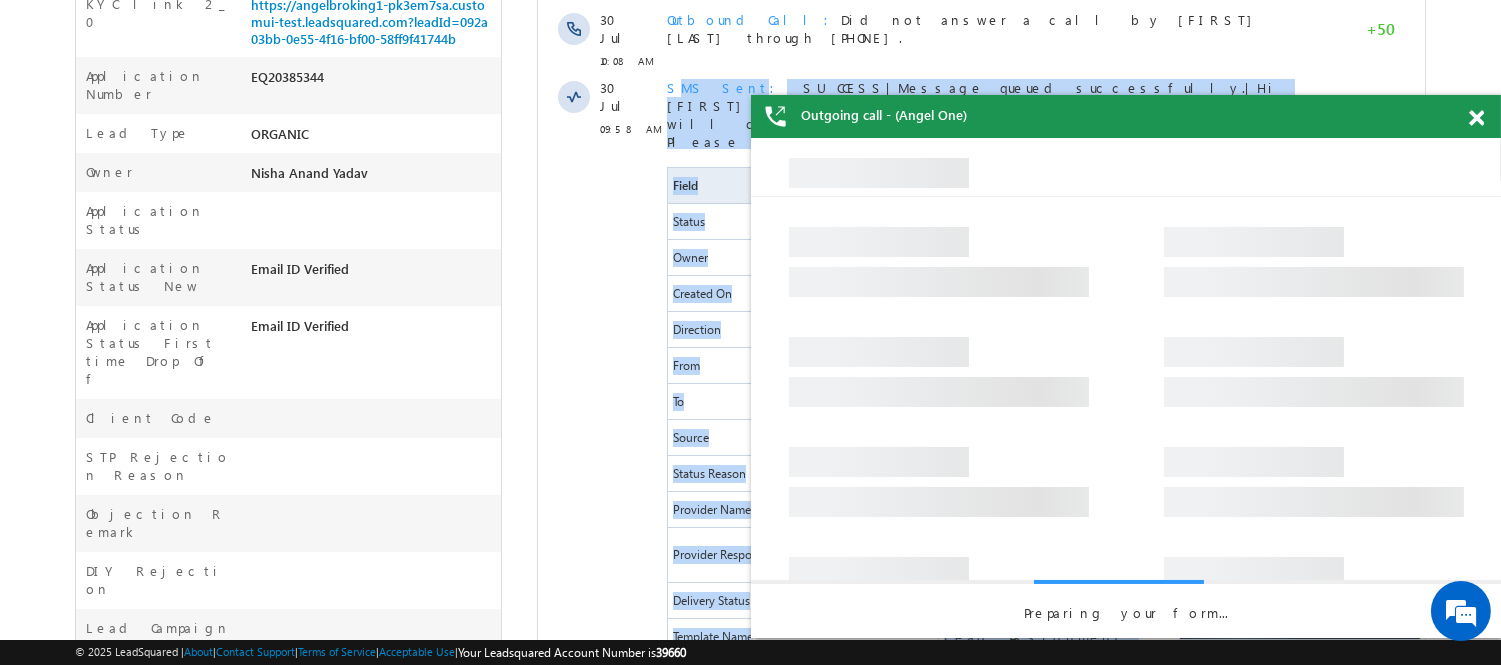 click at bounding box center [1476, 118] 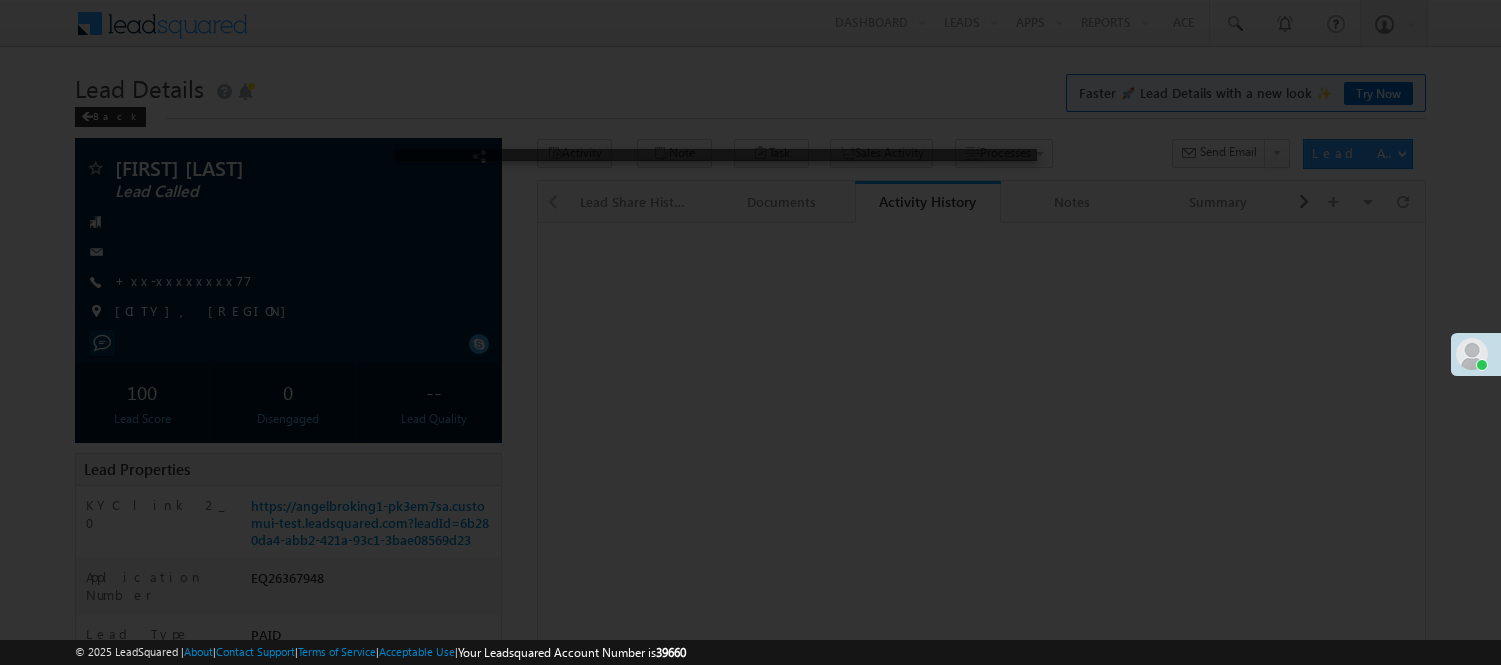 scroll, scrollTop: 0, scrollLeft: 0, axis: both 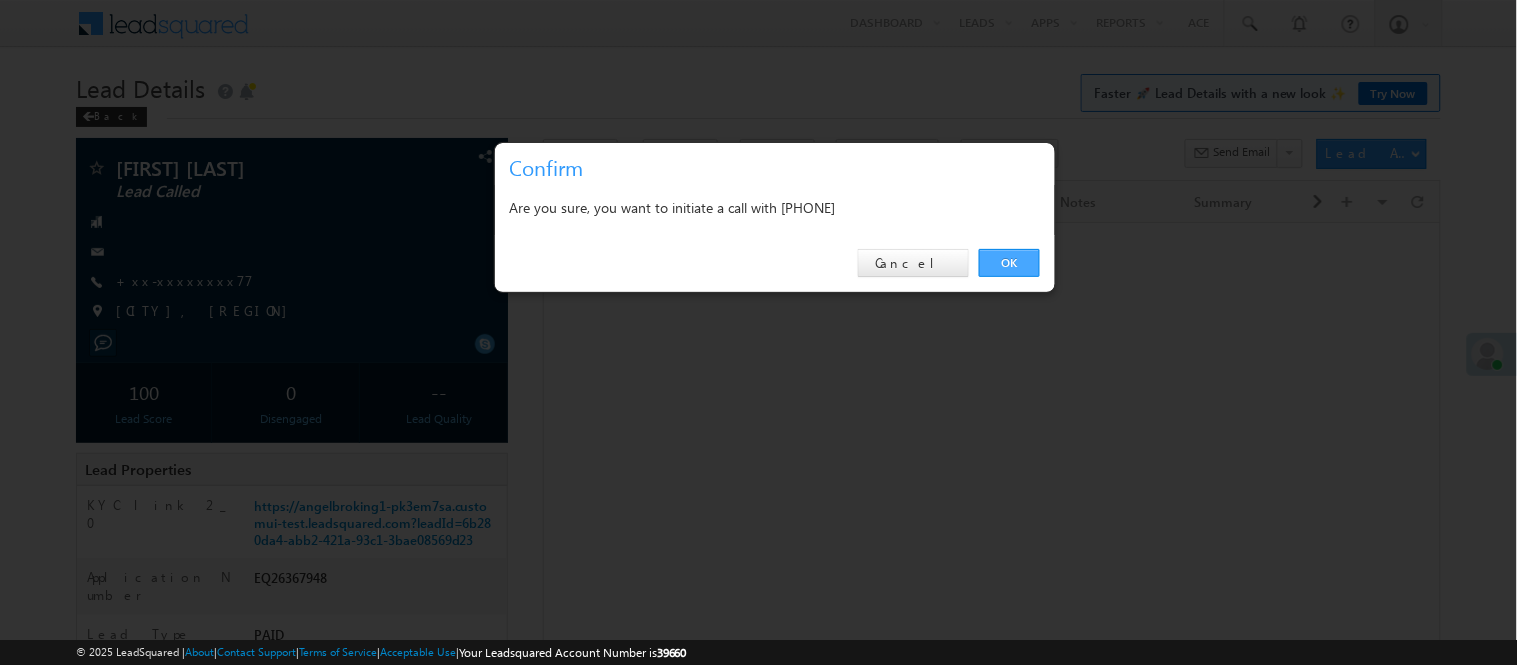 click on "OK" at bounding box center (1009, 263) 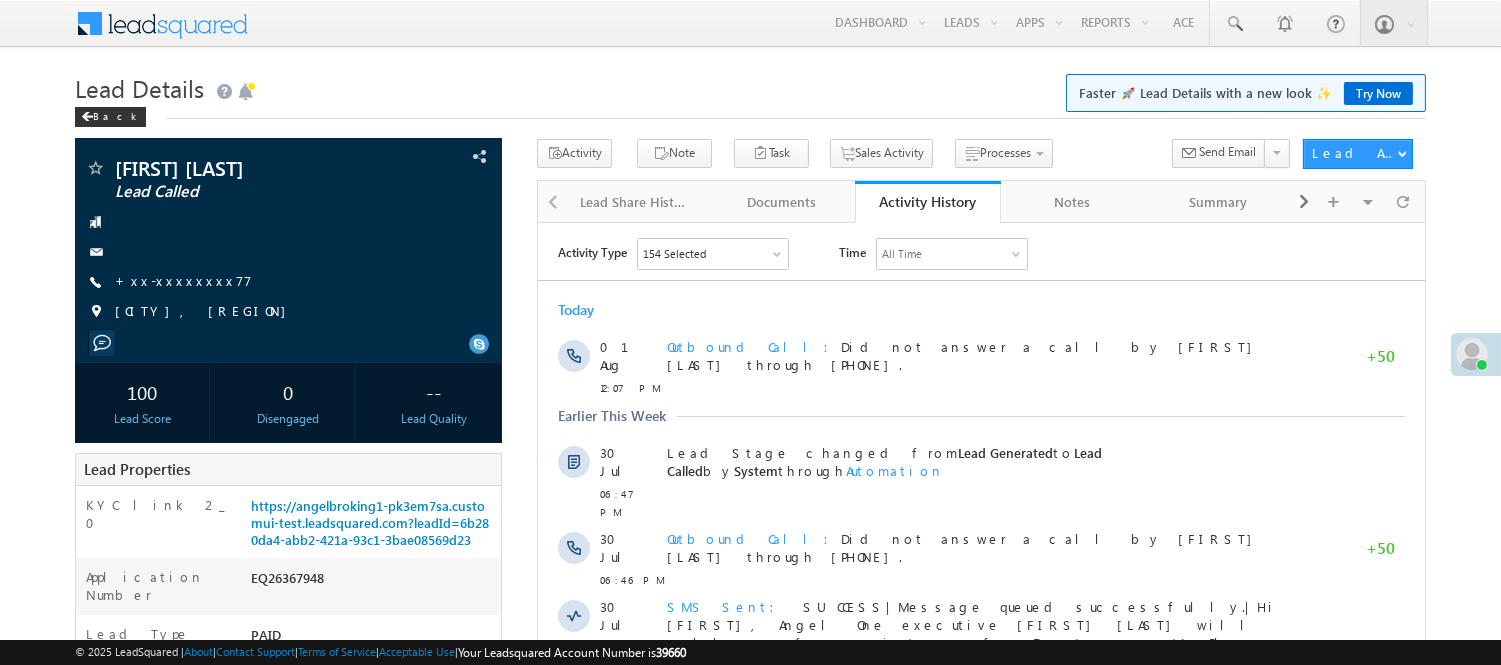 scroll, scrollTop: 0, scrollLeft: 0, axis: both 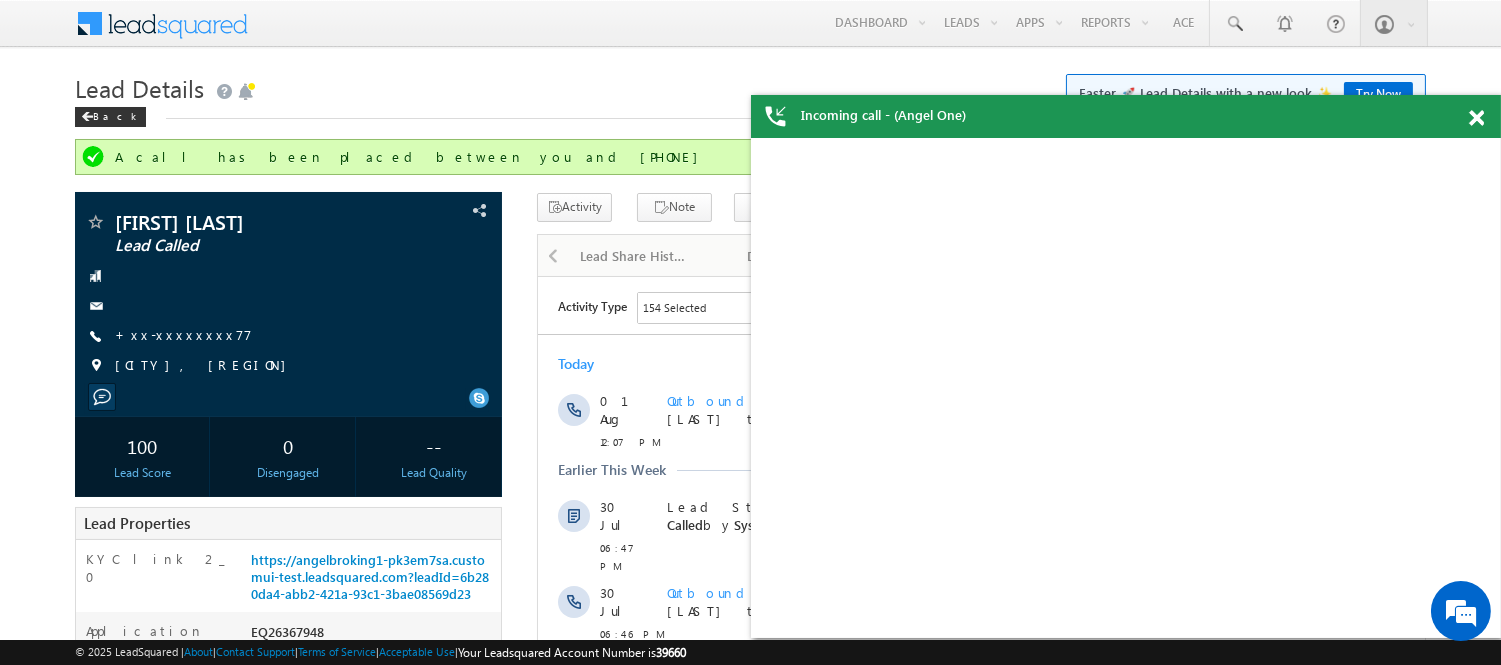 click at bounding box center [1476, 118] 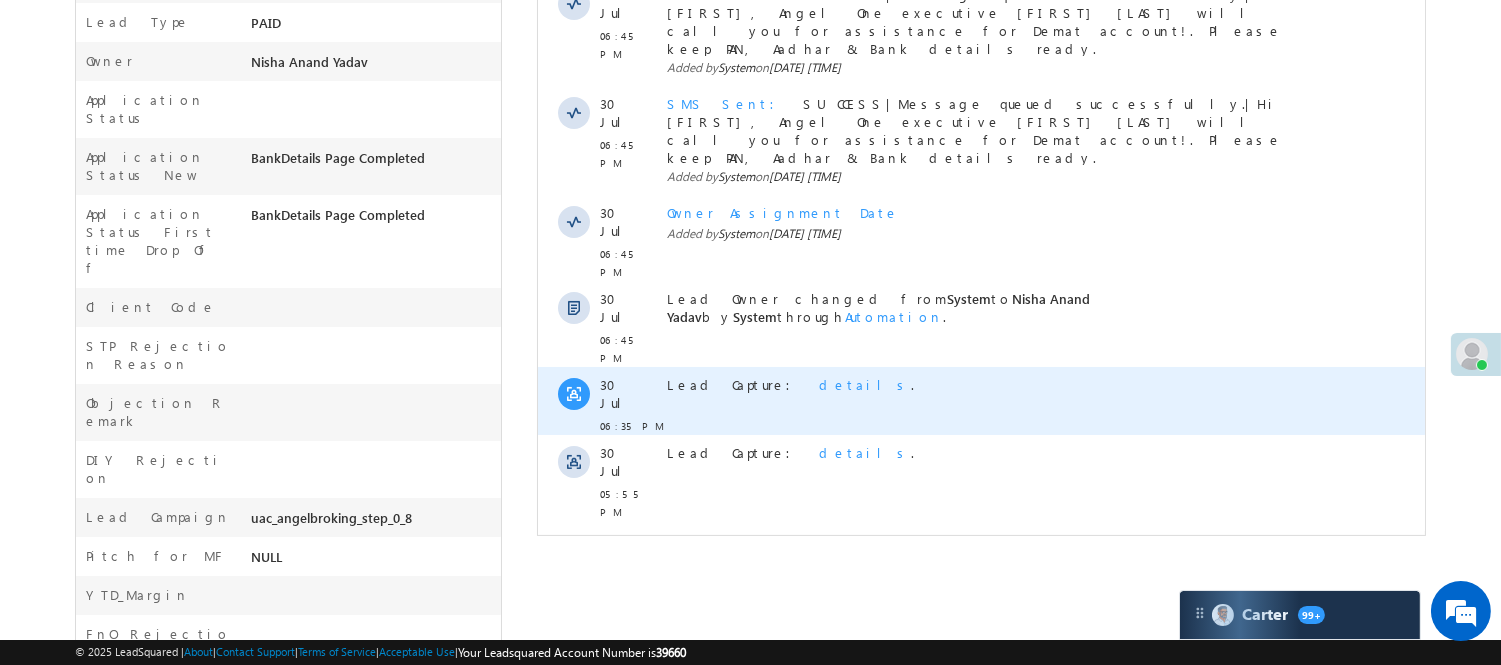scroll, scrollTop: 444, scrollLeft: 0, axis: vertical 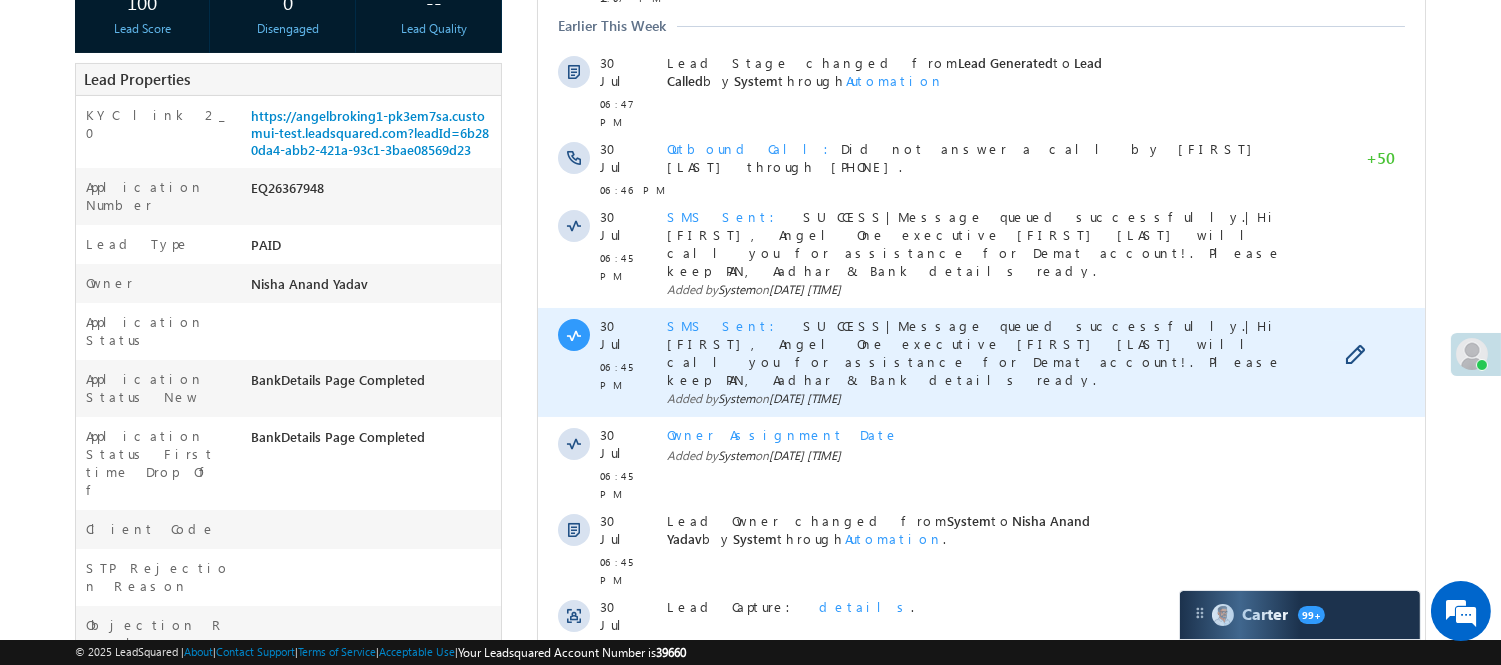 click on "SMS Sent" at bounding box center [726, 325] 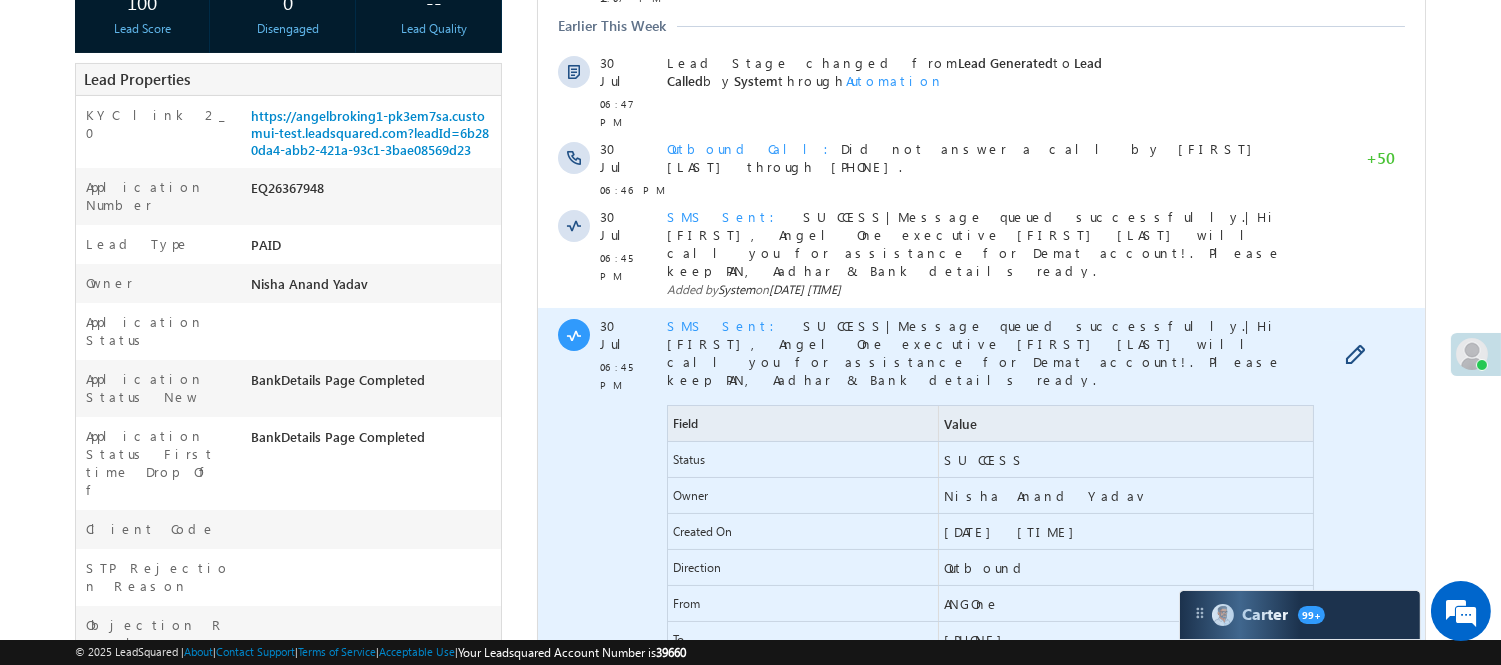 scroll, scrollTop: 0, scrollLeft: 0, axis: both 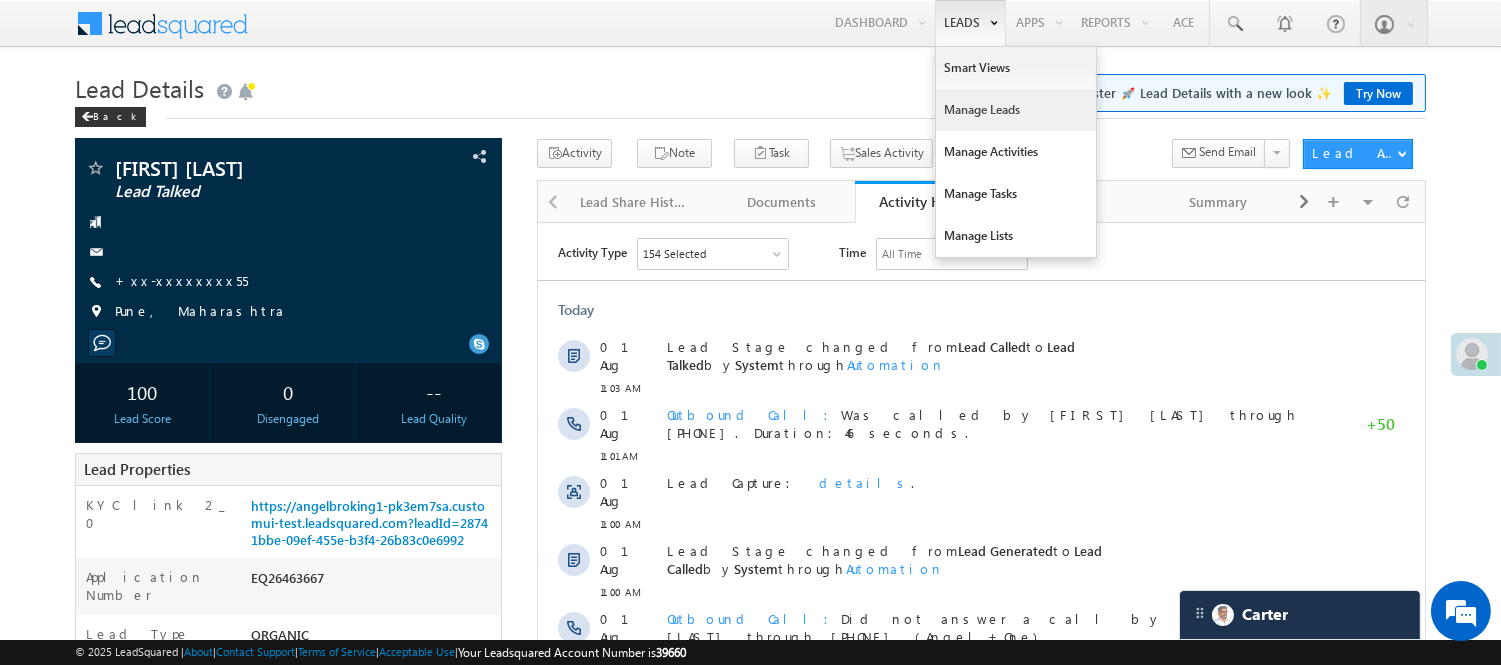 click on "Manage Leads" at bounding box center (1016, 110) 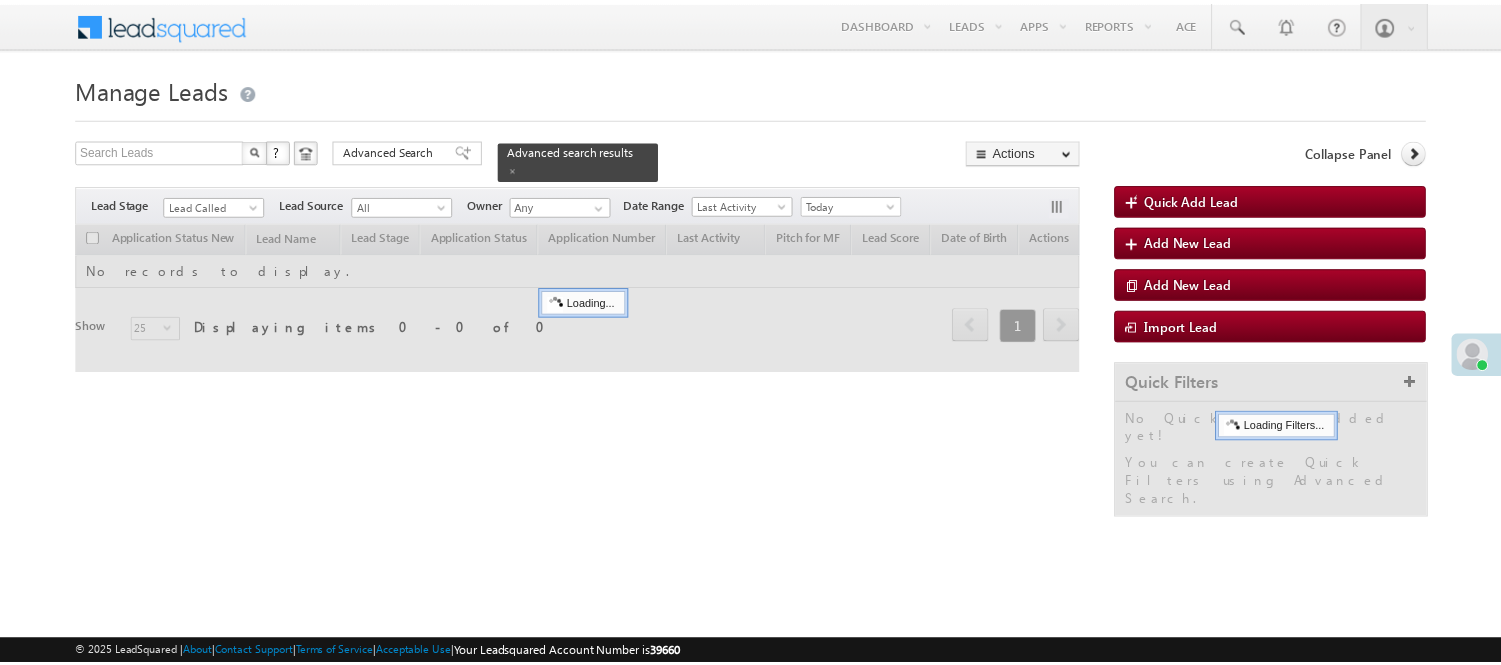 scroll, scrollTop: 0, scrollLeft: 0, axis: both 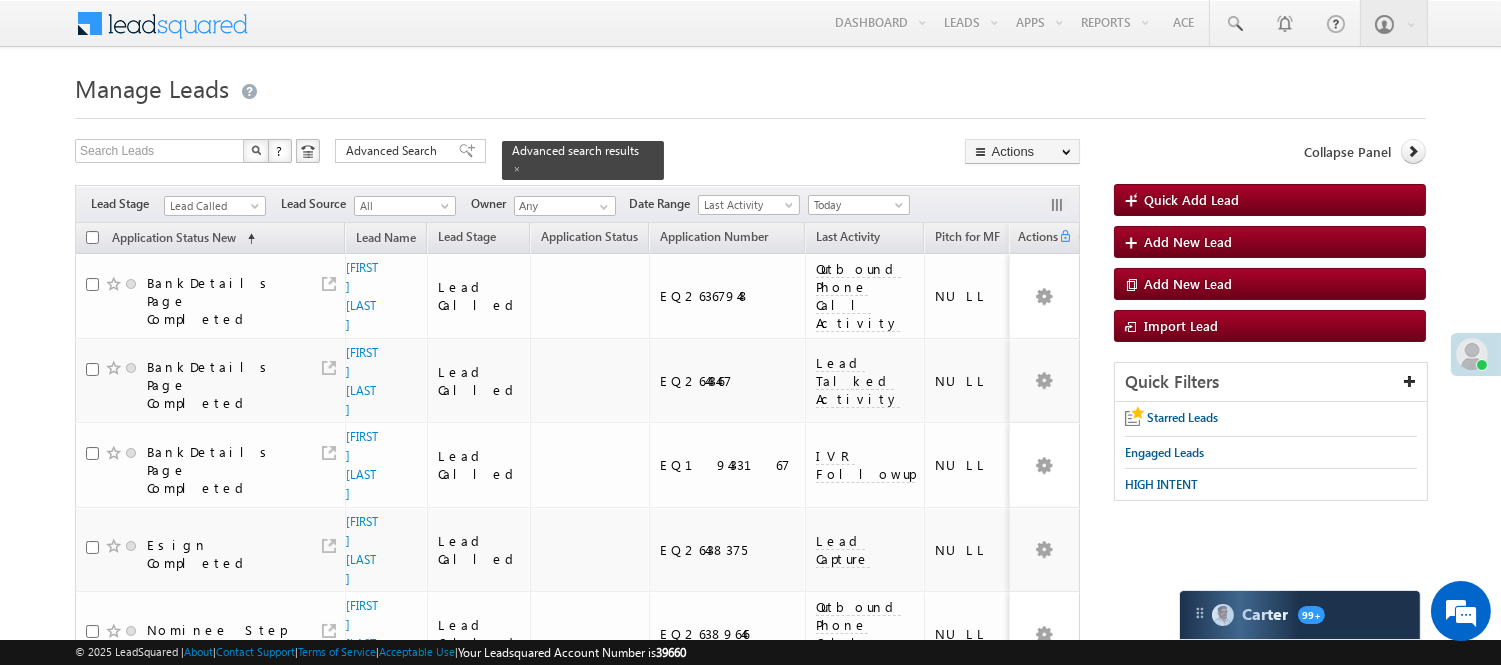 click on "Lead Called" at bounding box center [215, 203] 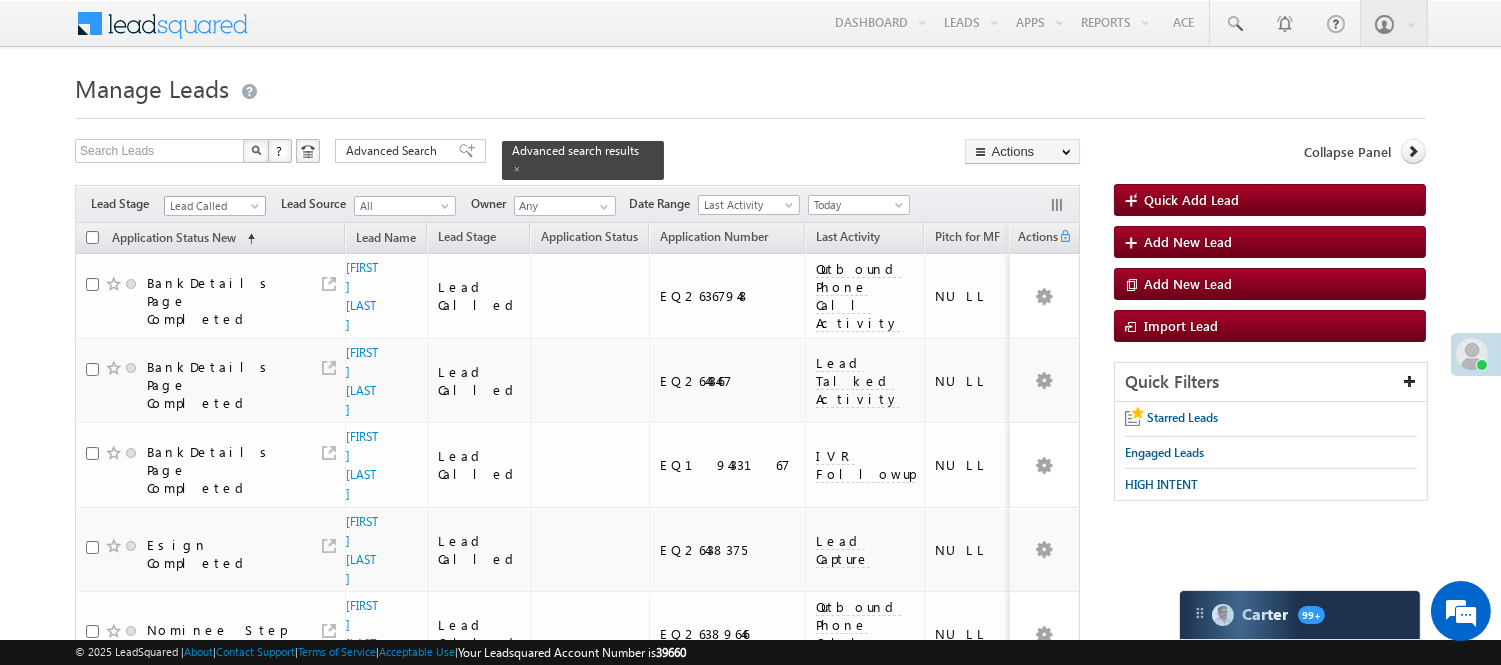click on "Lead Called" at bounding box center (212, 206) 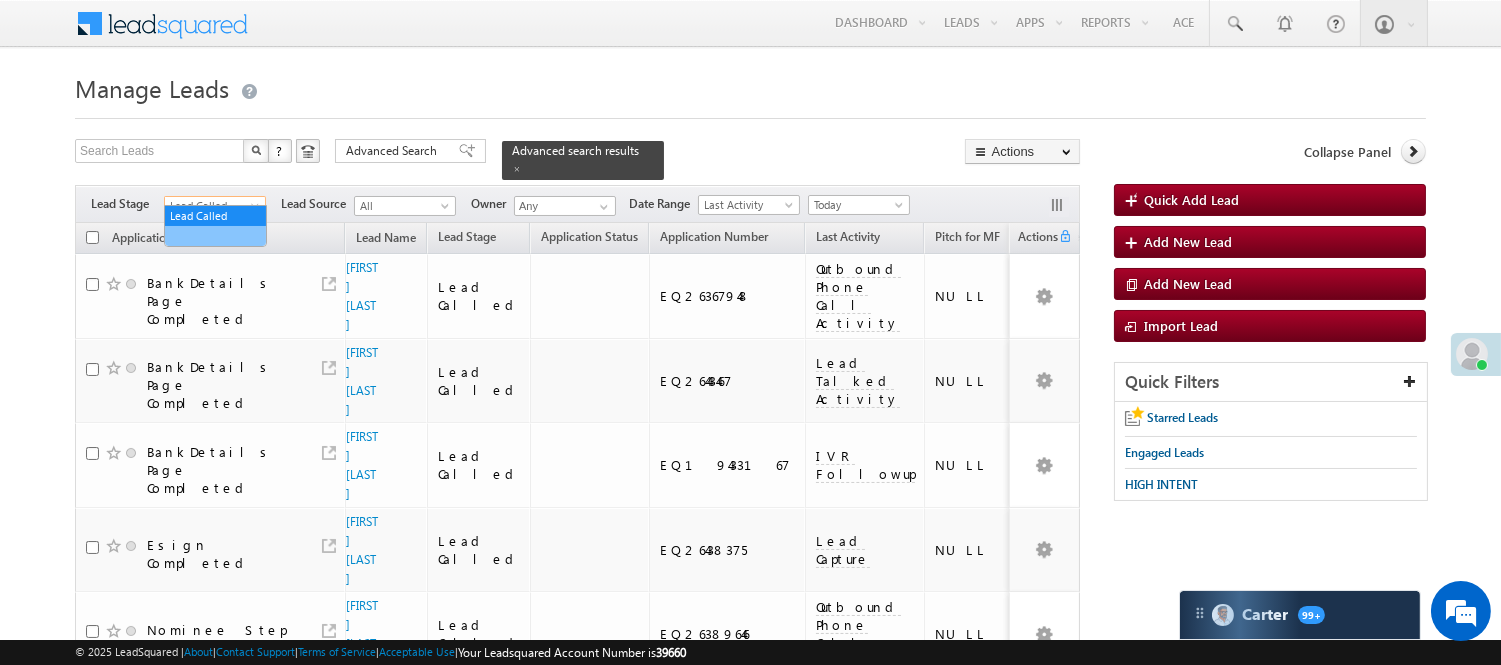 scroll, scrollTop: 0, scrollLeft: 0, axis: both 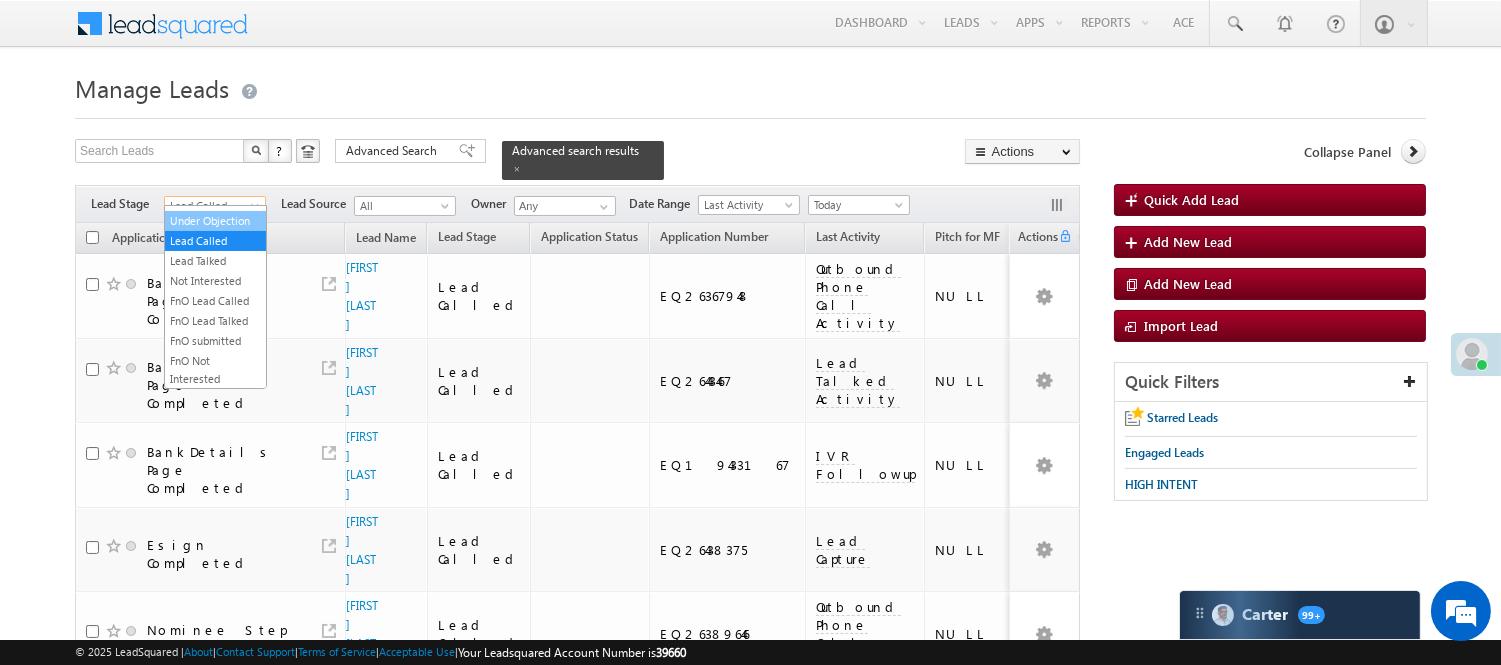 click on "Under Objection" at bounding box center (215, 221) 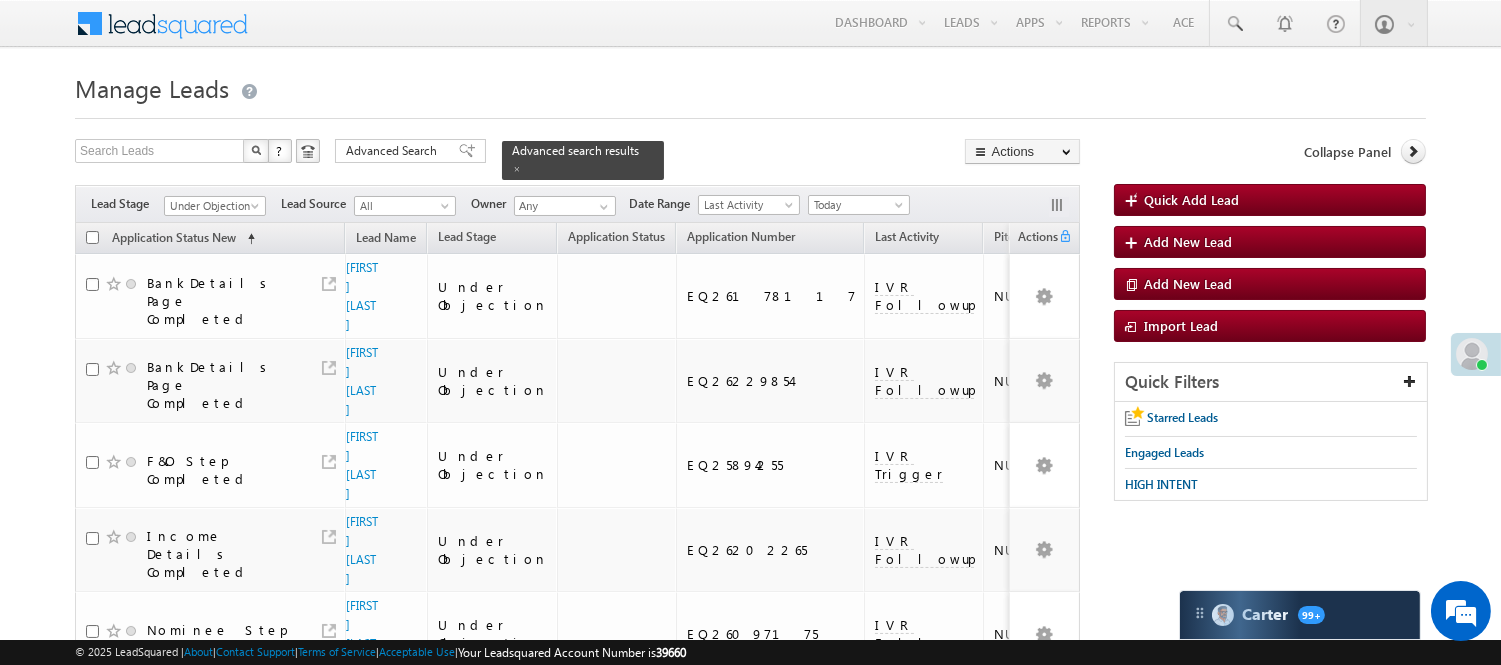 click on "Manage Leads" at bounding box center [750, 86] 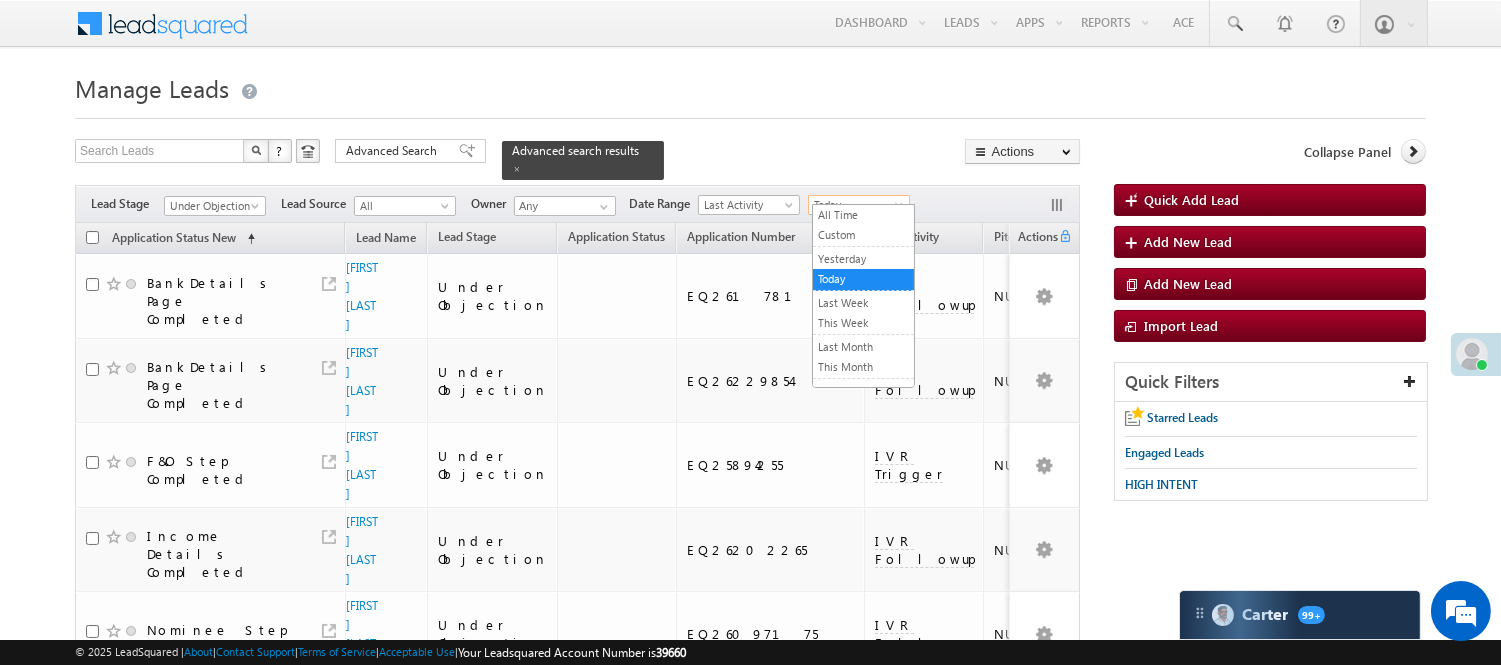 click on "Today" at bounding box center (856, 205) 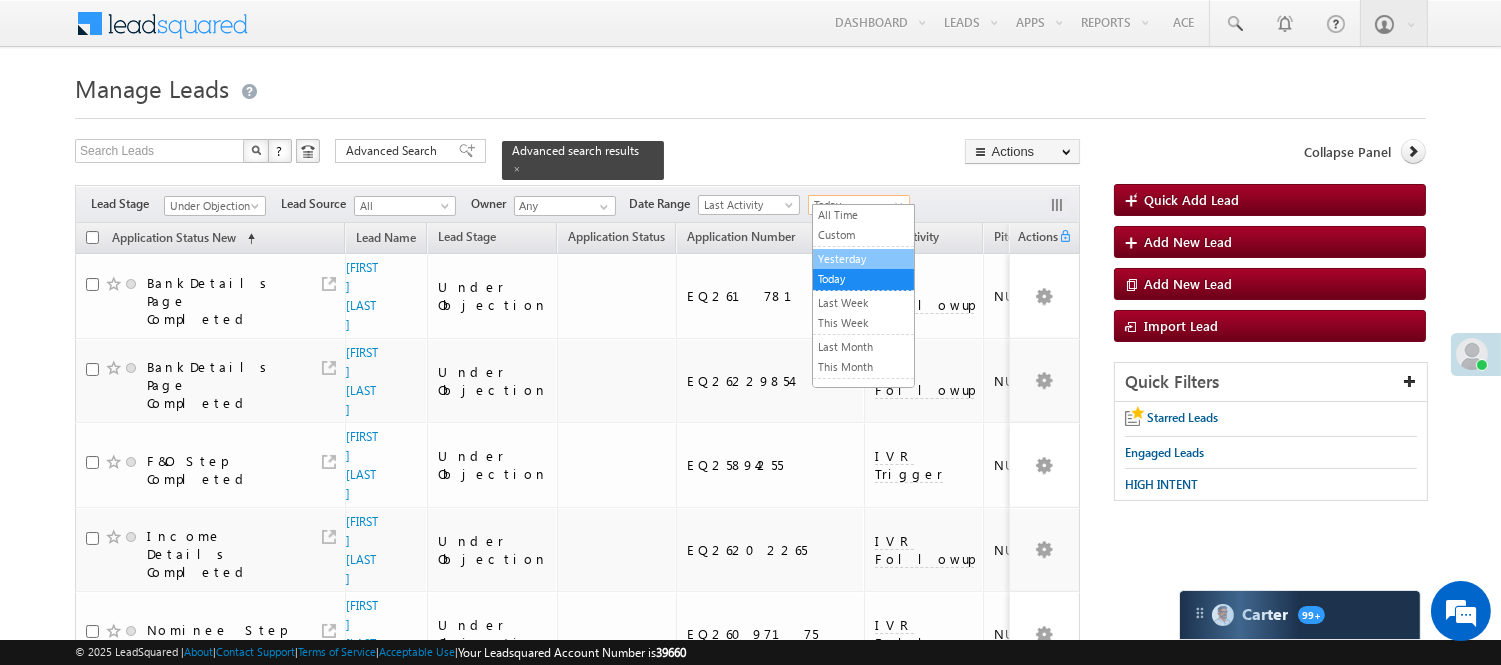 click on "Yesterday" at bounding box center [863, 259] 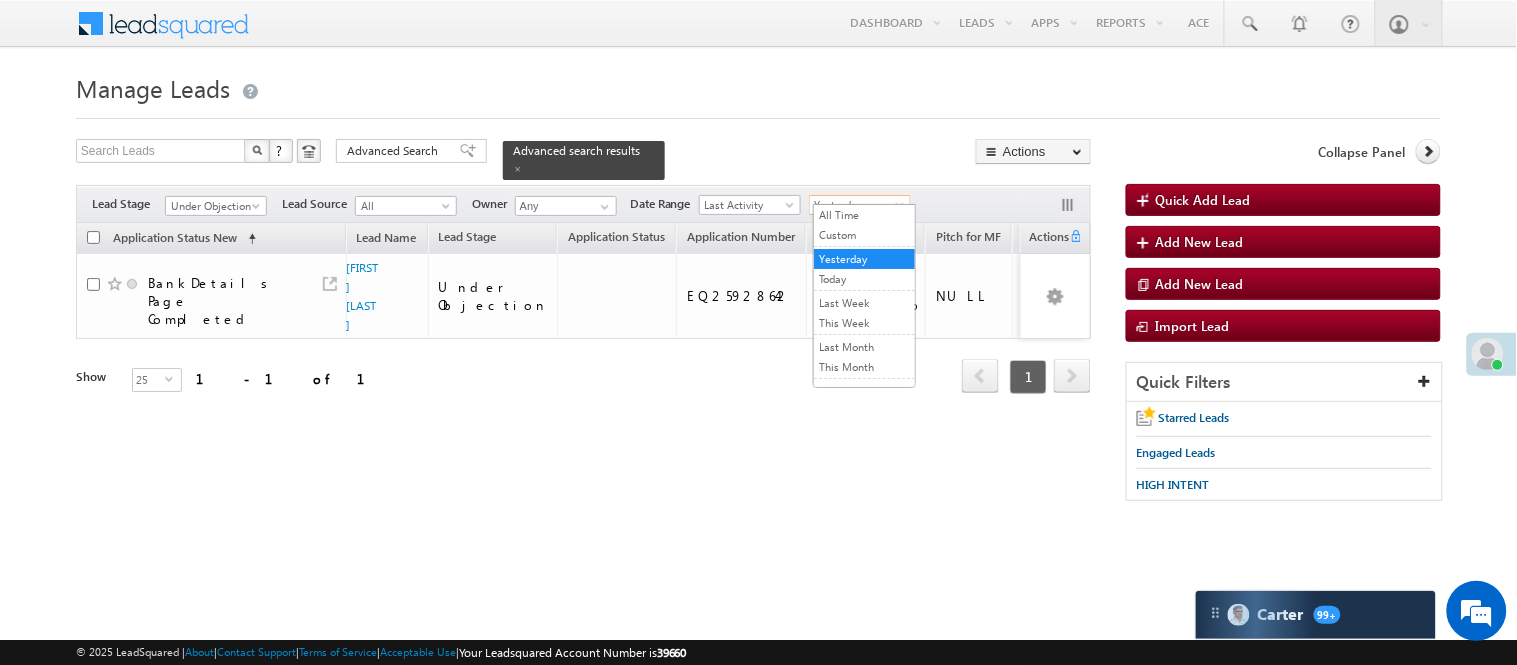 click on "Yesterday" at bounding box center [857, 205] 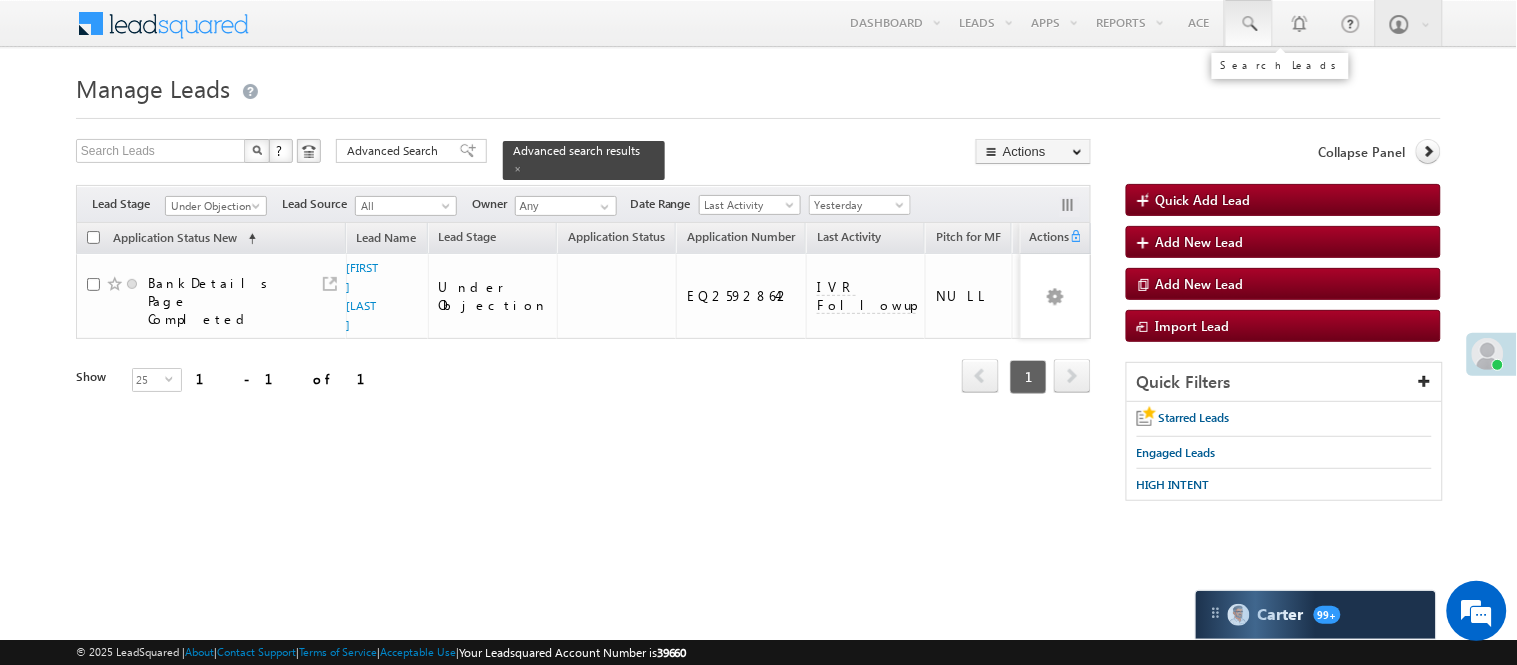click at bounding box center (1249, 23) 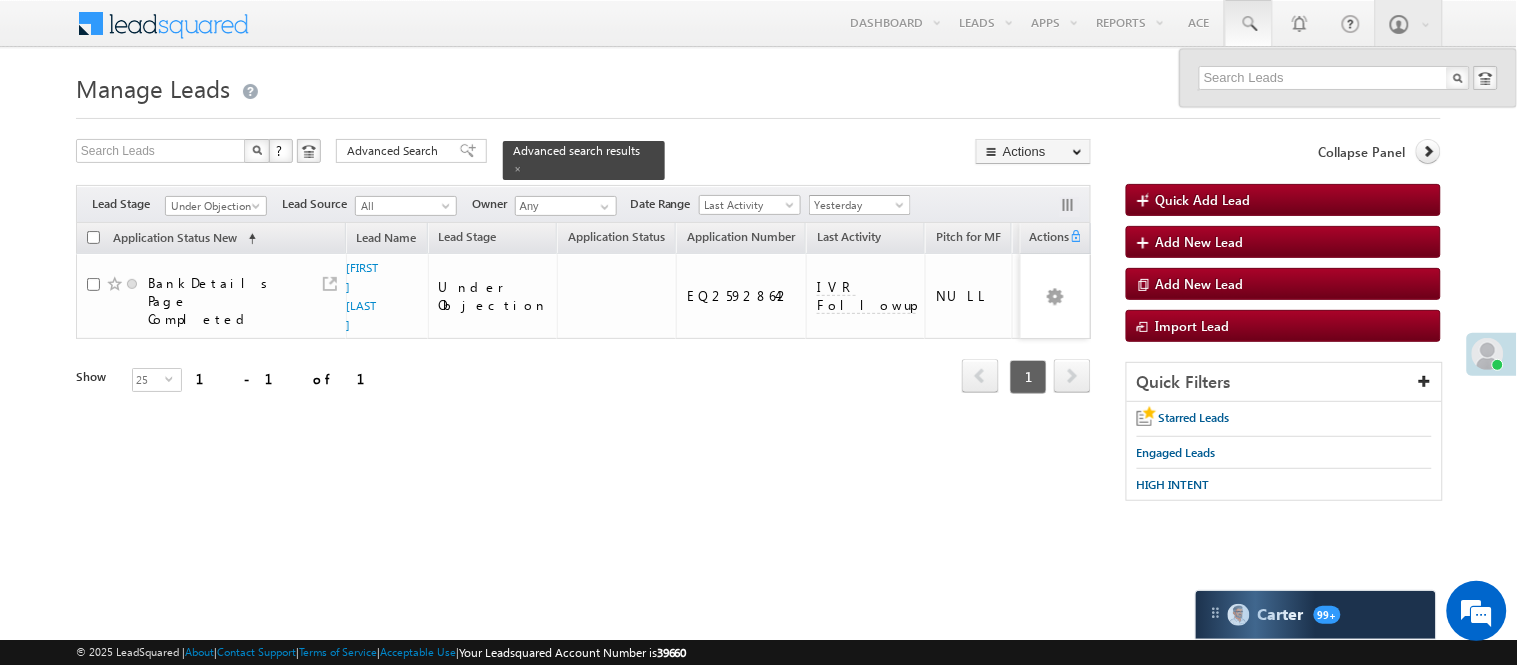 click on "Yesterday" at bounding box center (857, 205) 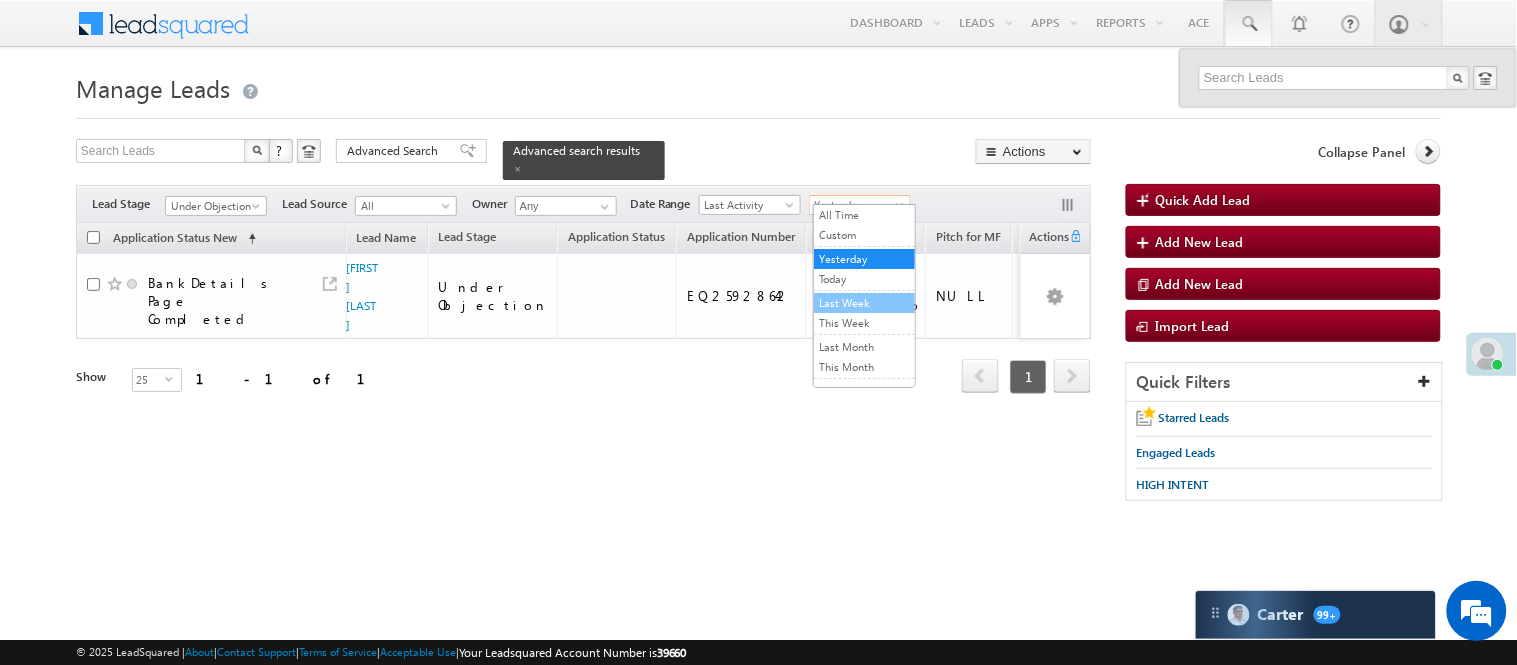 click on "Last Week" at bounding box center (864, 303) 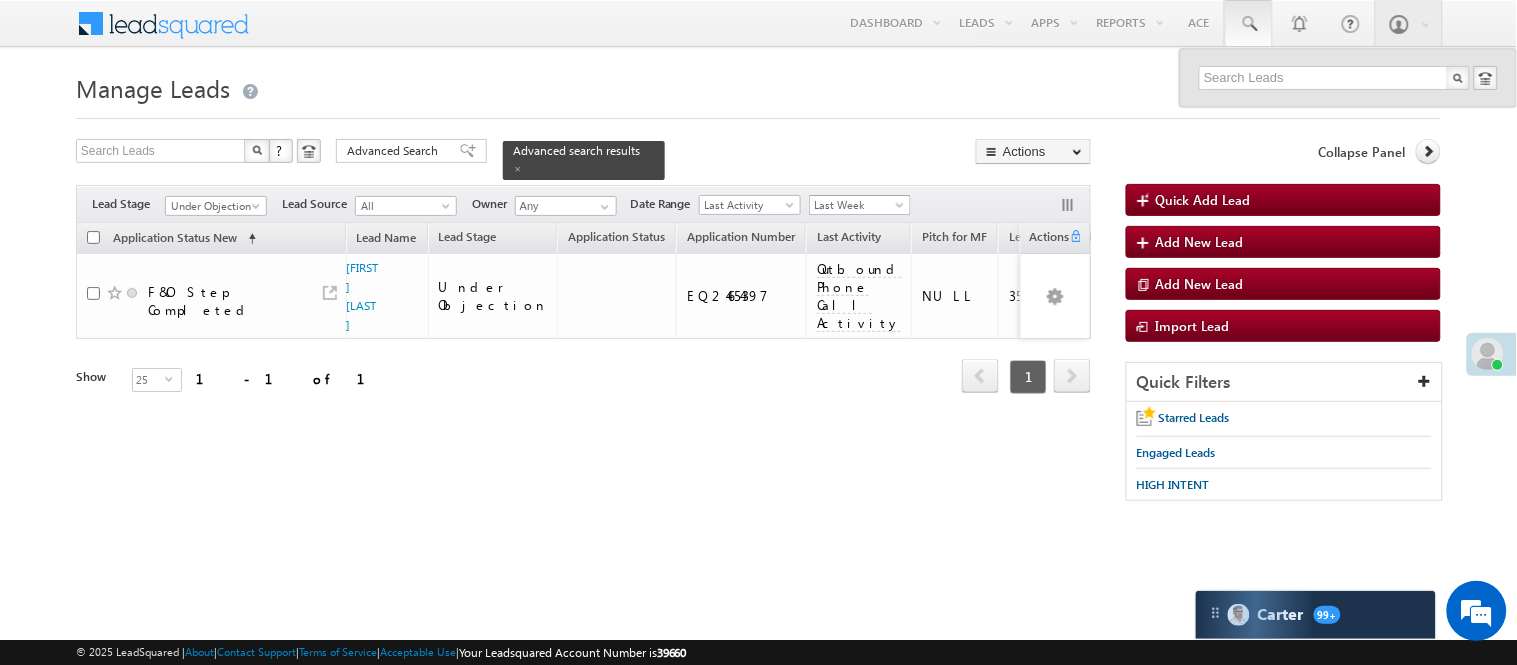 click on "Last Week" at bounding box center (857, 205) 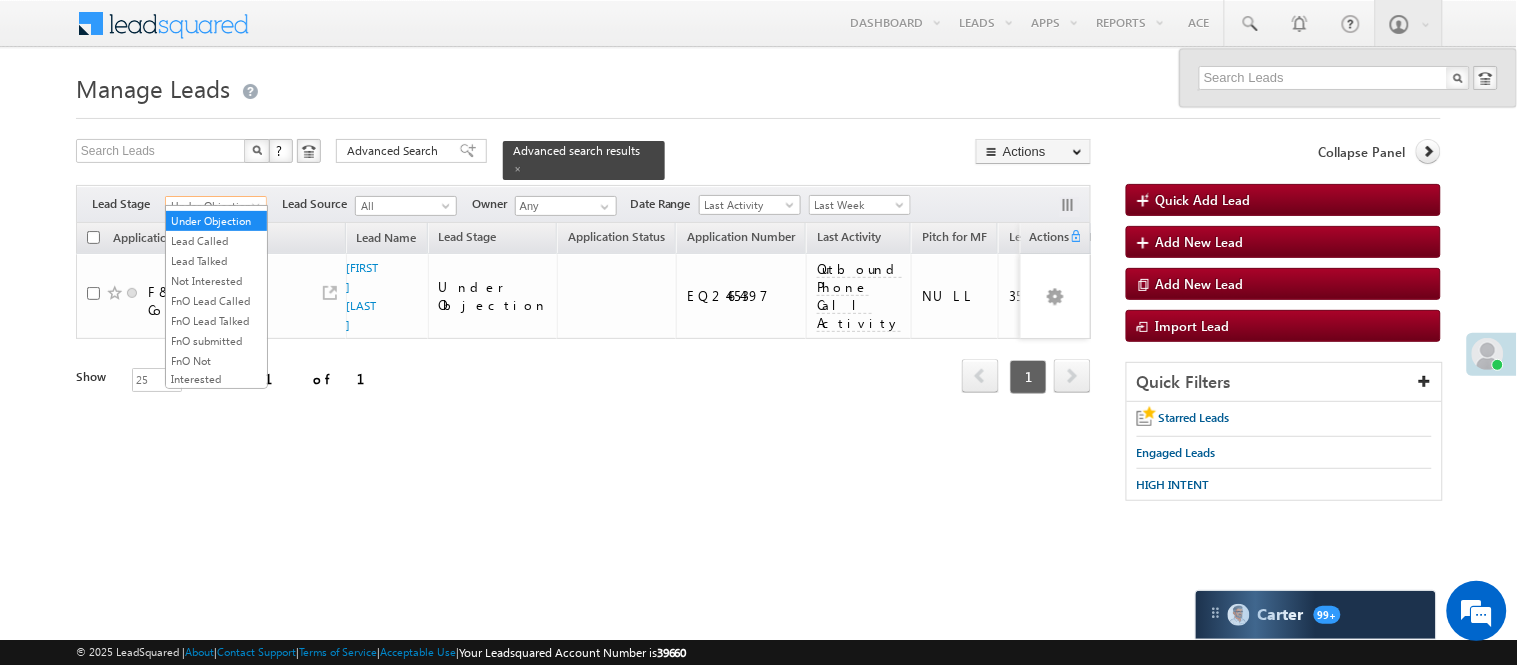 click on "Under Objection" at bounding box center [213, 206] 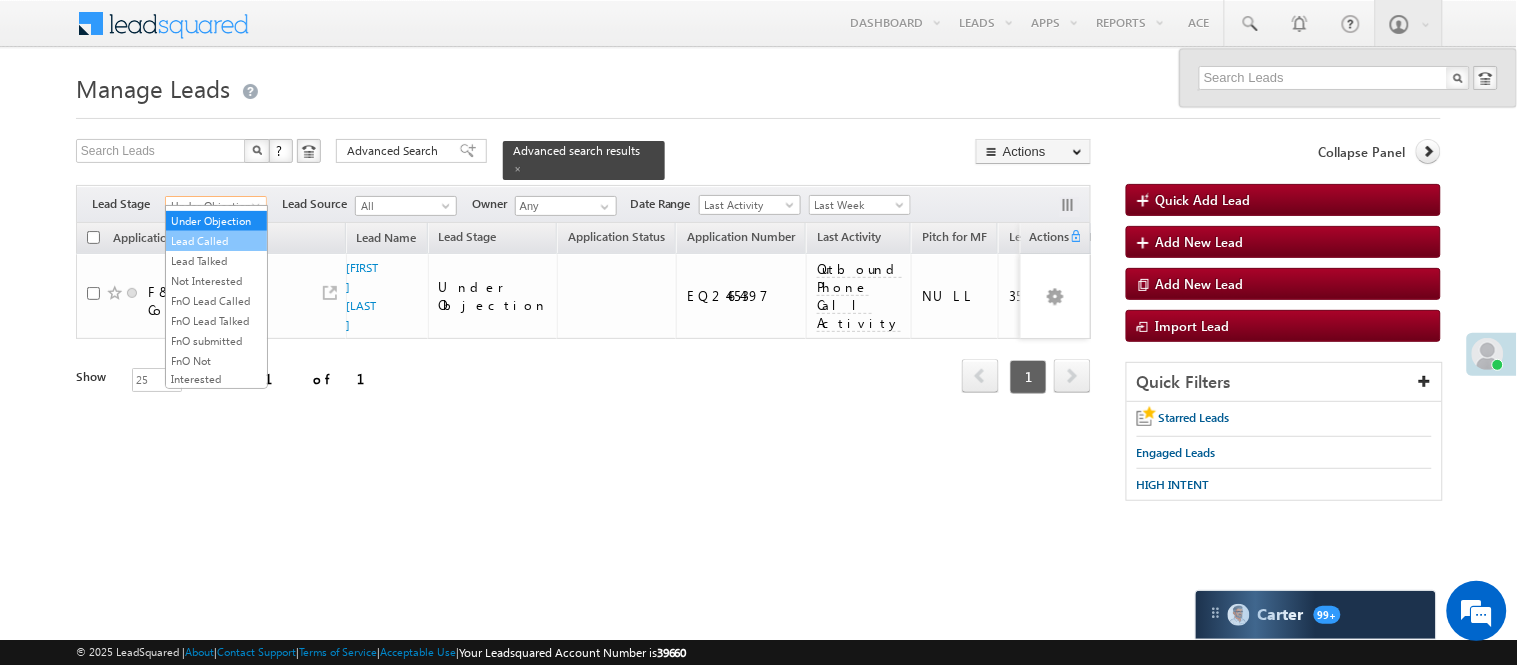 click on "Lead Called" at bounding box center (216, 241) 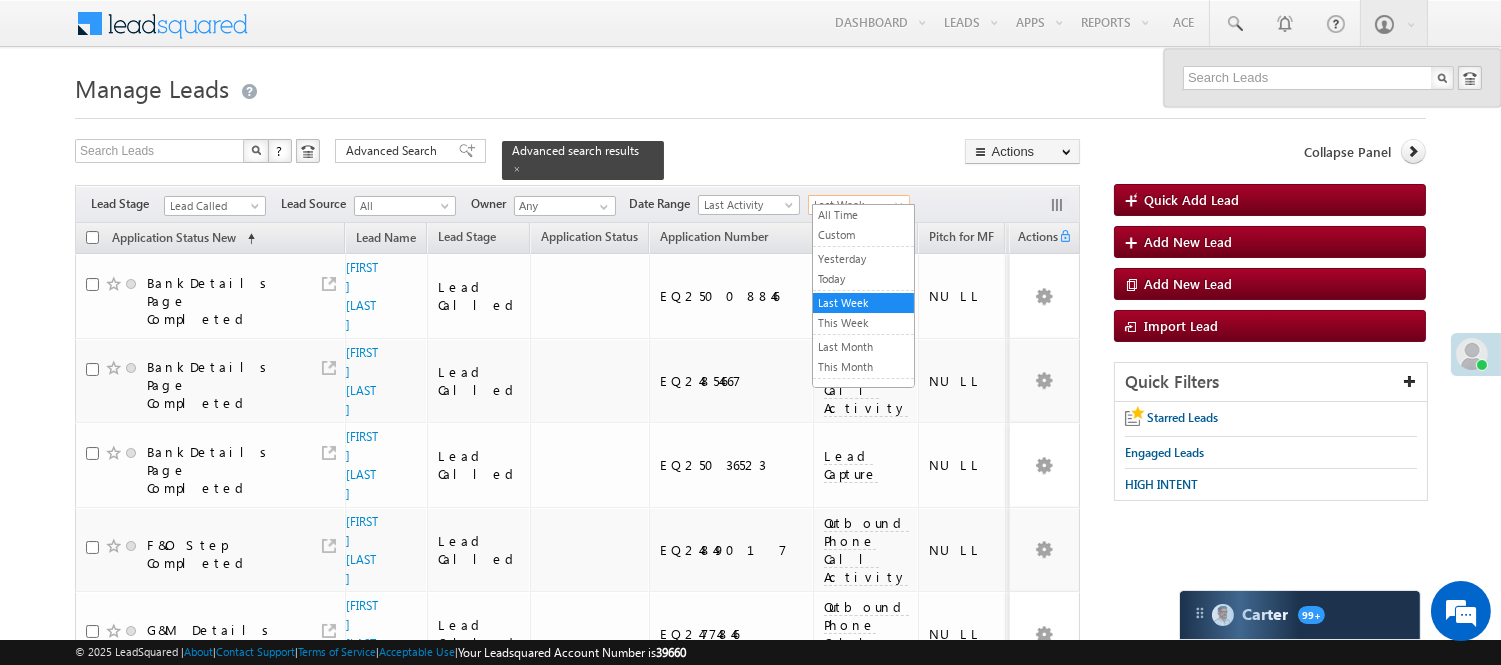 click on "Last Week" at bounding box center (856, 205) 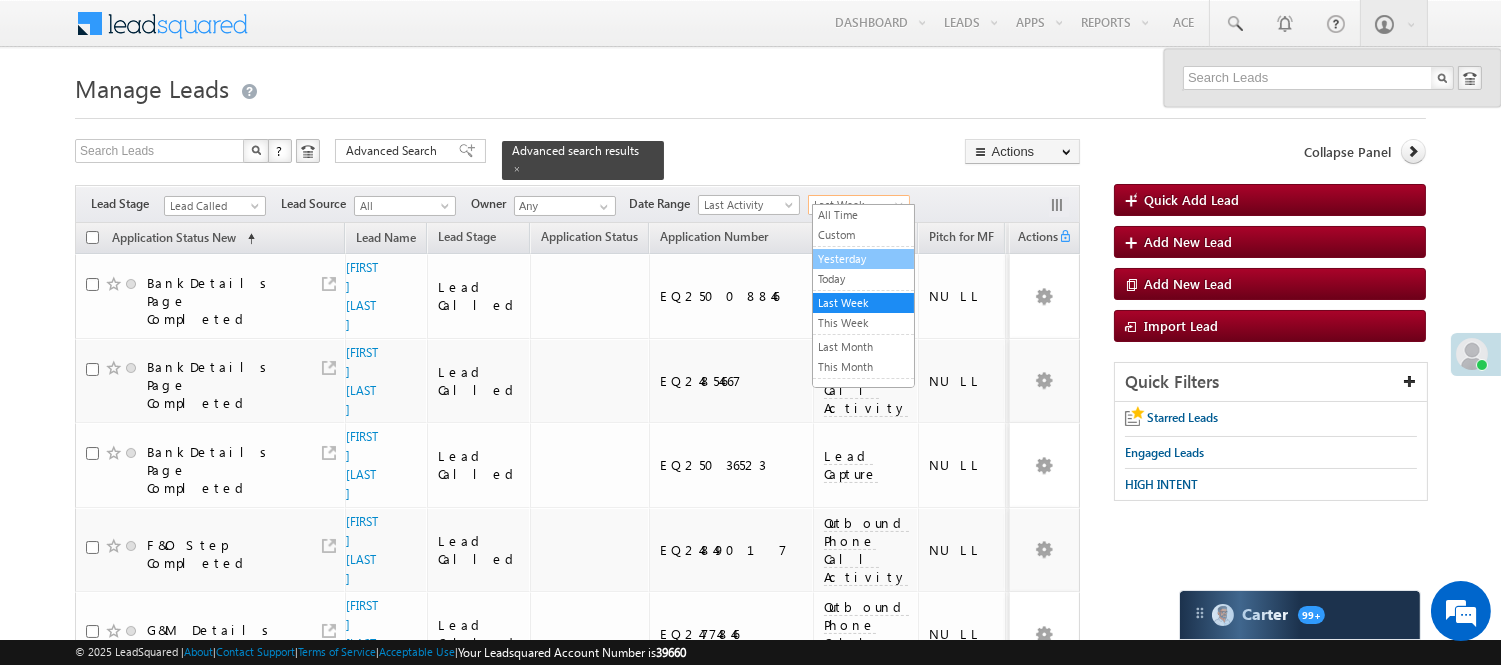 click on "Yesterday" at bounding box center (863, 259) 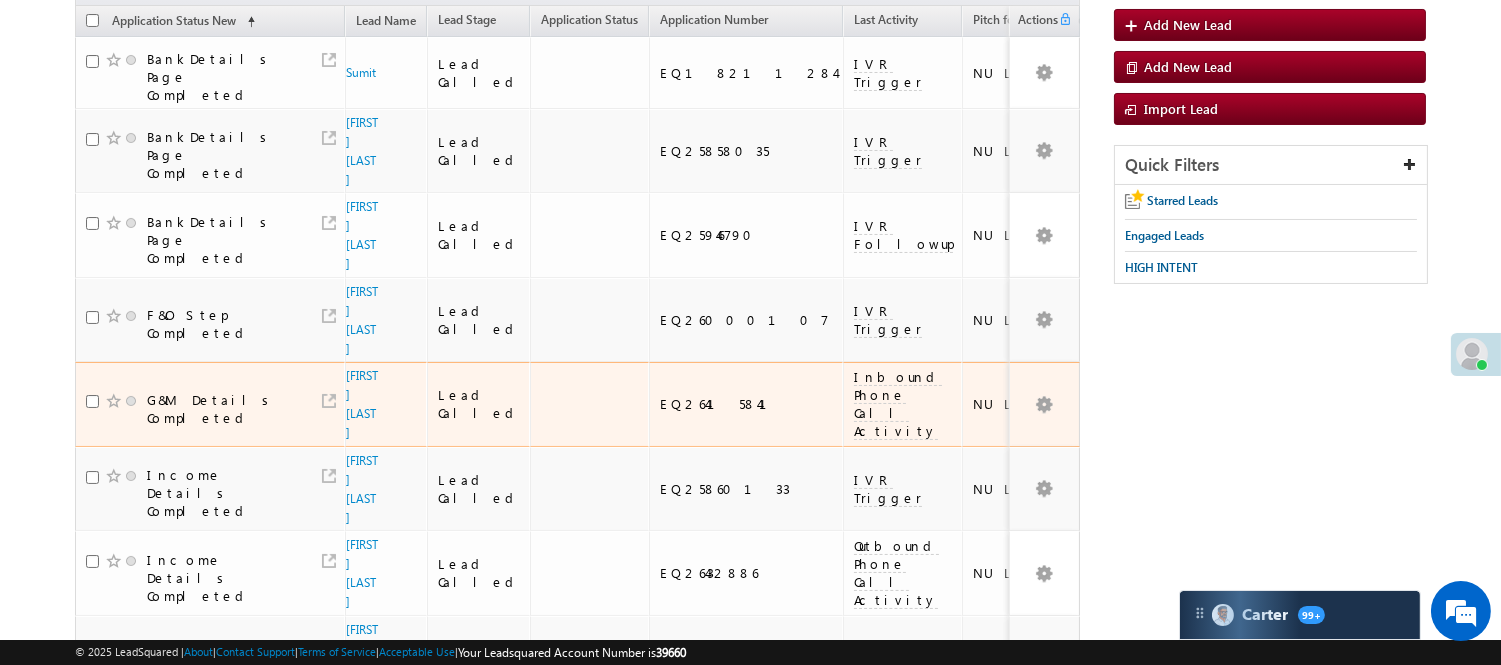 scroll, scrollTop: 222, scrollLeft: 0, axis: vertical 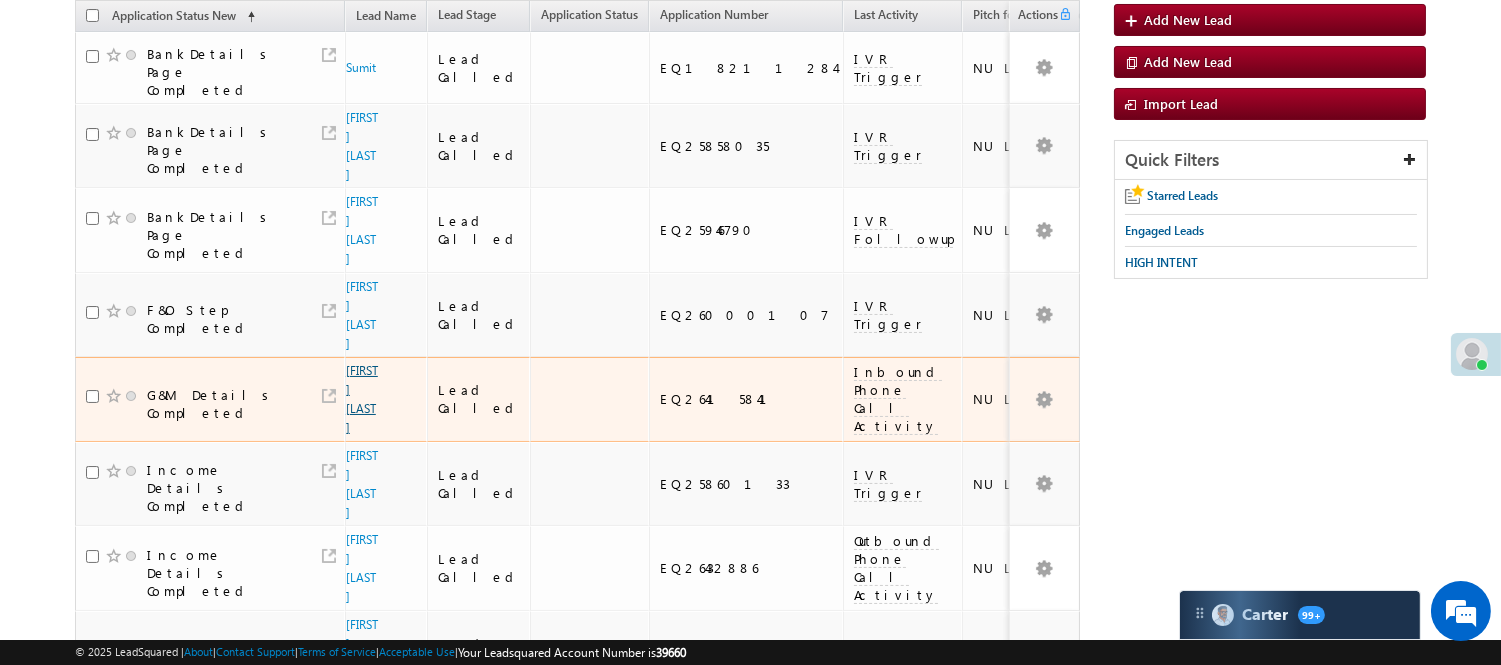 click on "Dinesh Meena" at bounding box center [362, 399] 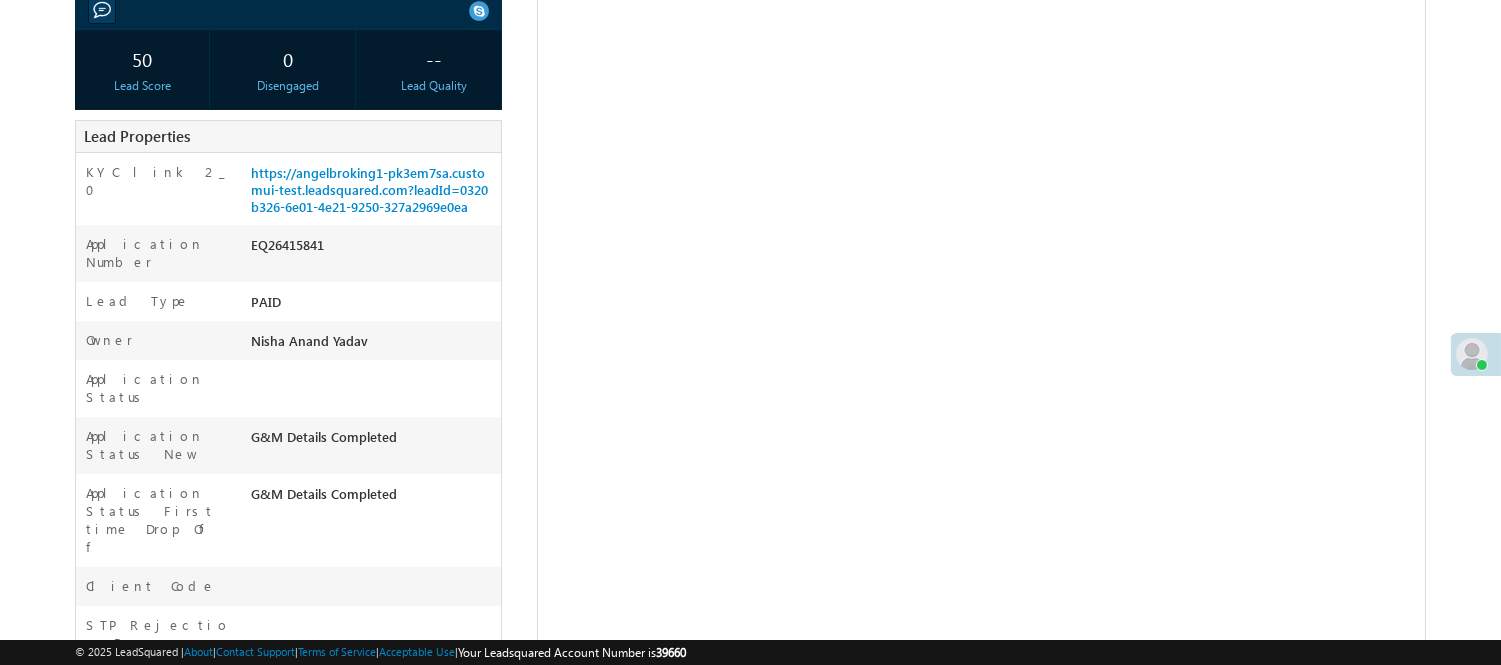 scroll, scrollTop: 333, scrollLeft: 0, axis: vertical 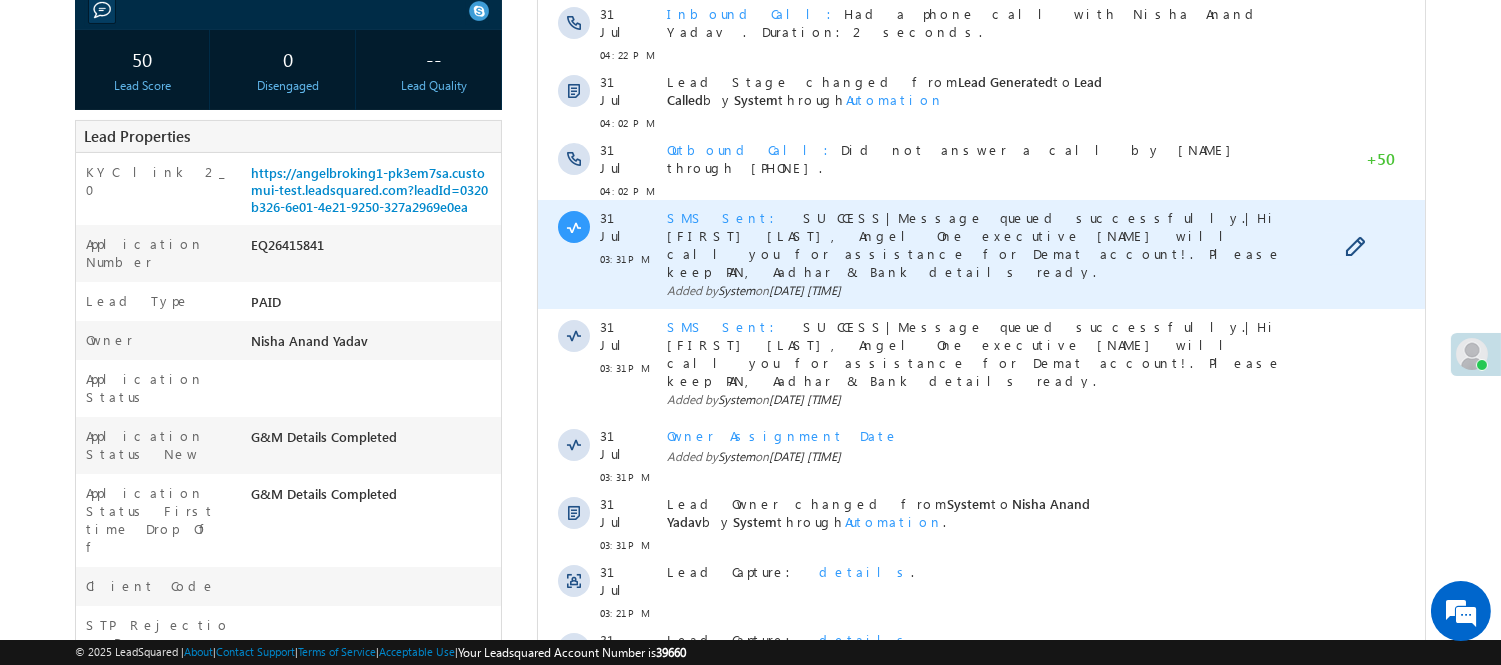click on "SMS Sent" at bounding box center (726, 217) 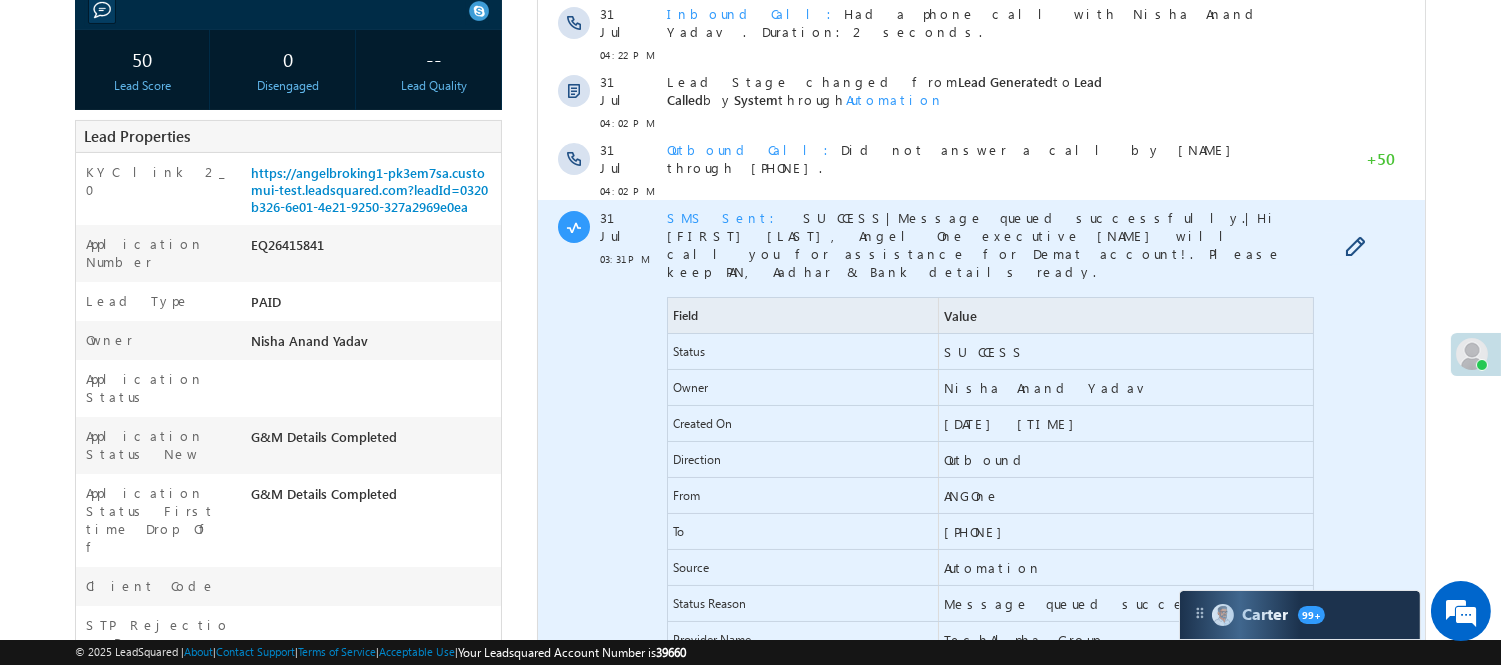 scroll, scrollTop: 0, scrollLeft: 0, axis: both 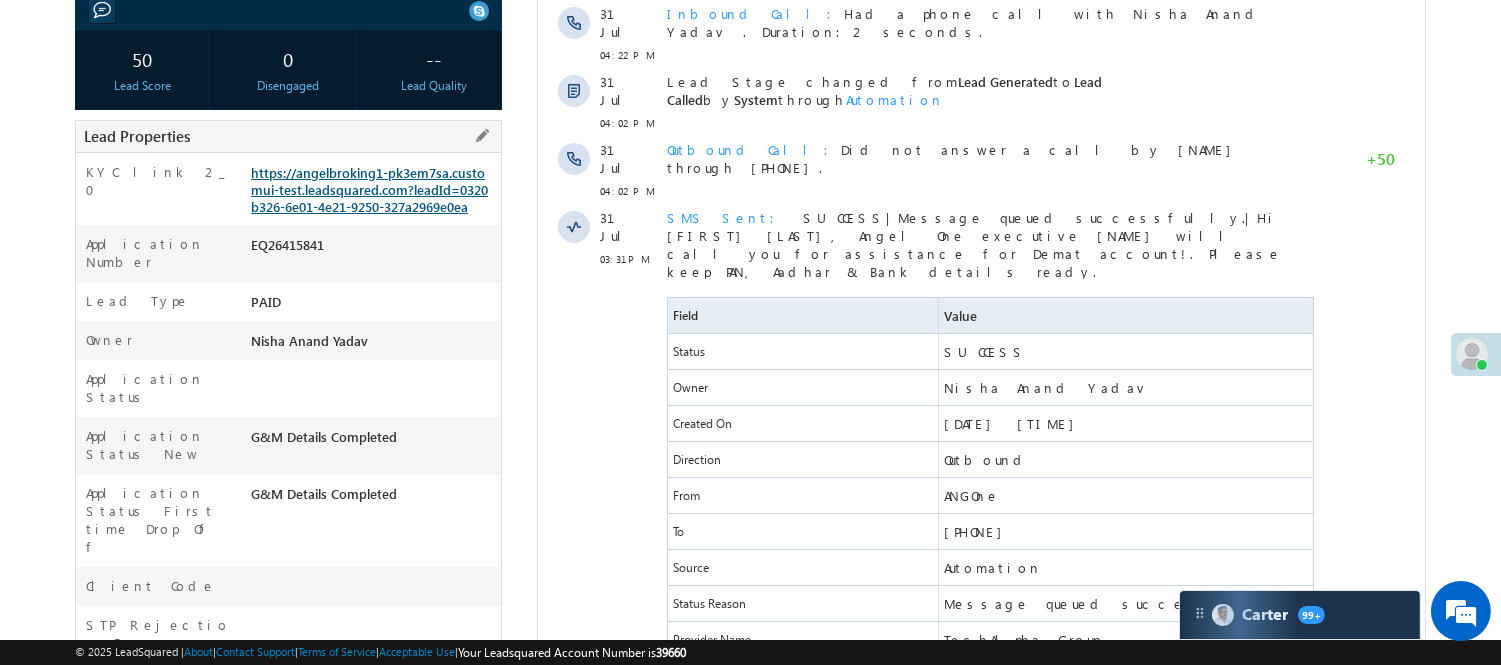 click on "https://angelbroking1-pk3em7sa.customui-test.leadsquared.com?leadId=0320b326-6e01-4e21-9250-327a2969e0ea" at bounding box center [369, 189] 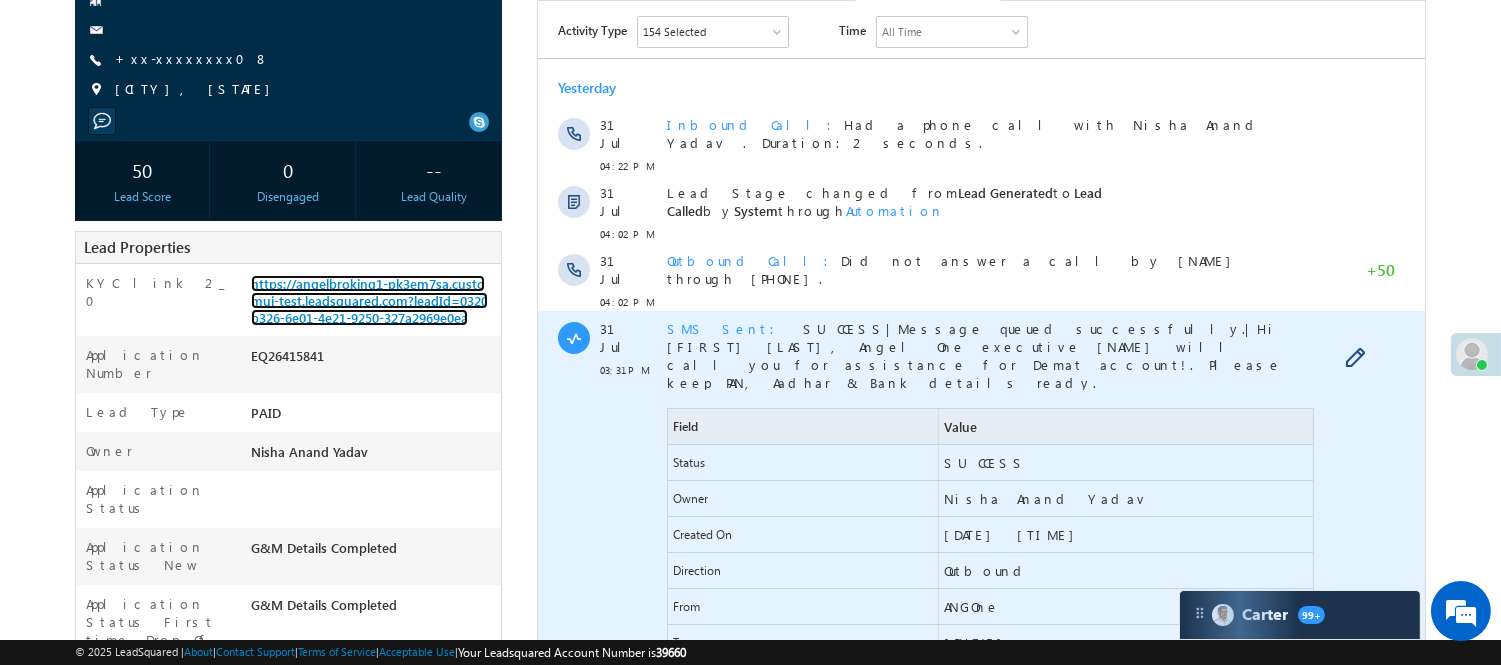 scroll, scrollTop: 333, scrollLeft: 0, axis: vertical 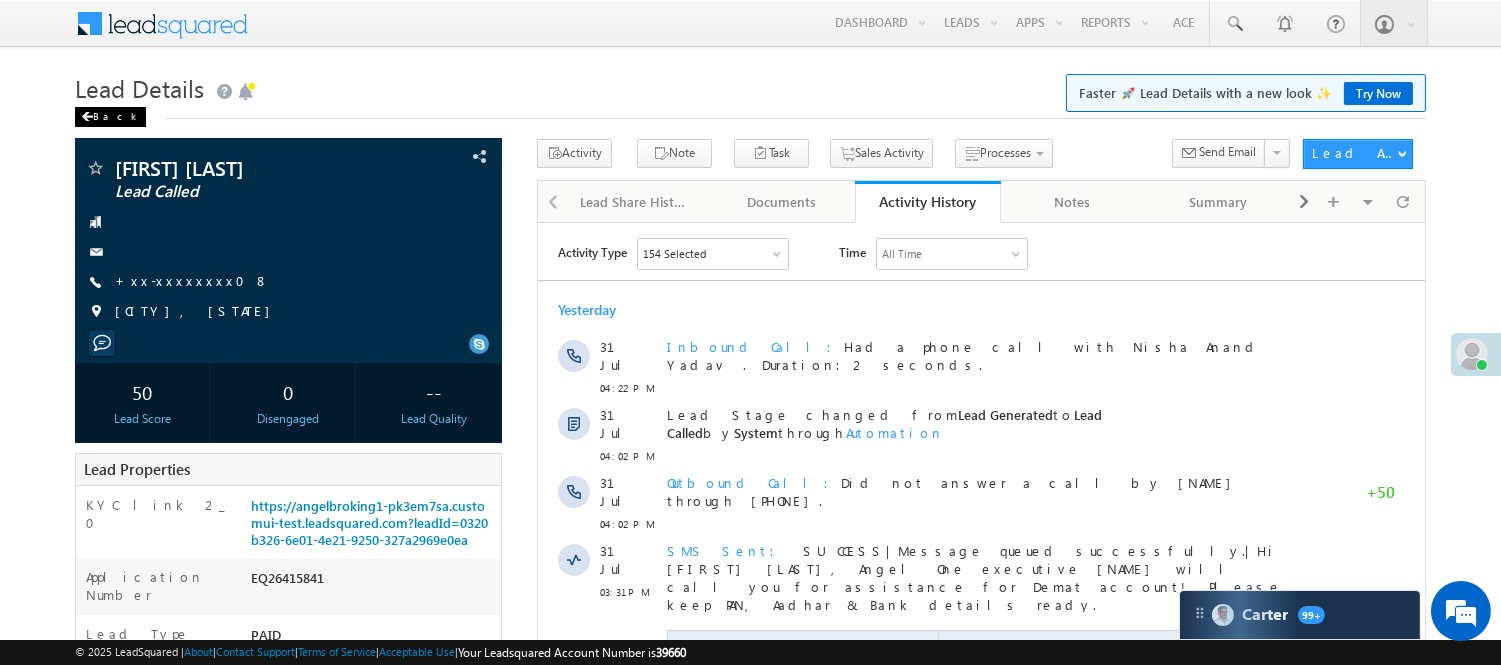 click on "Back" at bounding box center [110, 117] 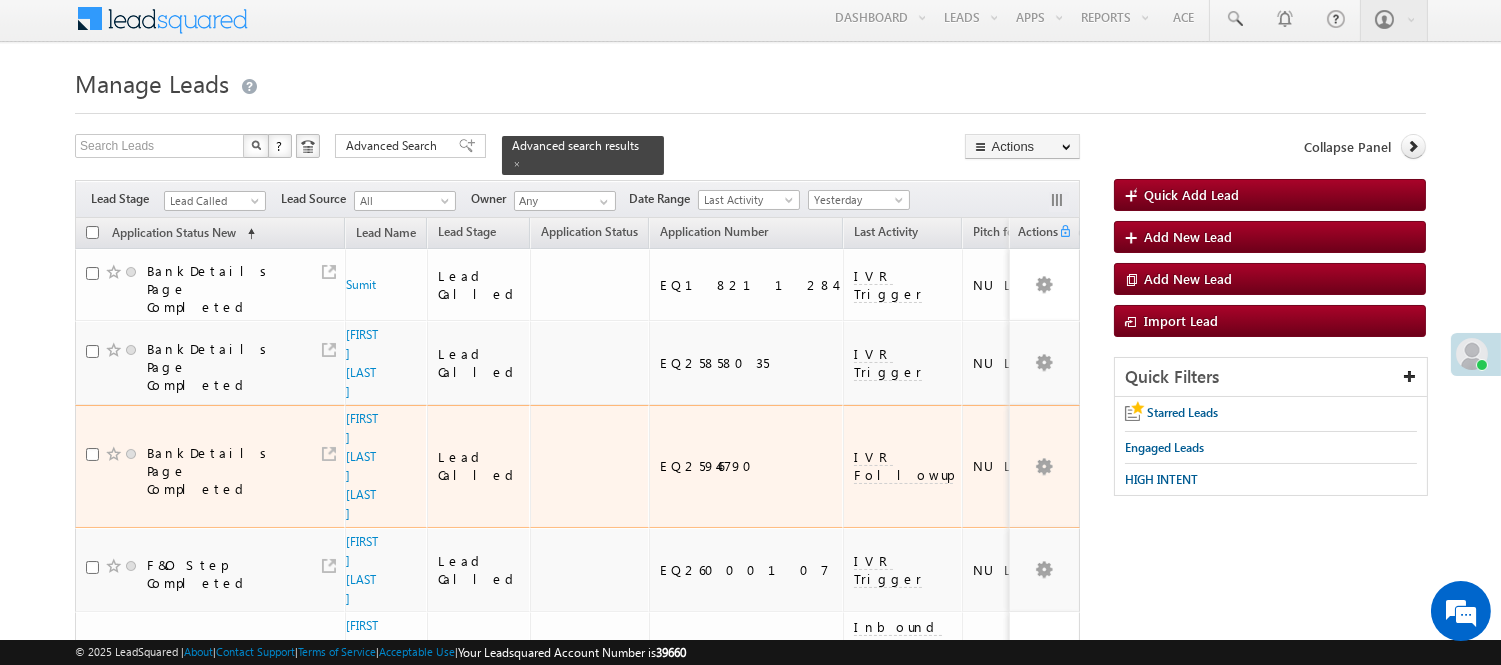 scroll, scrollTop: 333, scrollLeft: 0, axis: vertical 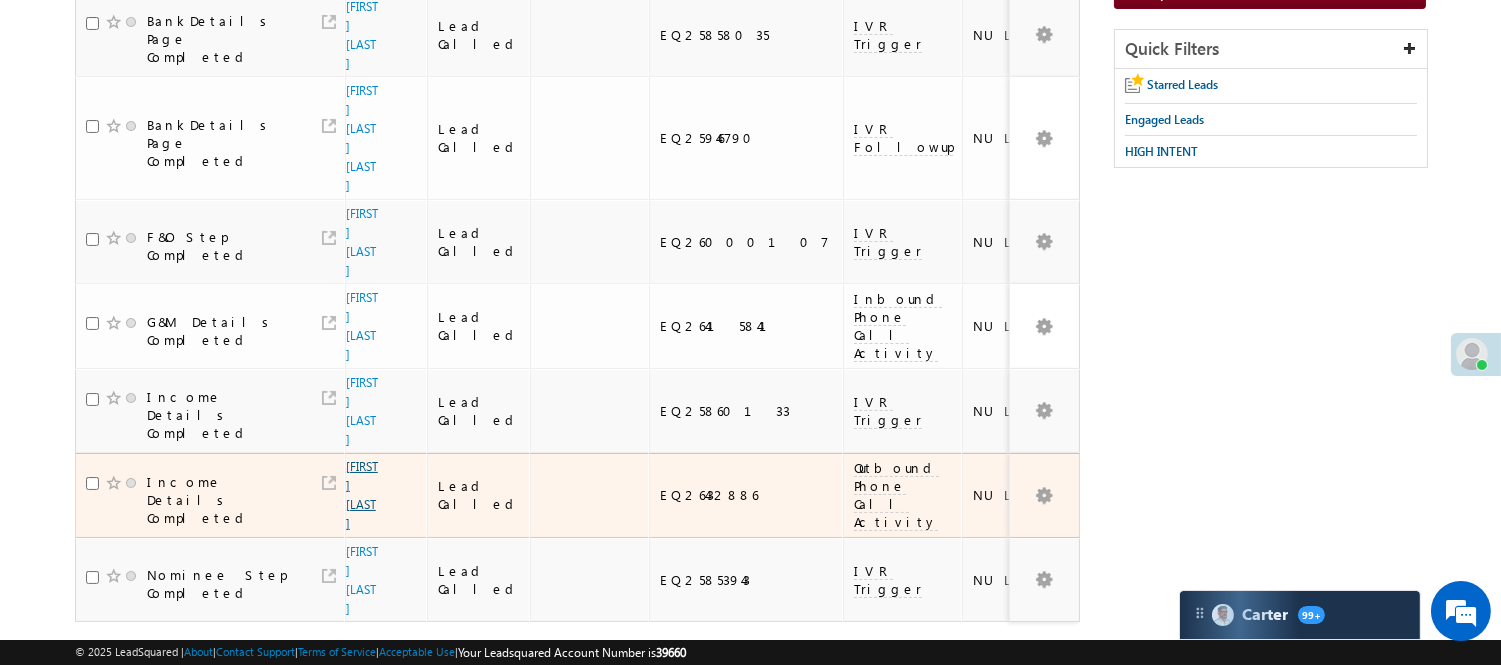 click on "[FIRST] [LAST]" at bounding box center [362, 495] 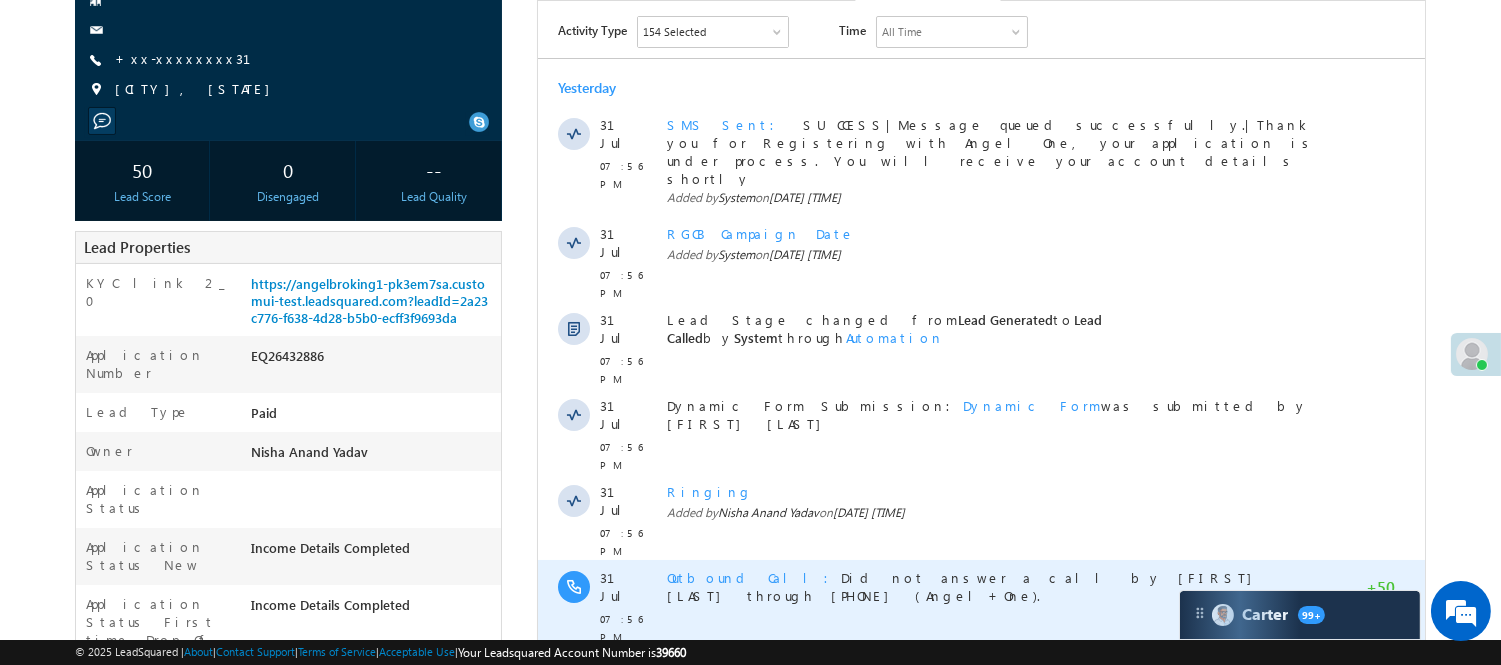 scroll, scrollTop: 555, scrollLeft: 0, axis: vertical 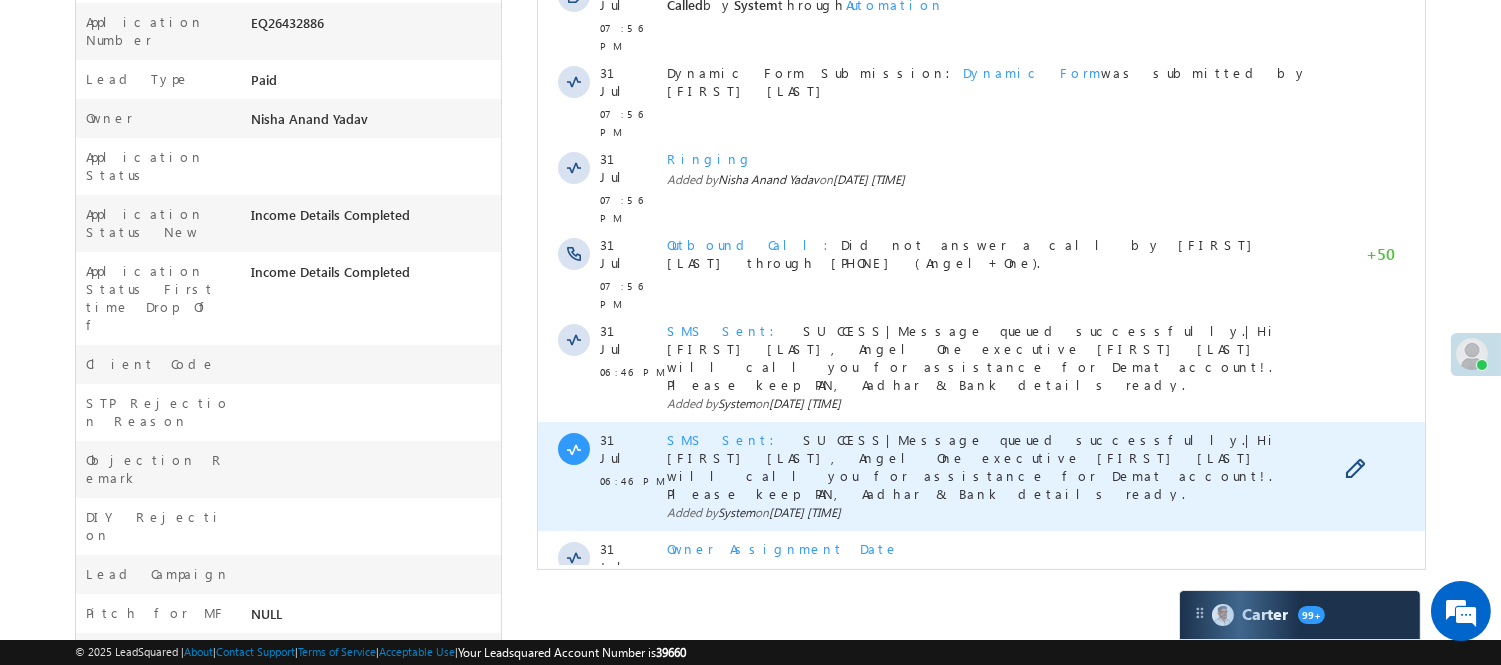 click on "SMS Sent" at bounding box center (726, 439) 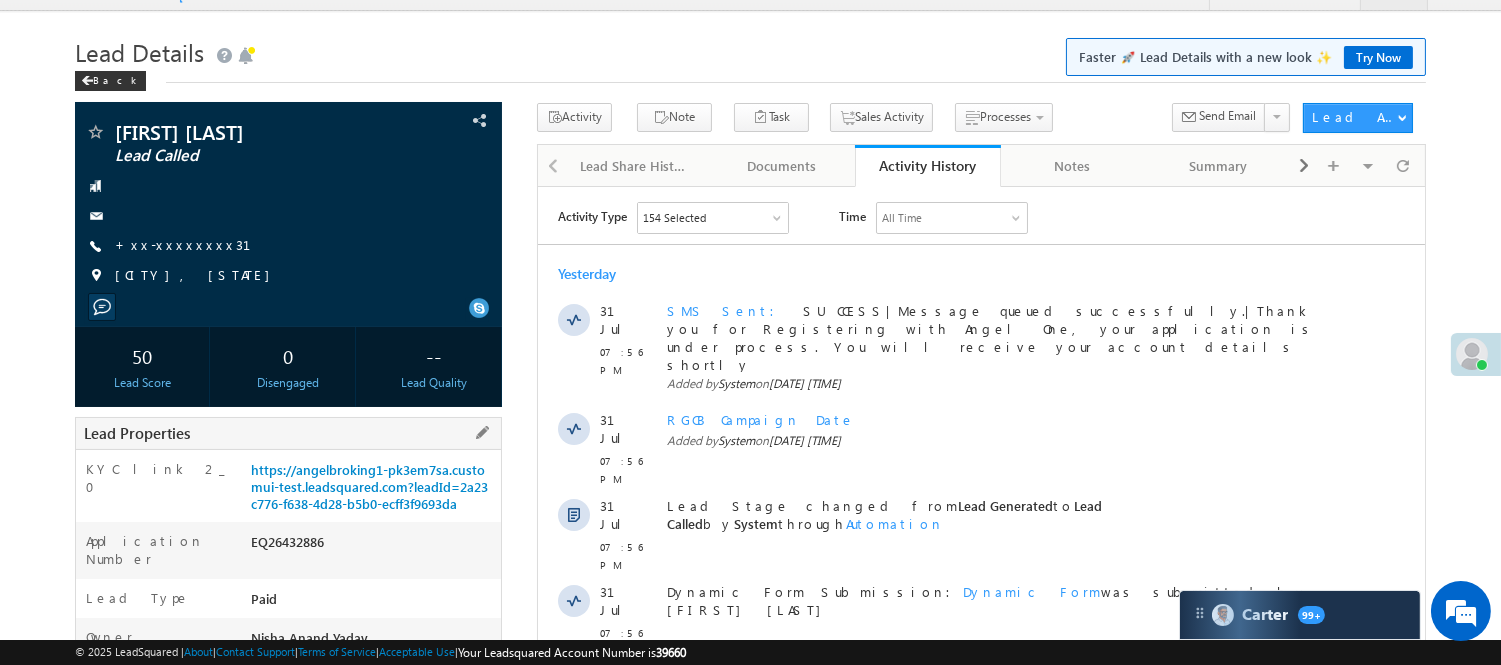 scroll, scrollTop: 0, scrollLeft: 0, axis: both 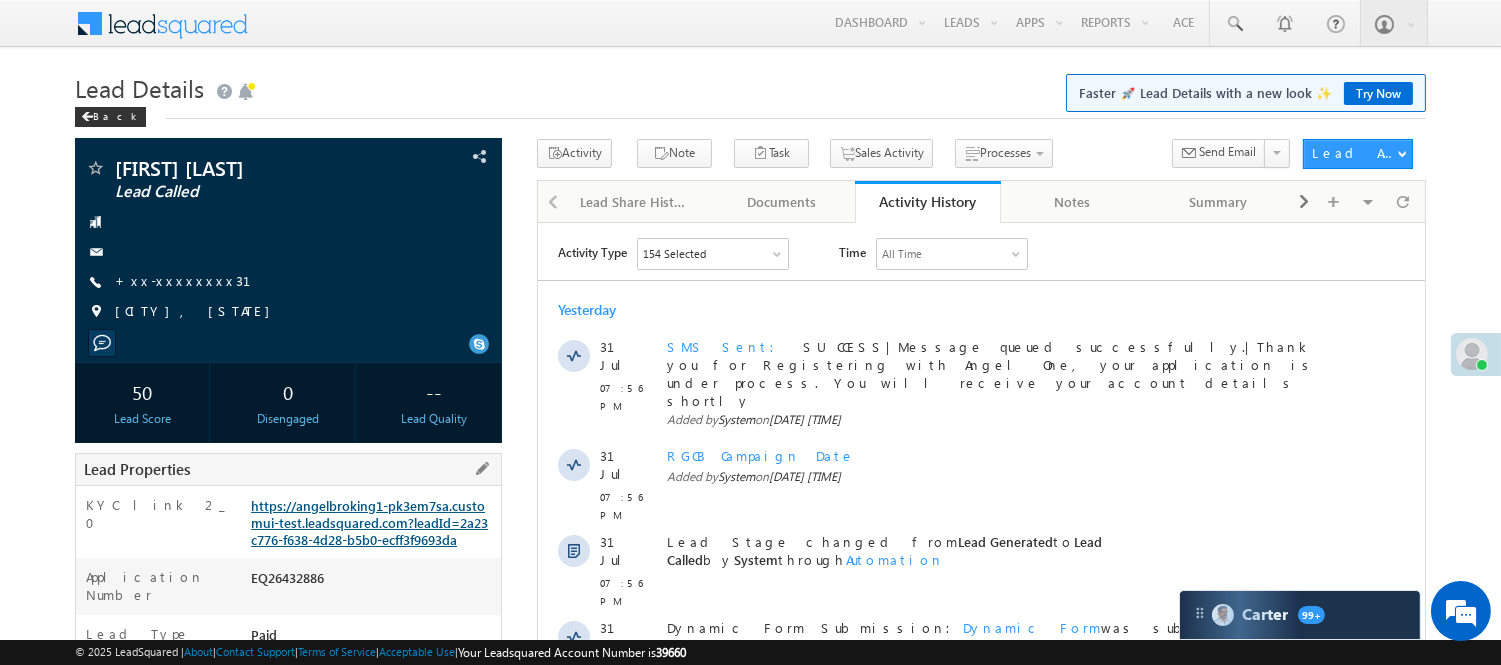 click on "https://angelbroking1-pk3em7sa.customui-test.leadsquared.com?leadId=2a23c776-f638-4d28-b5b0-ecff3f9693da" at bounding box center [369, 522] 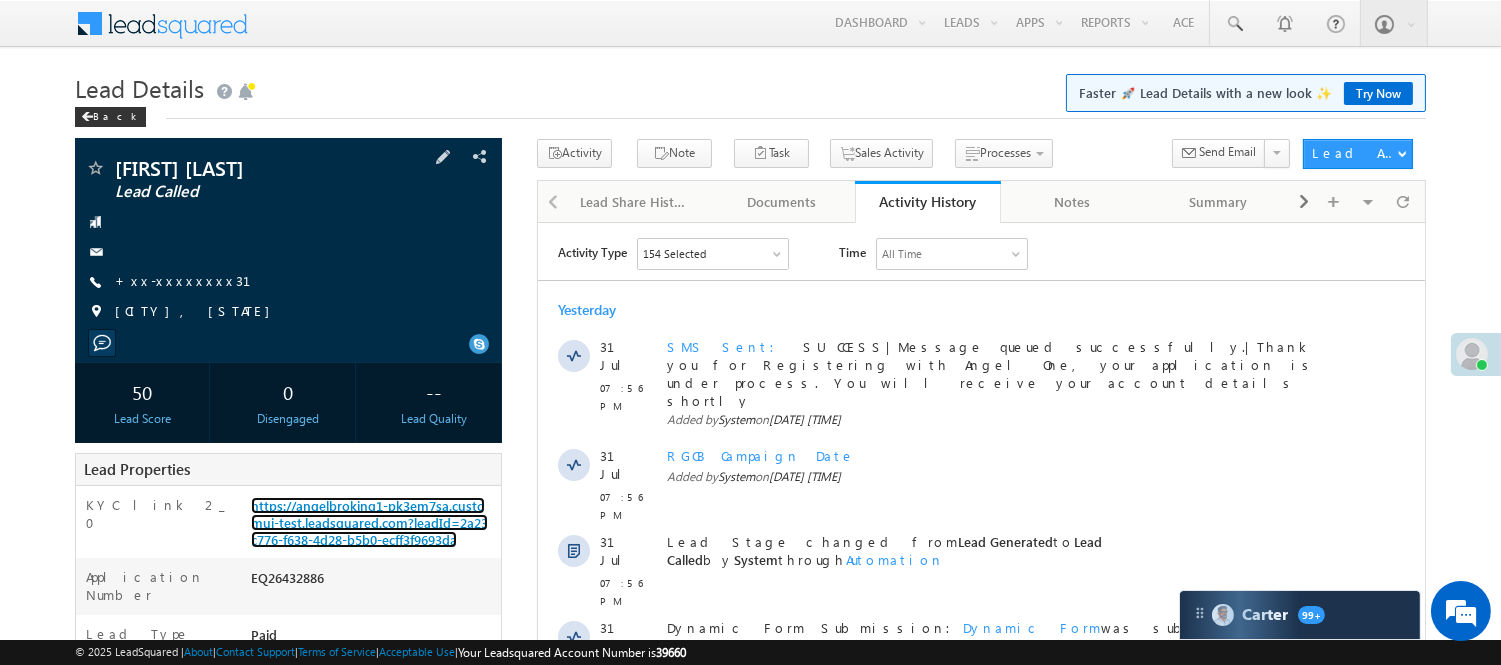 scroll, scrollTop: 444, scrollLeft: 0, axis: vertical 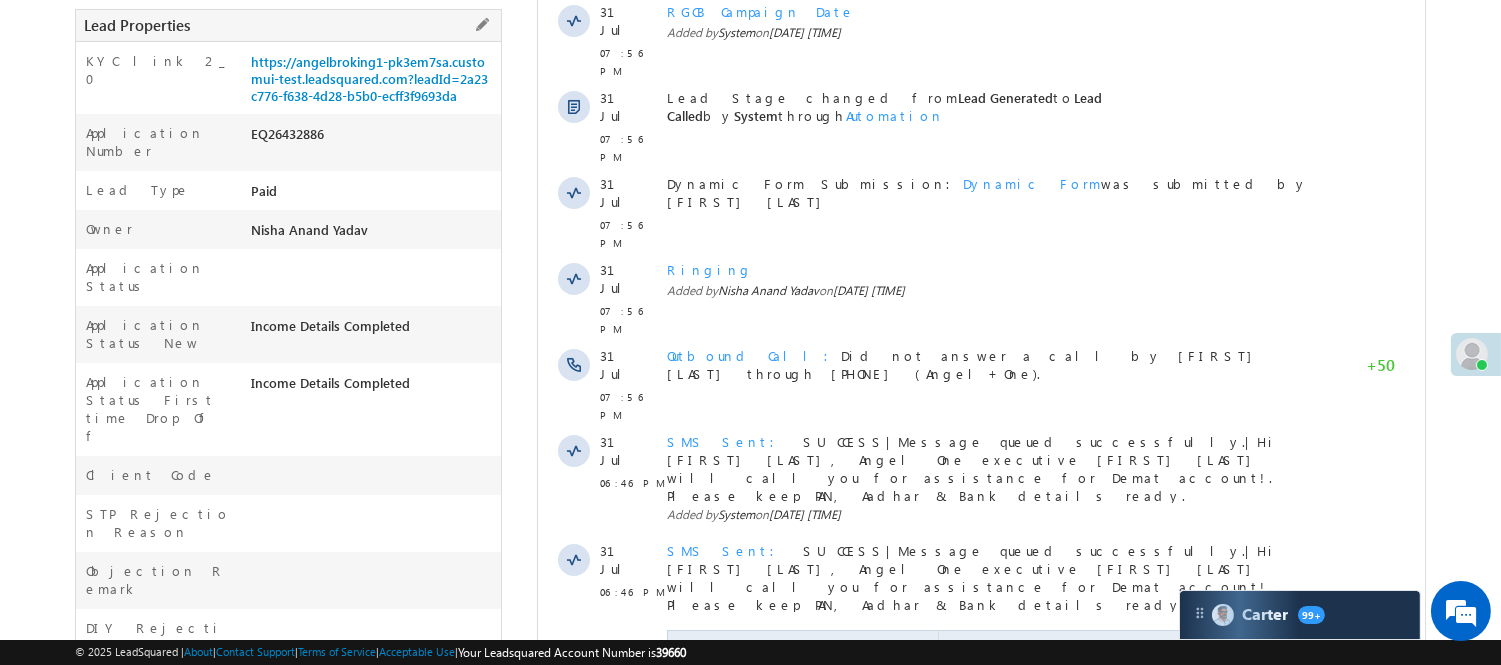 click on "EQ26432886" at bounding box center [373, 138] 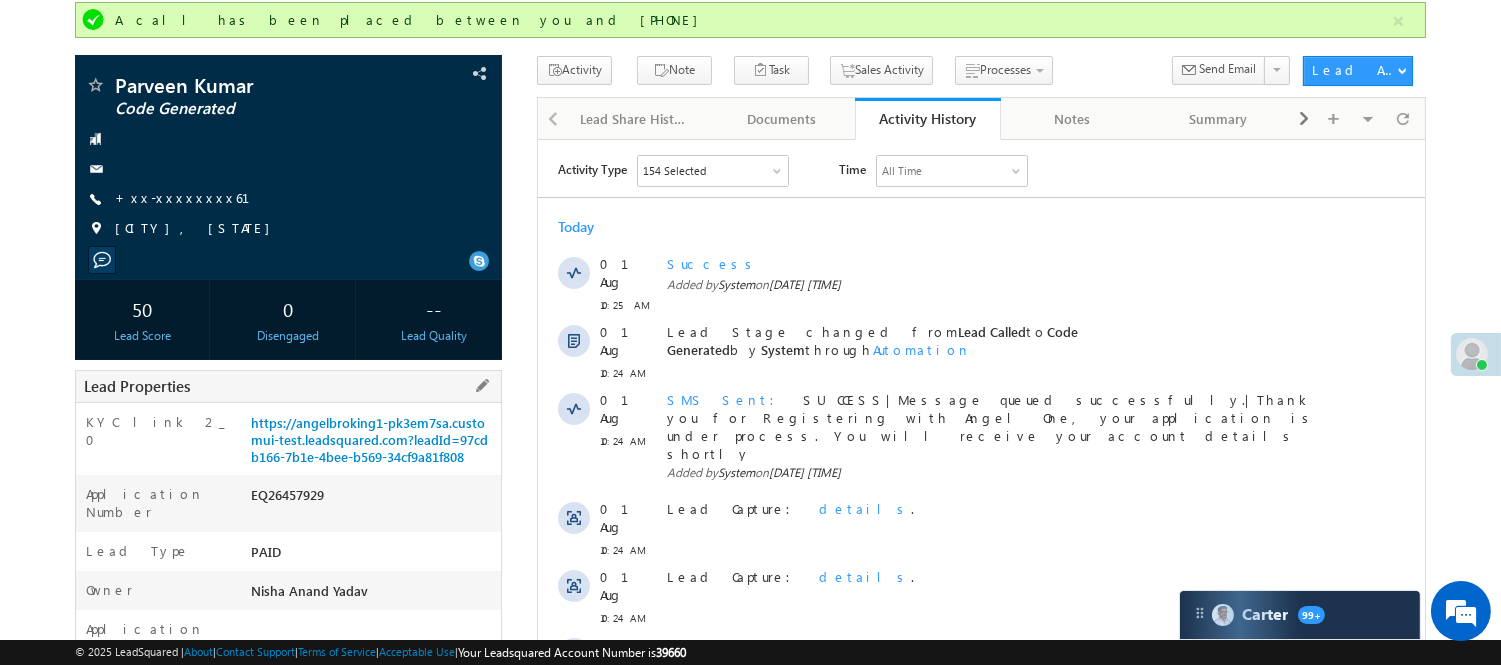 scroll, scrollTop: 333, scrollLeft: 0, axis: vertical 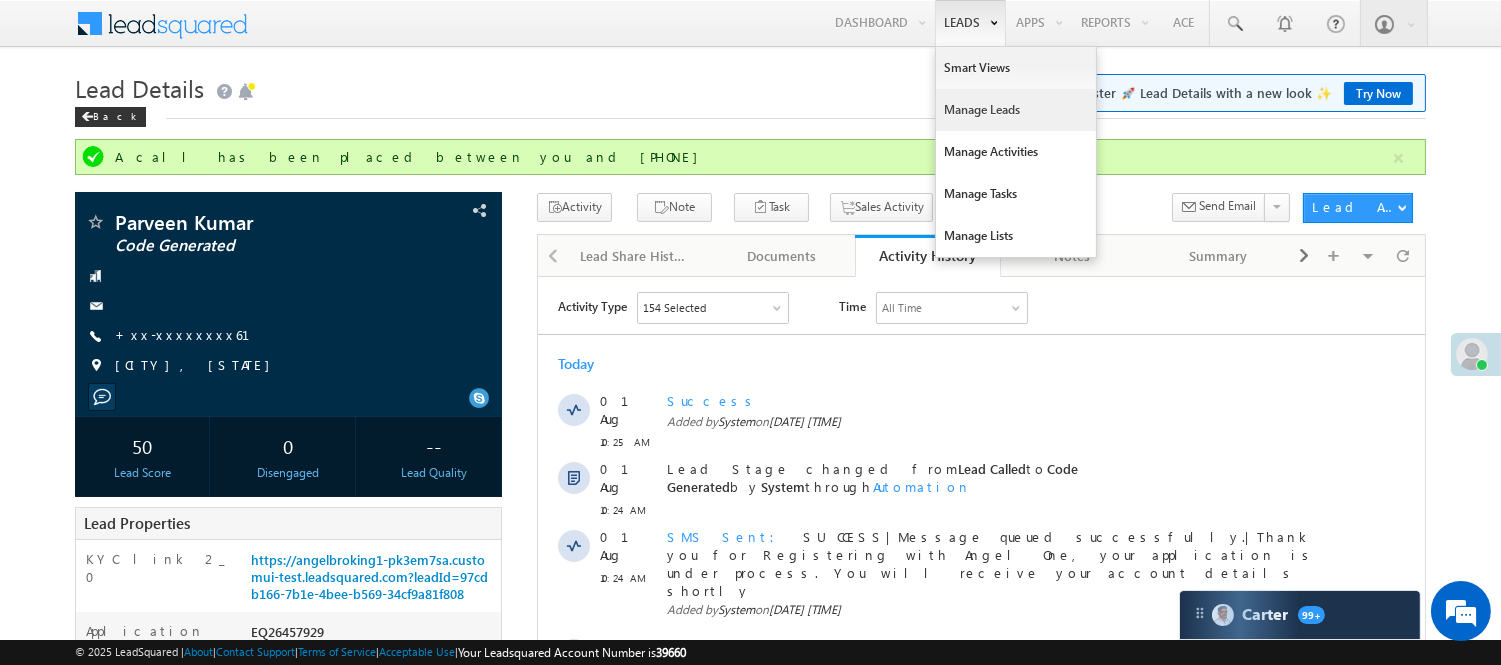click on "Manage Leads" at bounding box center [1016, 110] 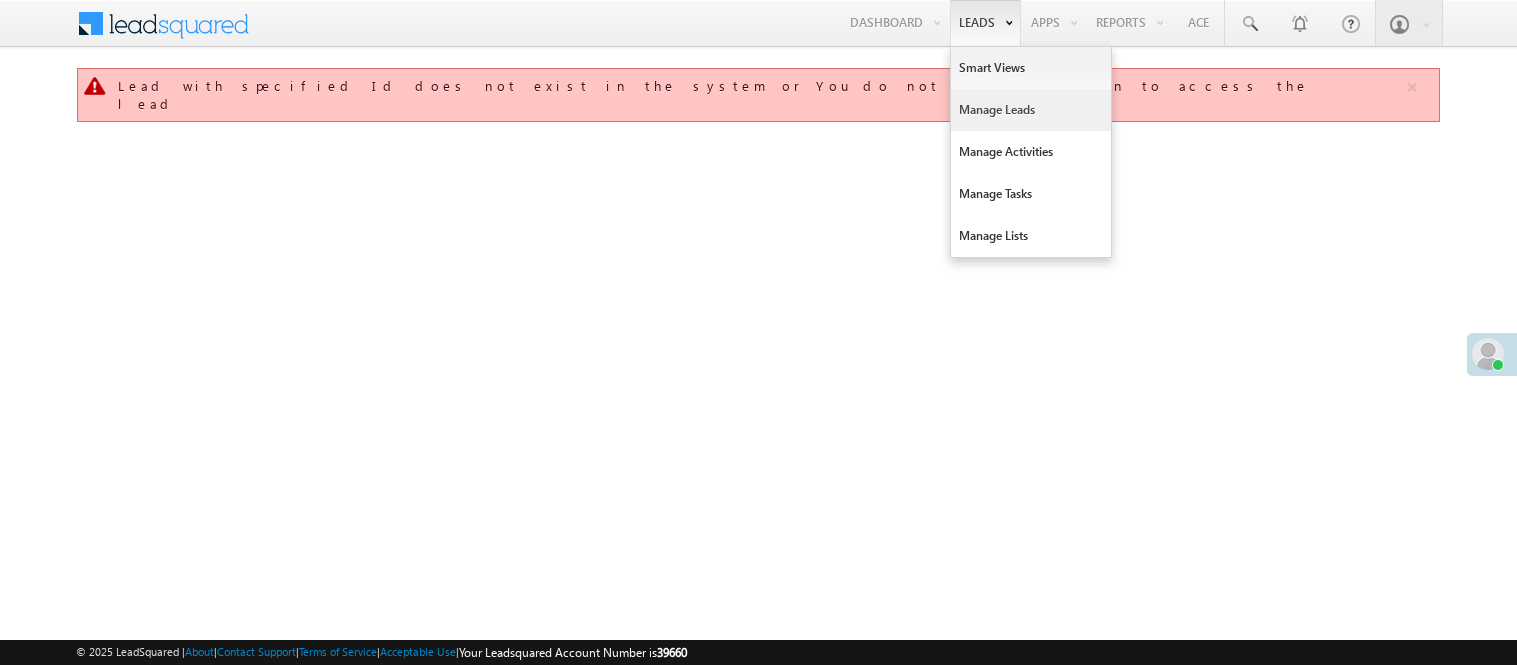 scroll, scrollTop: 0, scrollLeft: 0, axis: both 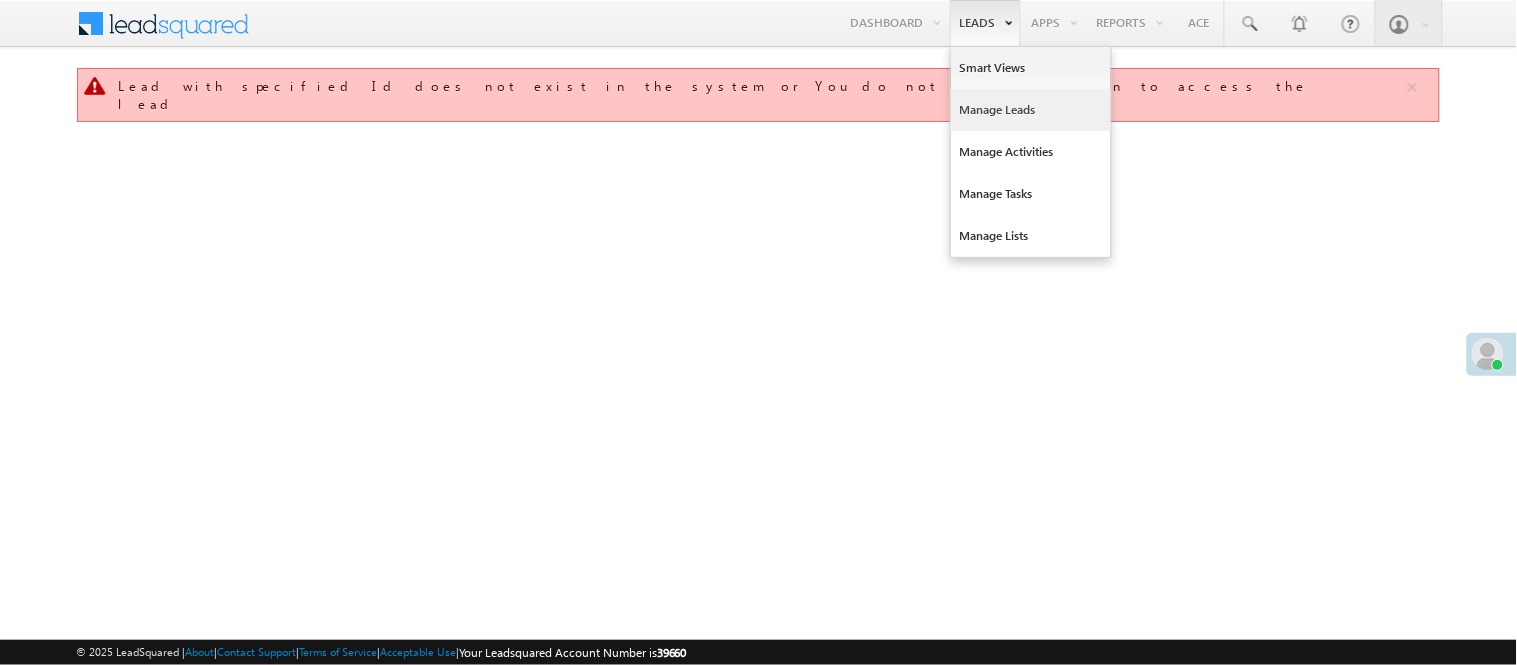 click on "Manage Leads" at bounding box center [1031, 110] 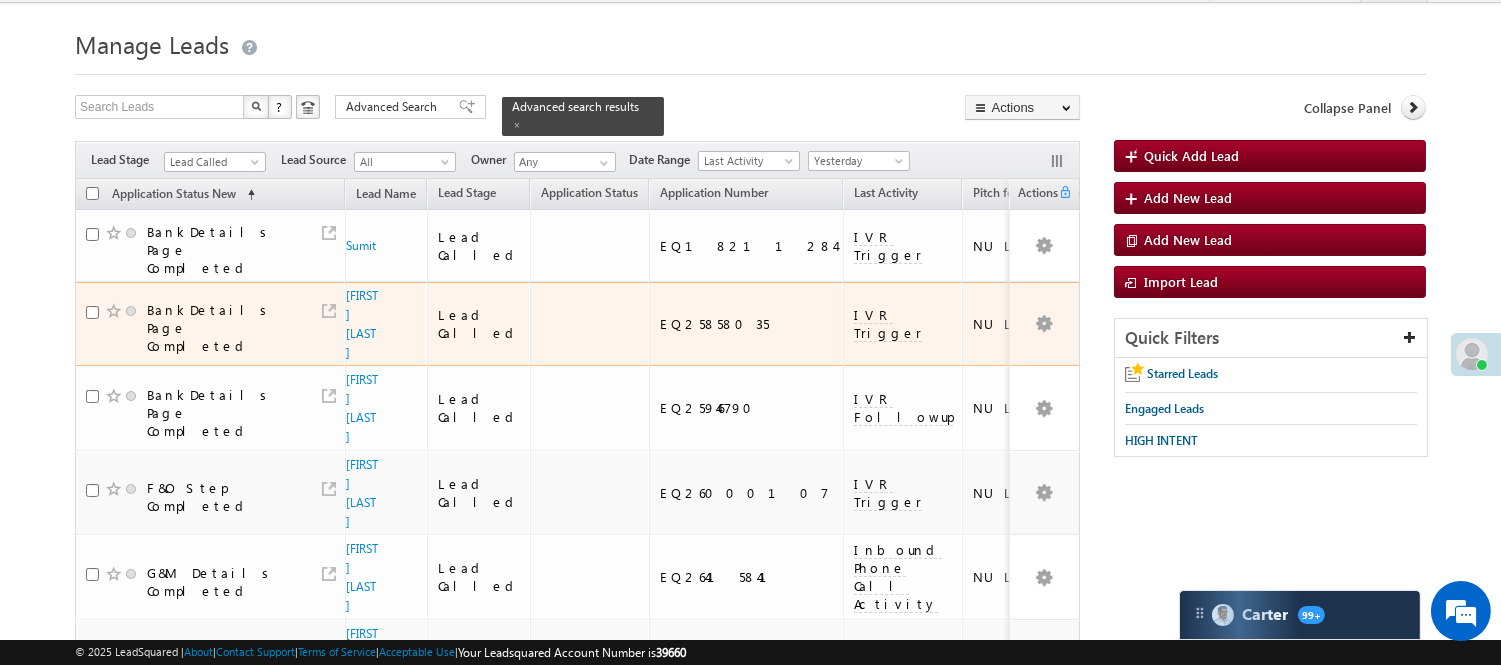 scroll, scrollTop: 0, scrollLeft: 0, axis: both 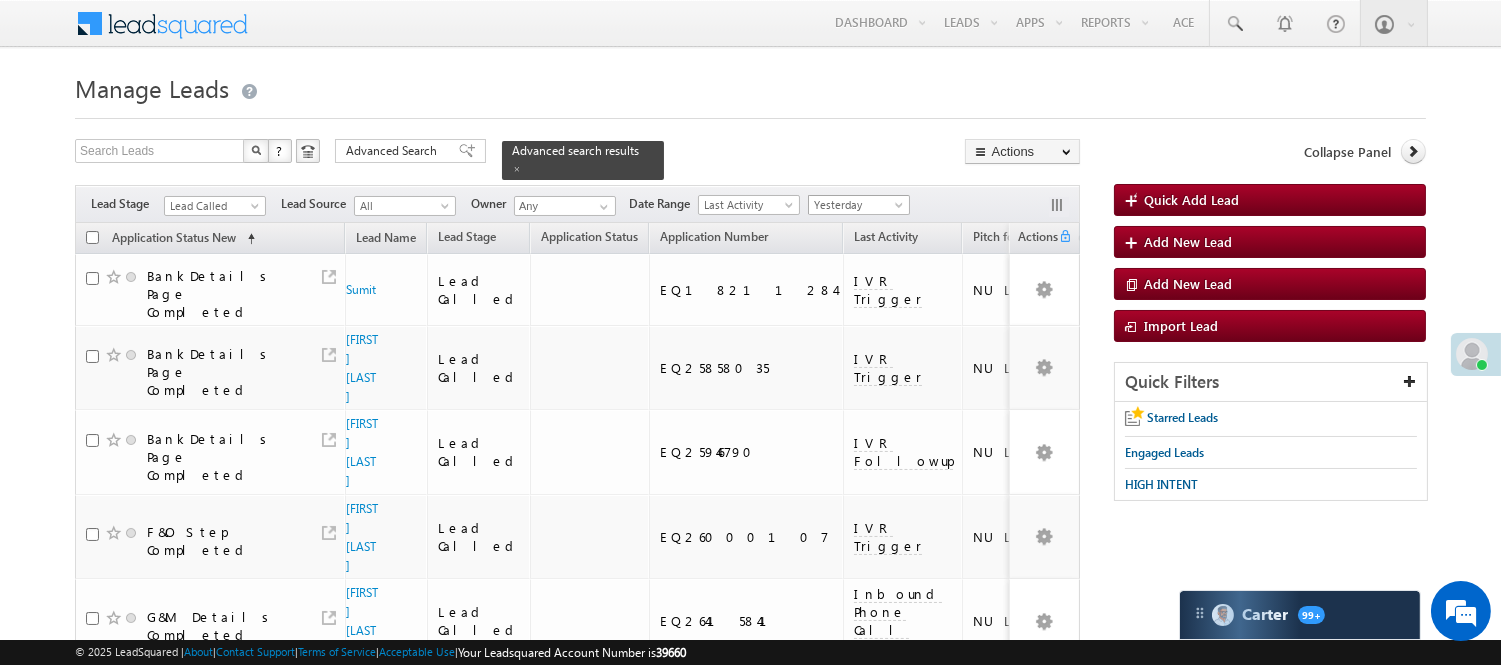 click on "Yesterday" at bounding box center (856, 205) 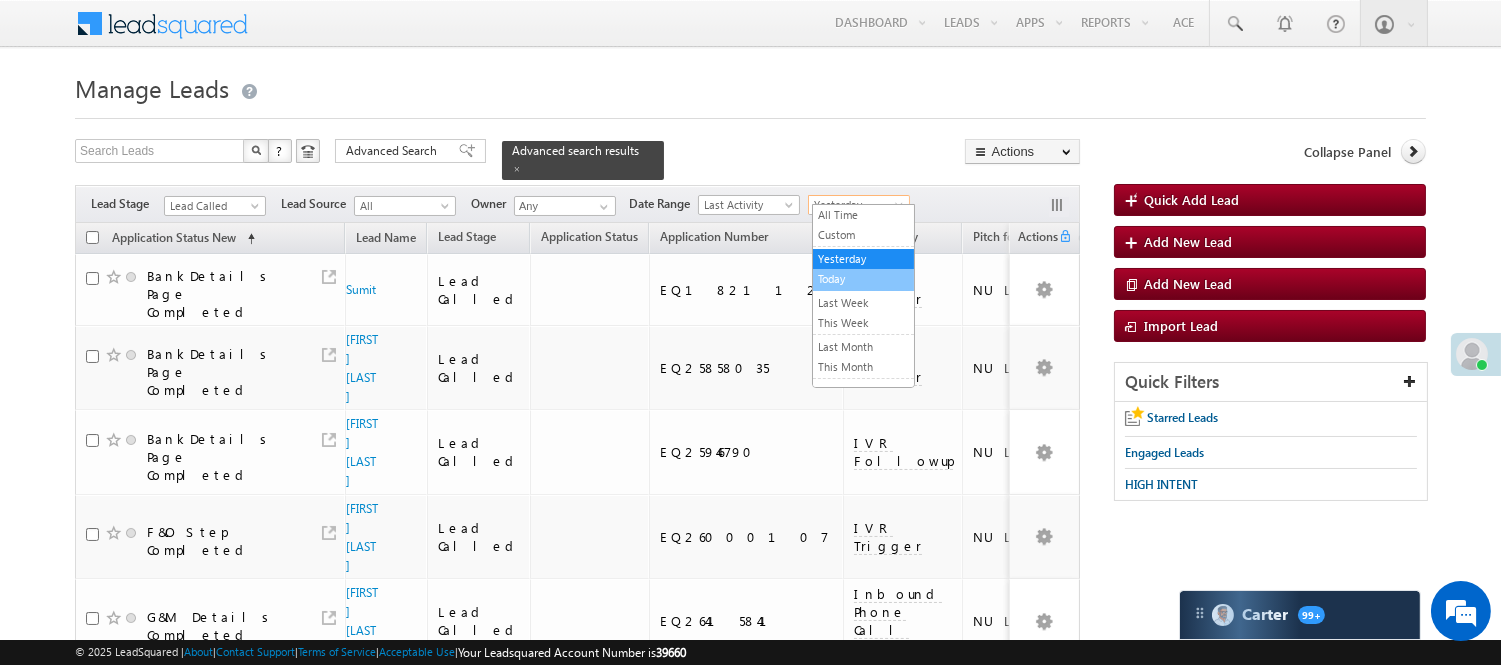 click on "All Time Custom Yesterday Today Last Week This Week Last Month This Month Last Year This Year Last 7 Days Last 30 Days" at bounding box center [863, 296] 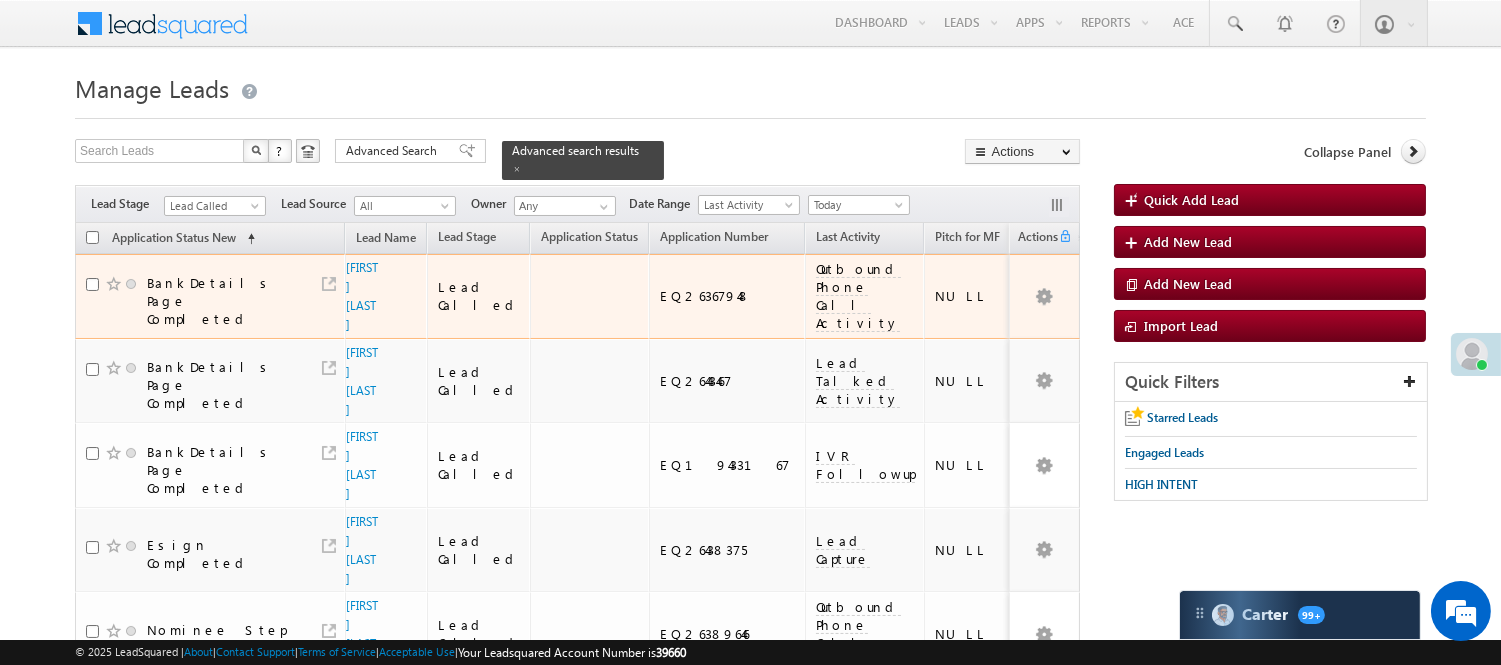scroll, scrollTop: 0, scrollLeft: 0, axis: both 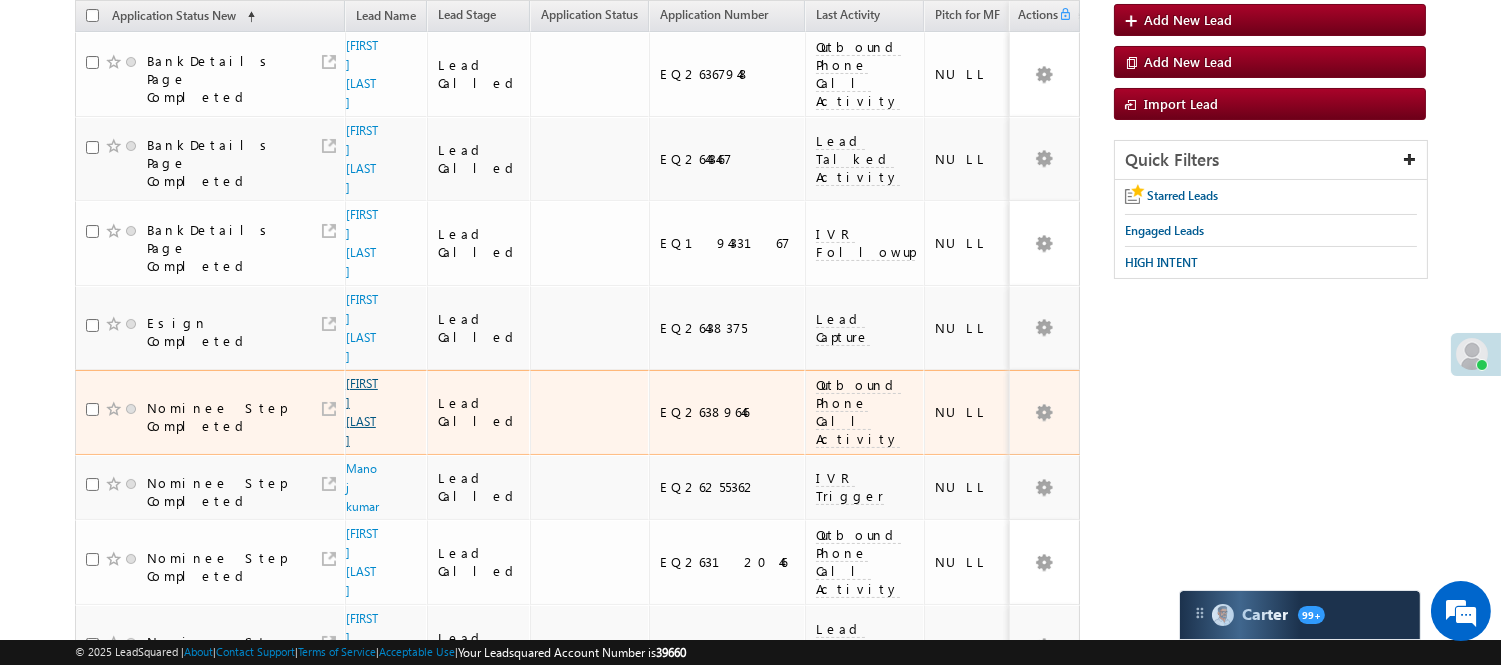 click on "[NAME]" at bounding box center [362, 412] 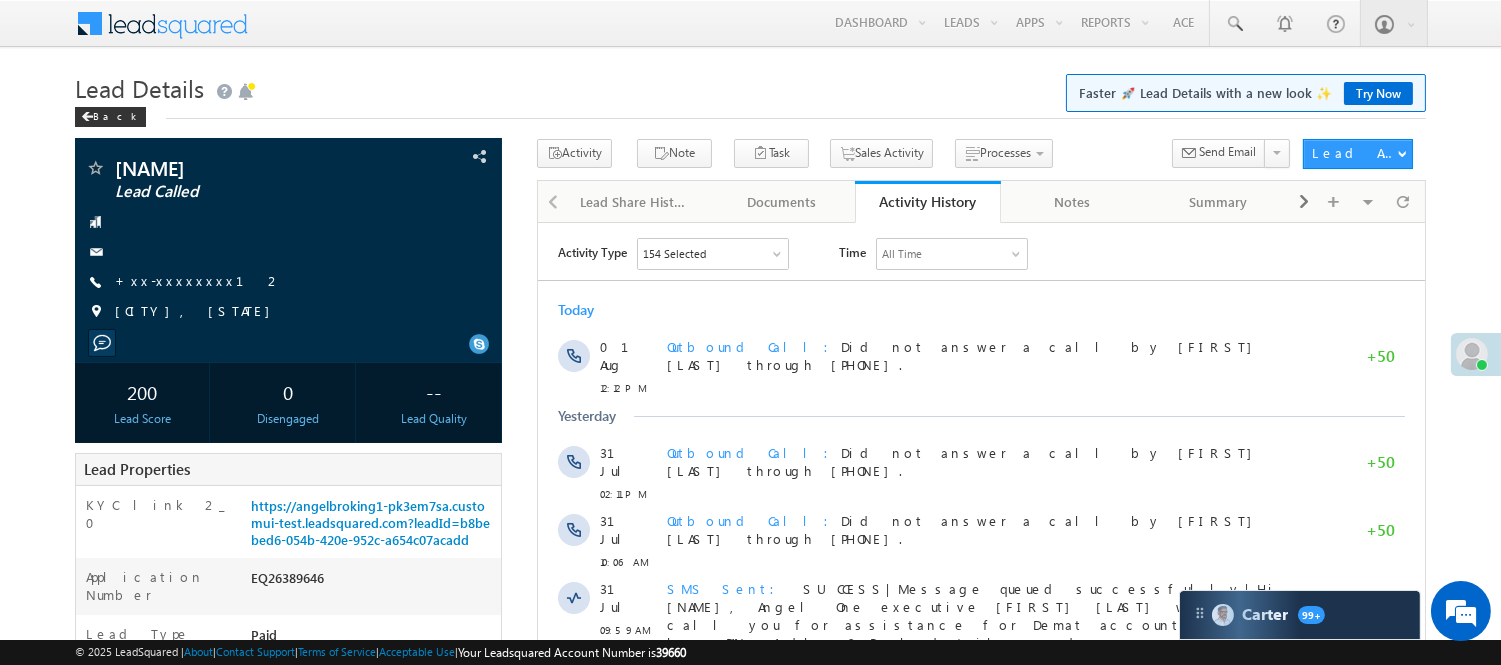scroll, scrollTop: 0, scrollLeft: 0, axis: both 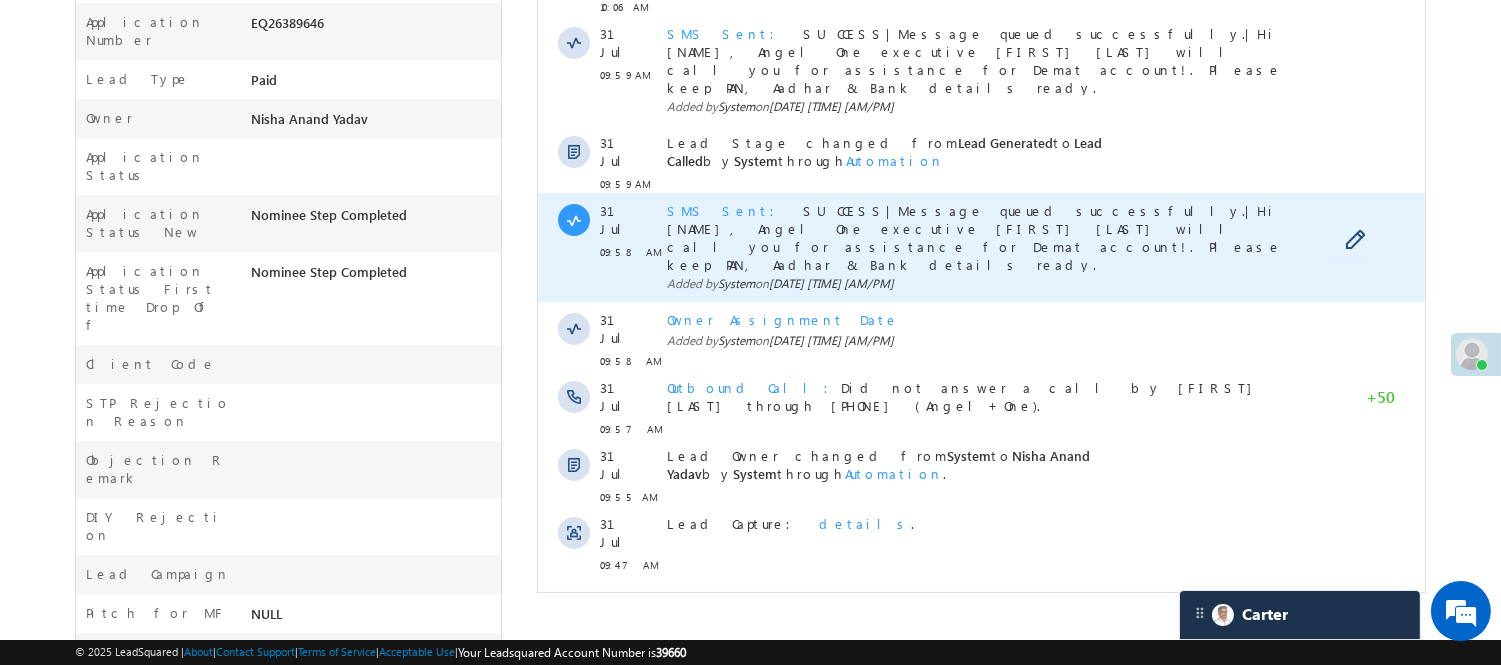 click on "SUCCESS|Message queued successfully.|Hi [NAME], Angel One executive [FIRST] [LAST] will call you for assistance for Demat account!. Please keep PAN, Aadhar & Bank details ready. T&C  https://a.aonelink.in/ANGOne/S1JO1CJ" at bounding box center [973, 246] 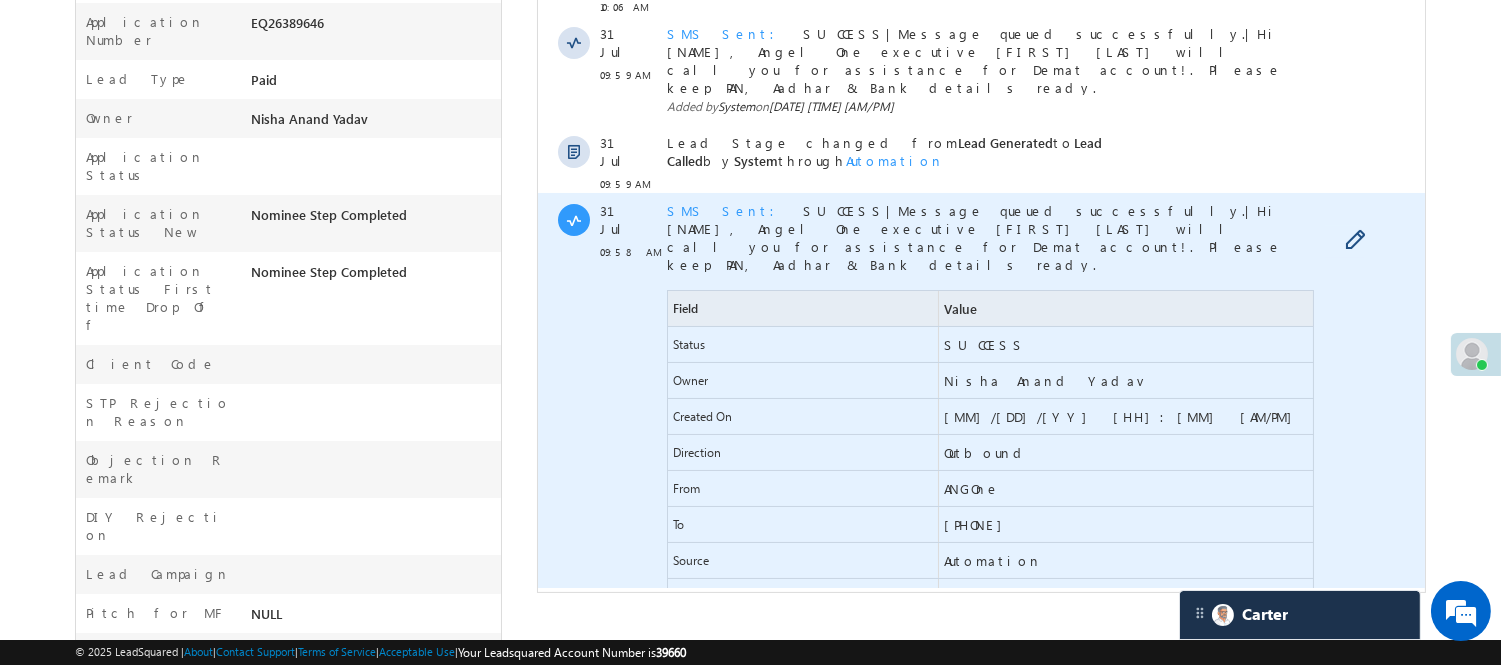 click on "SMS Sent" at bounding box center [726, 210] 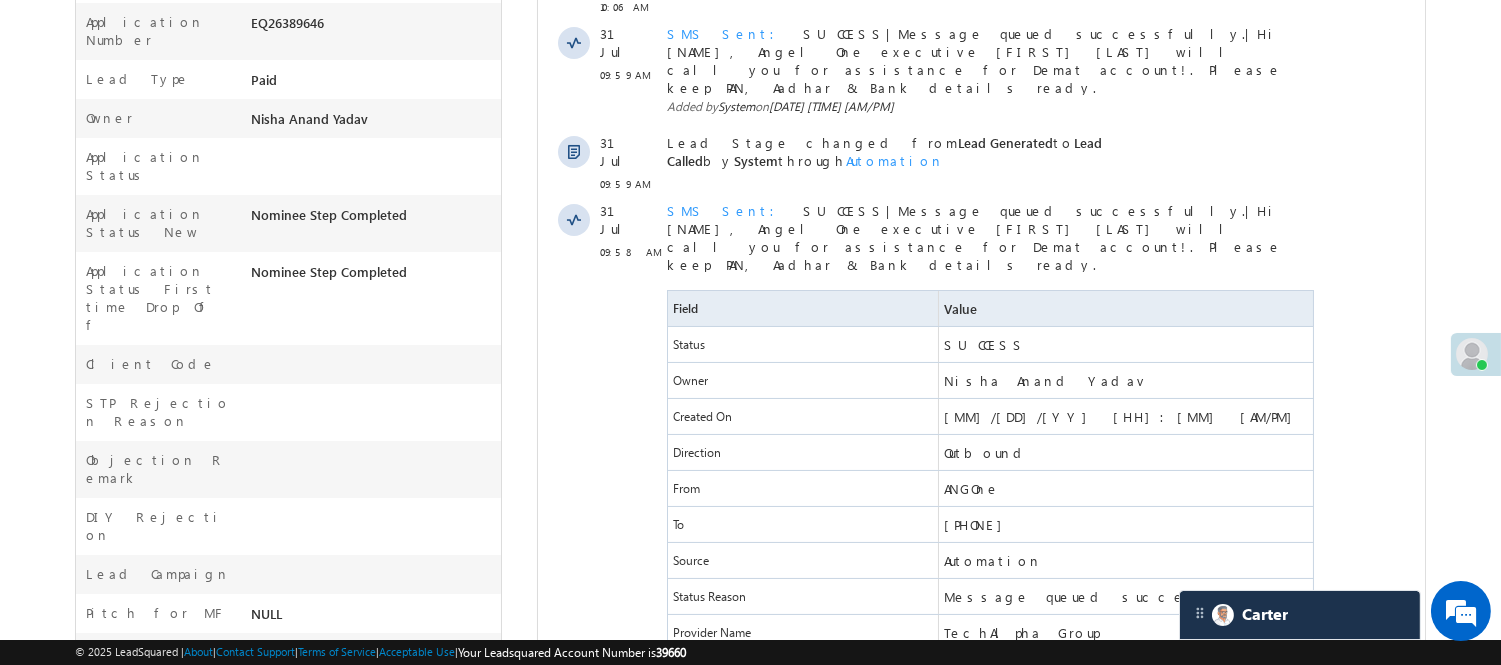 click on "https://angelbroking1-pk3em7sa.customui-test.leadsquared.com?leadId=b8bebed6-054b-420e-952c-a654c07acadd" at bounding box center [370, -33] 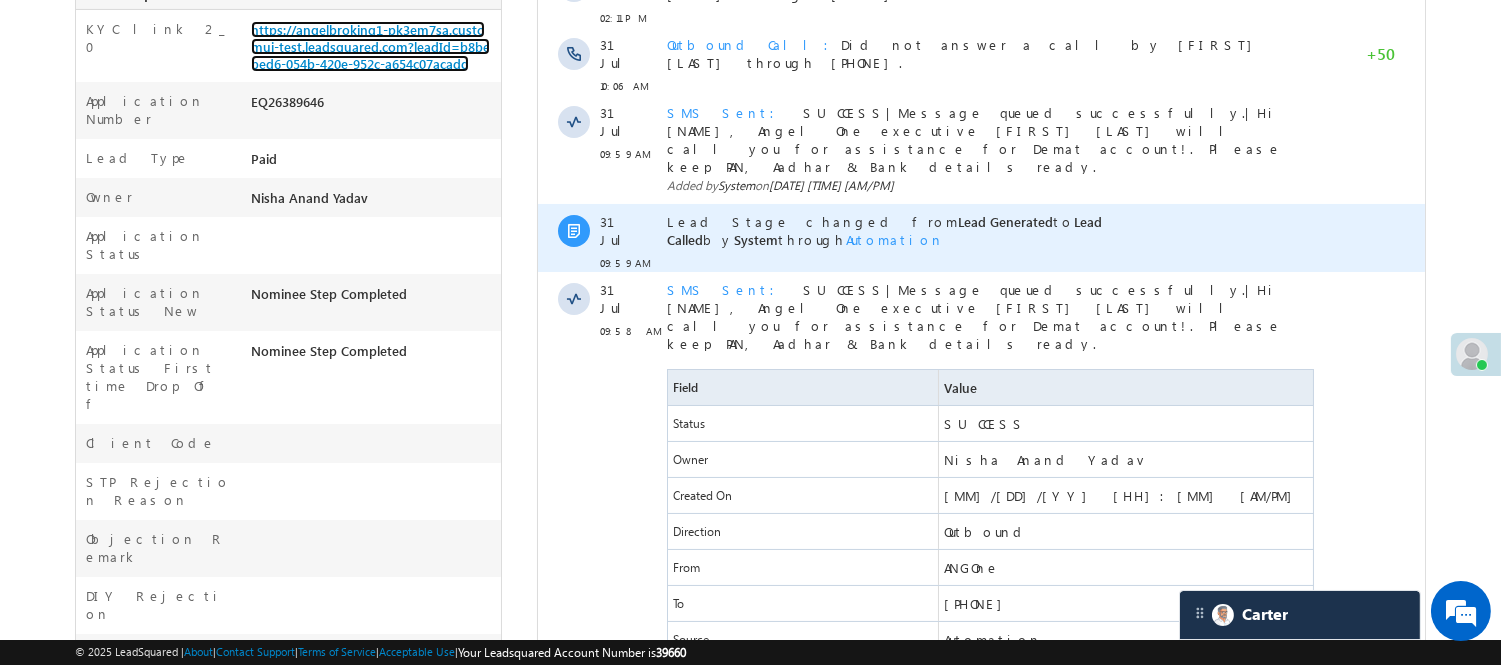 scroll, scrollTop: 555, scrollLeft: 0, axis: vertical 